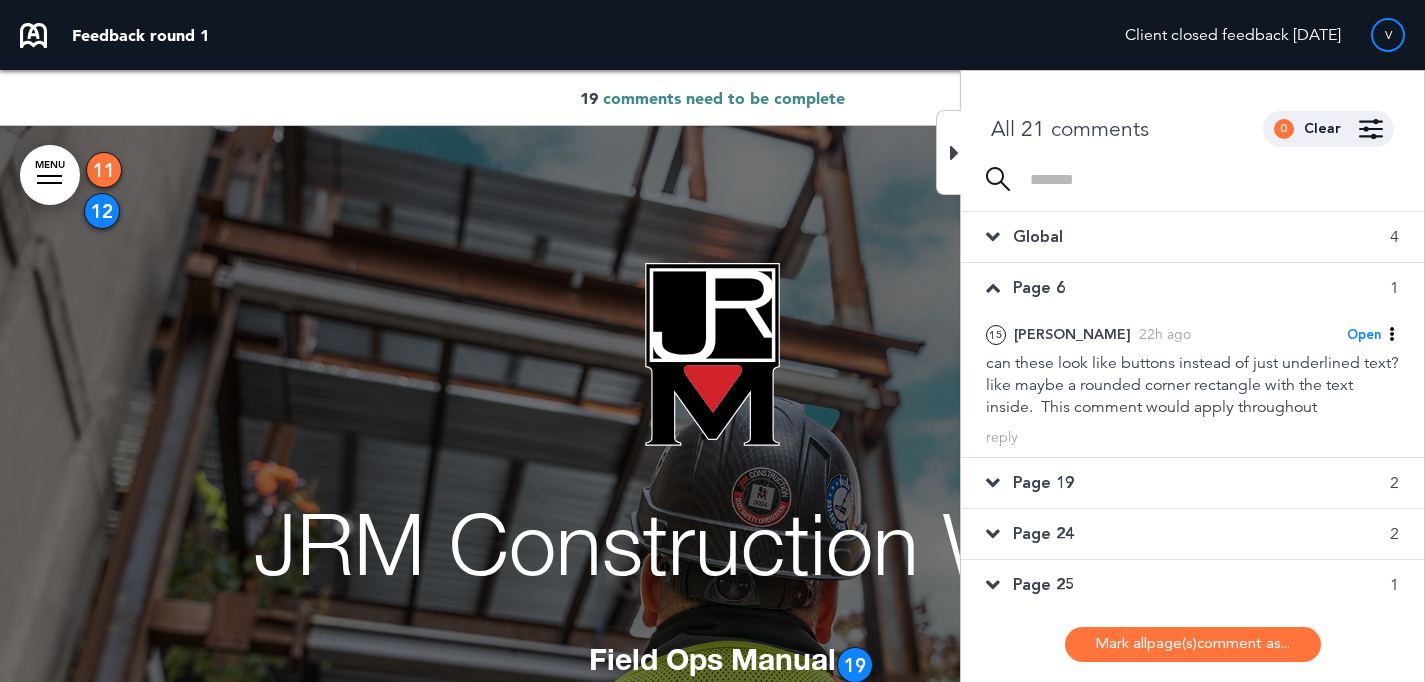 scroll, scrollTop: 3768, scrollLeft: 0, axis: vertical 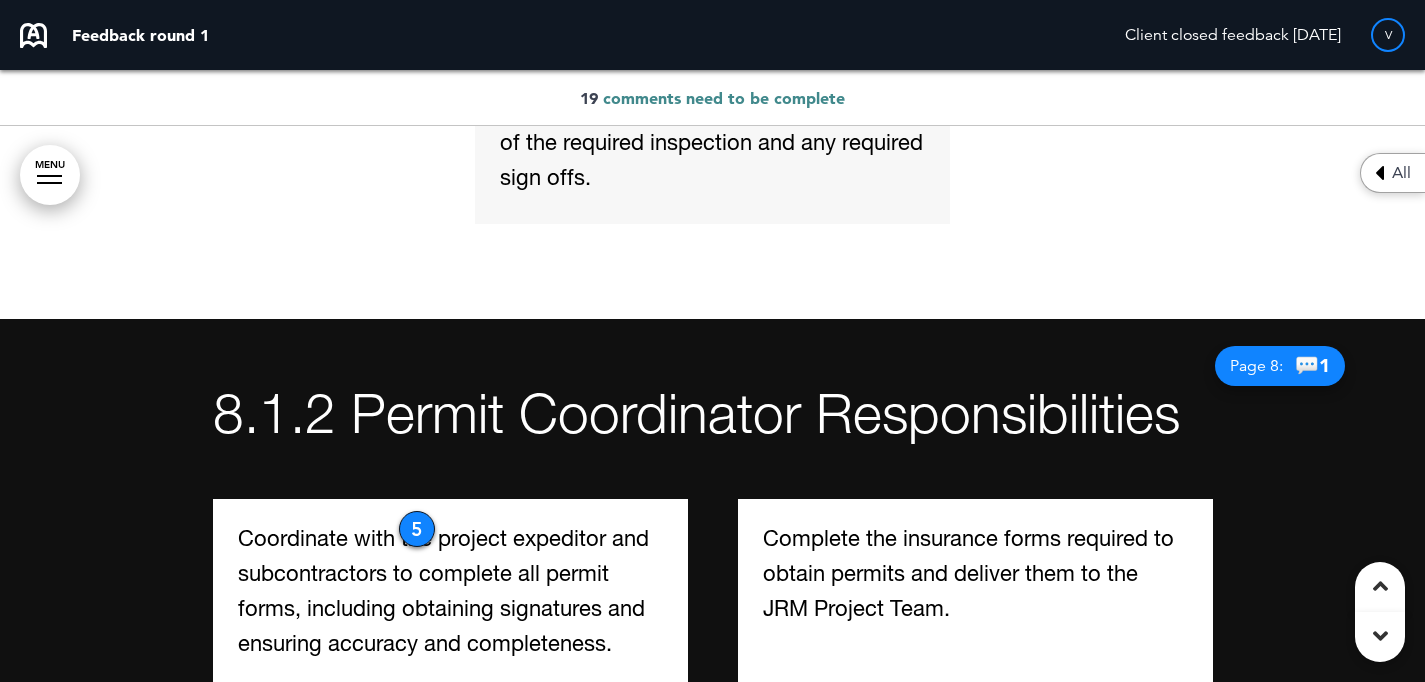 click at bounding box center (1379, 173) 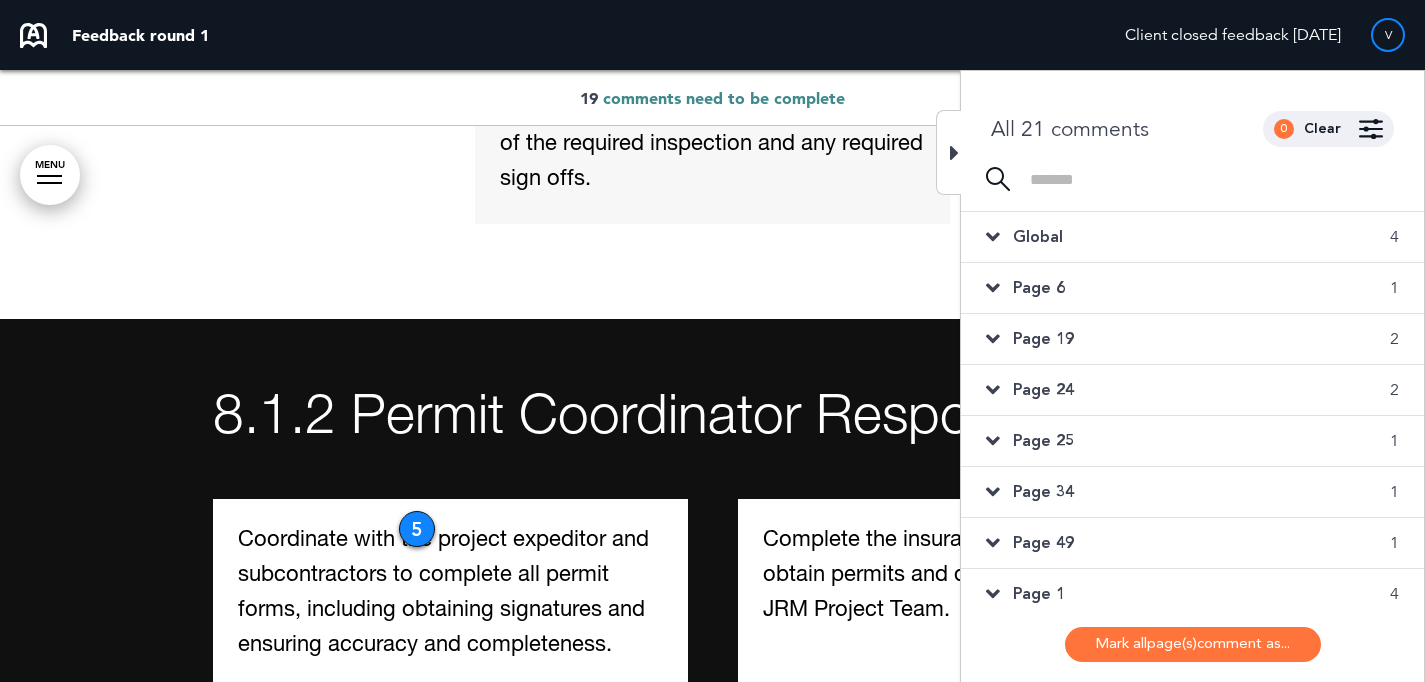 click on "Page 6
1" at bounding box center (1192, 288) 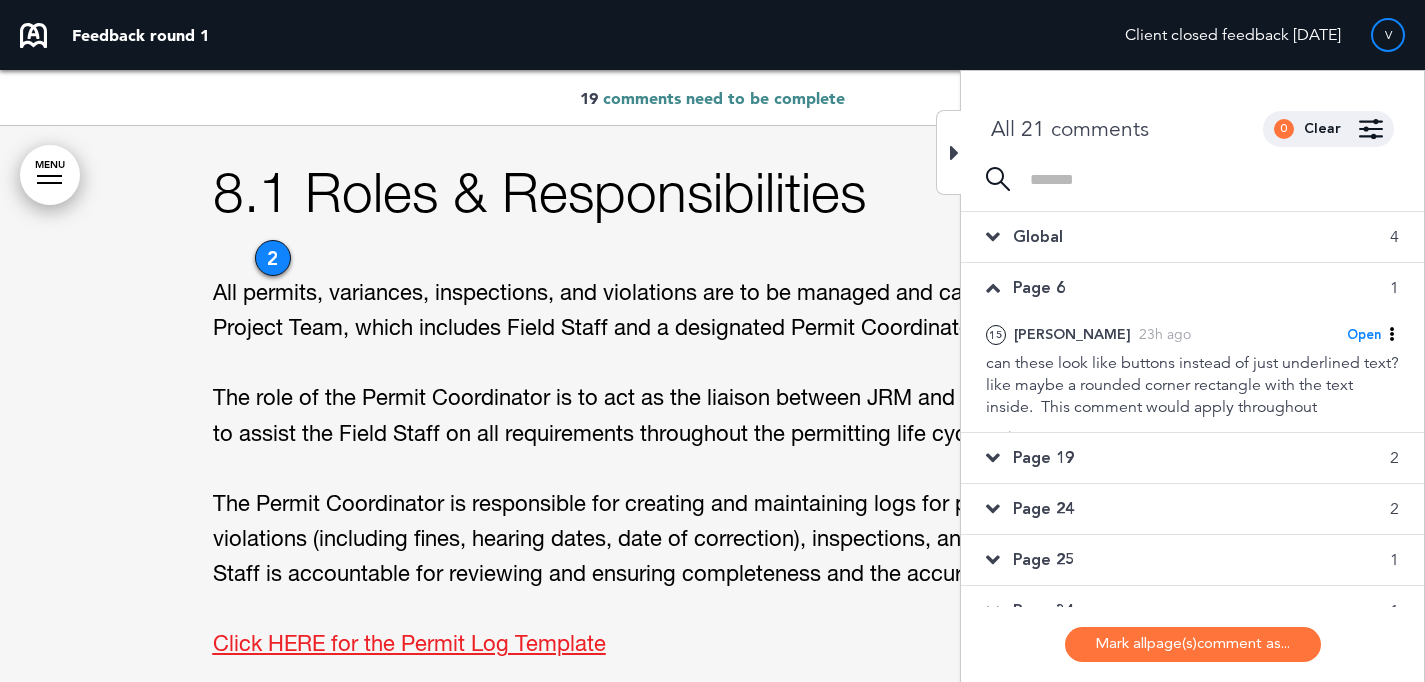 scroll, scrollTop: 3768, scrollLeft: 0, axis: vertical 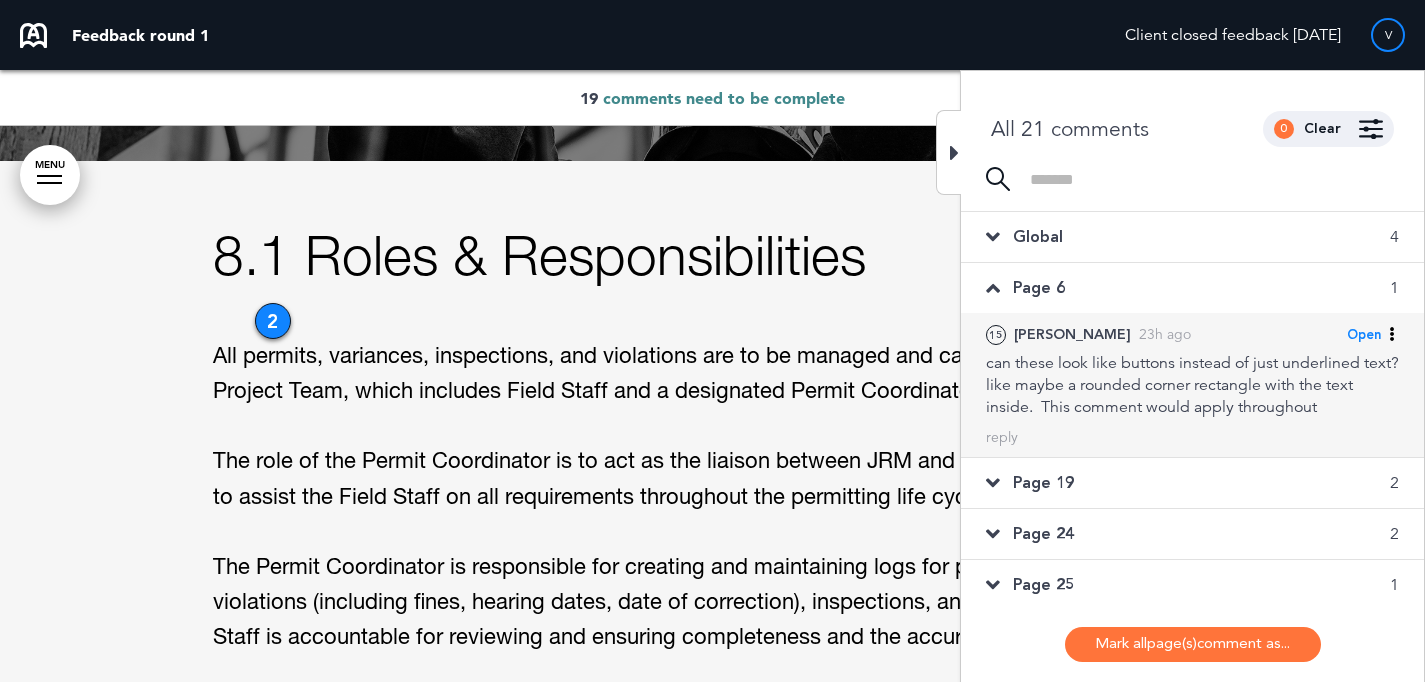 click on "can these look like buttons instead of just underlined text? like maybe a rounded corner rectangle with the text inside.  This comment would apply throughout" at bounding box center [1192, 385] 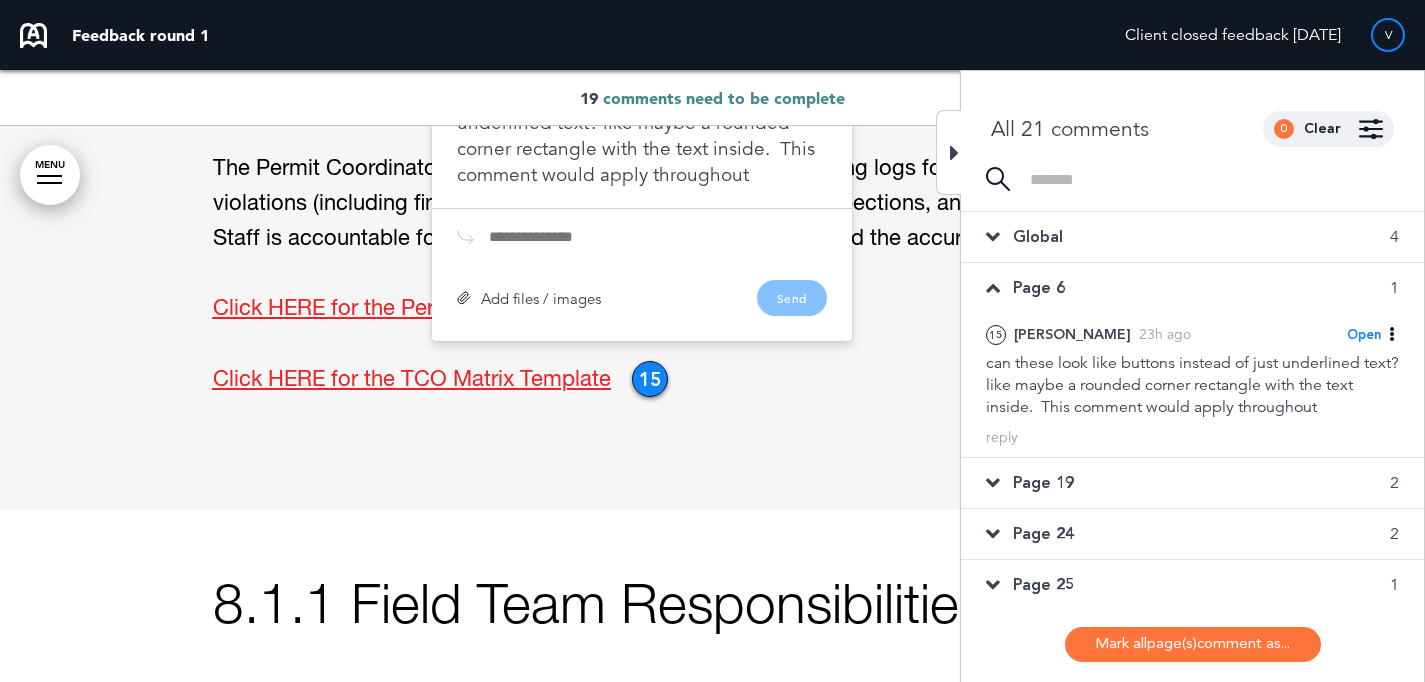 scroll, scrollTop: 4166, scrollLeft: 0, axis: vertical 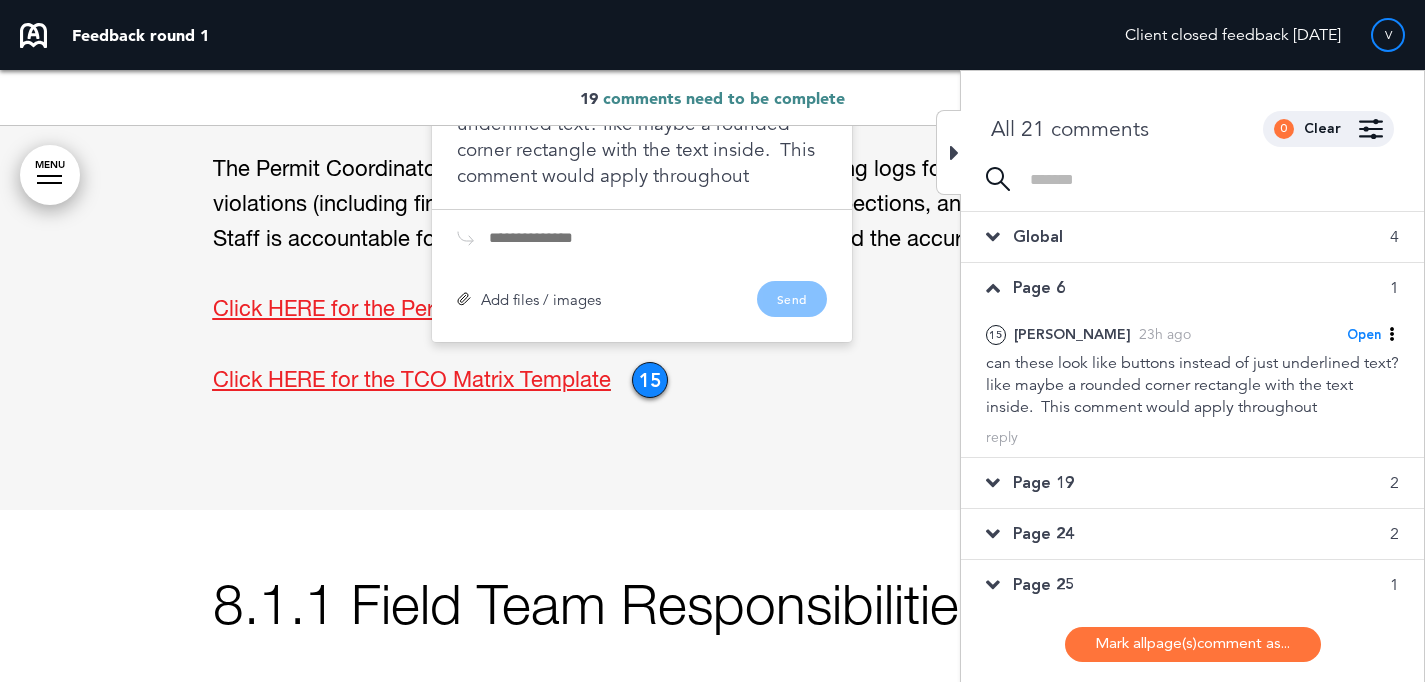 click on "Global
4" at bounding box center [1192, 237] 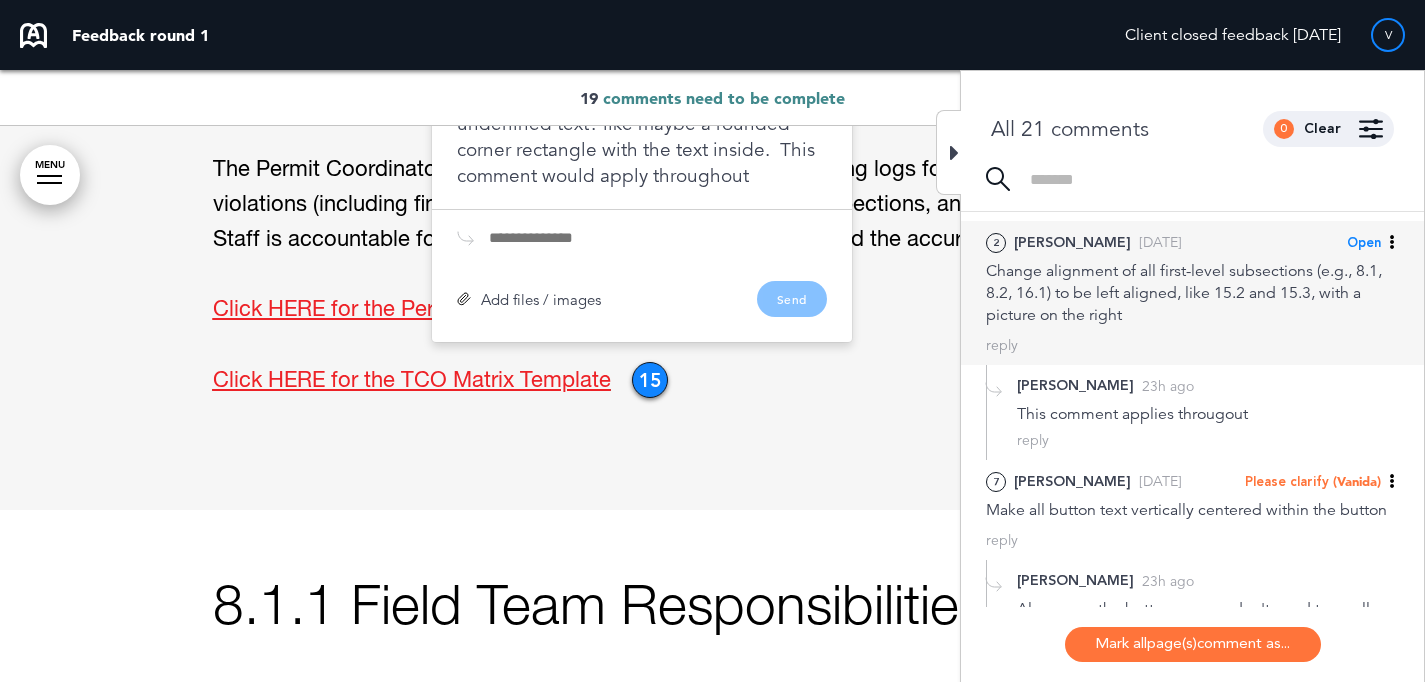 scroll, scrollTop: 42, scrollLeft: 0, axis: vertical 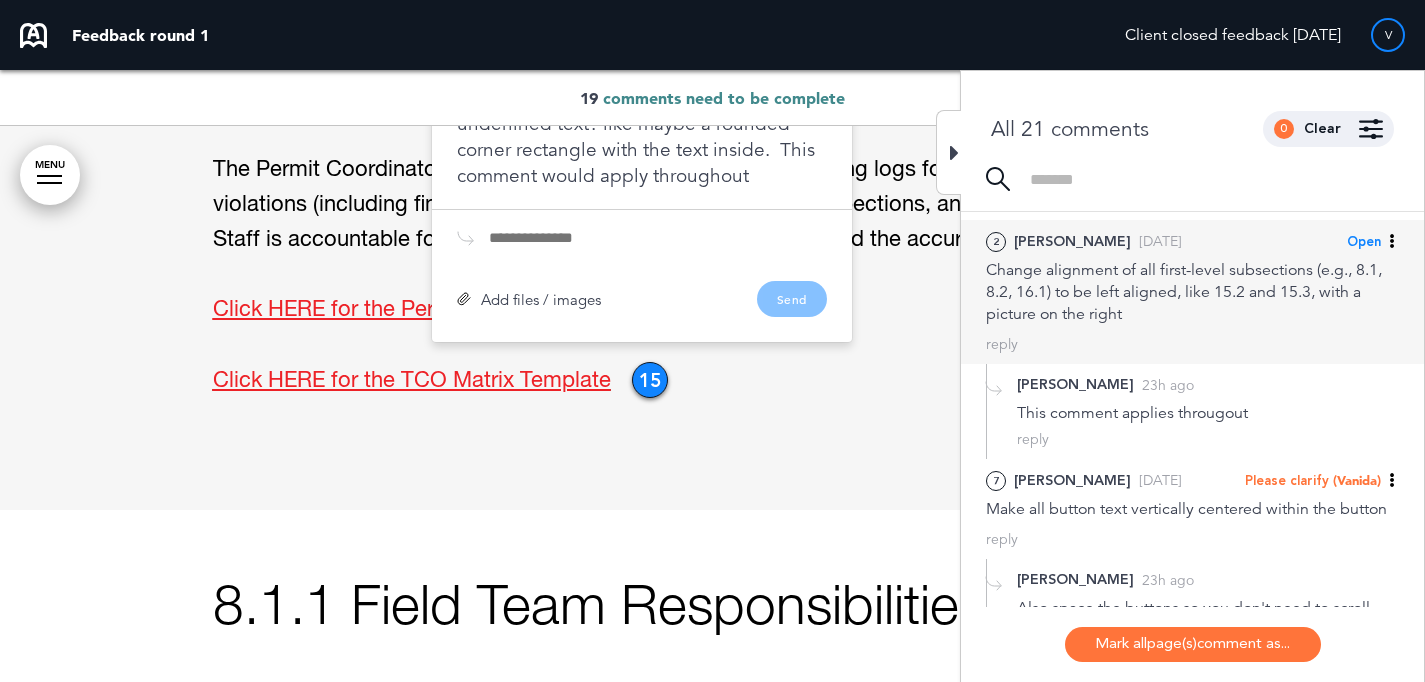 click on "Open" at bounding box center (1364, 242) 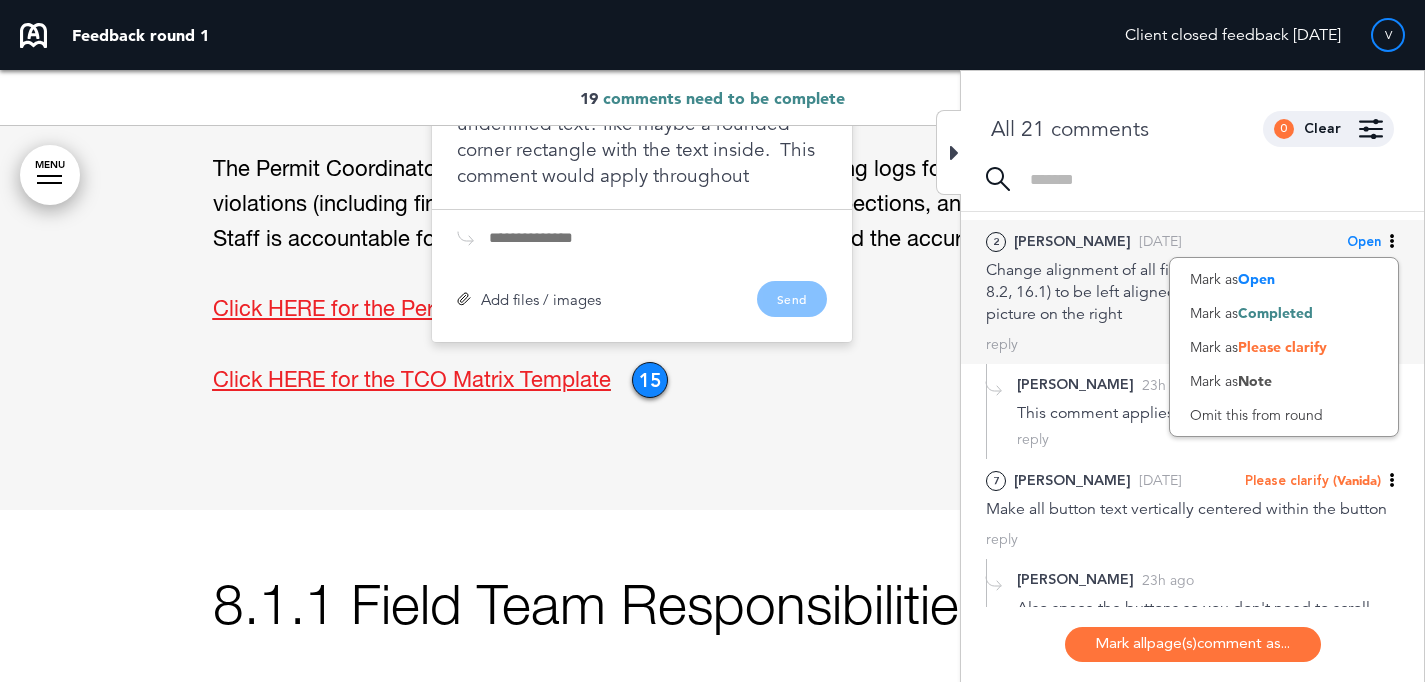 click on "Change alignment of all first-level subsections (e.g., 8.1, 8.2, 16.1) to be left aligned, like 15.2 and 15.3, with a picture on the right" at bounding box center [1192, 292] 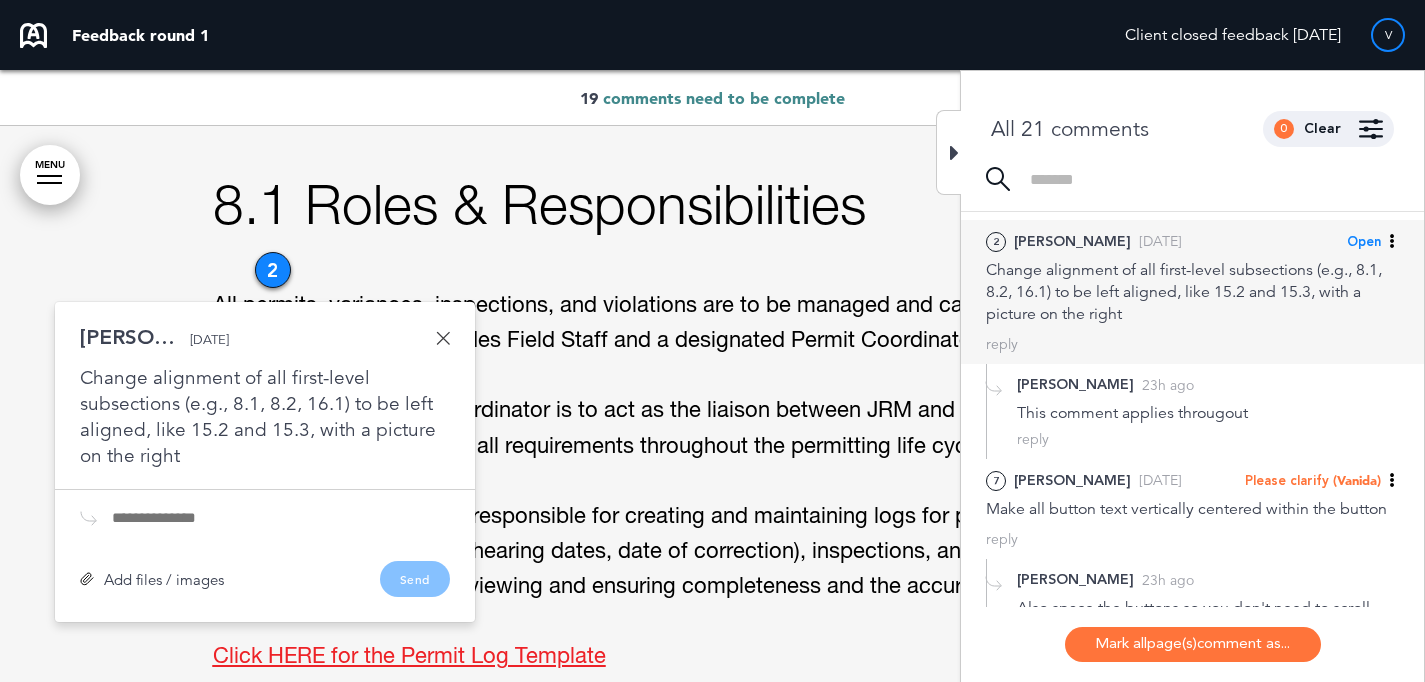 scroll, scrollTop: 3810, scrollLeft: 0, axis: vertical 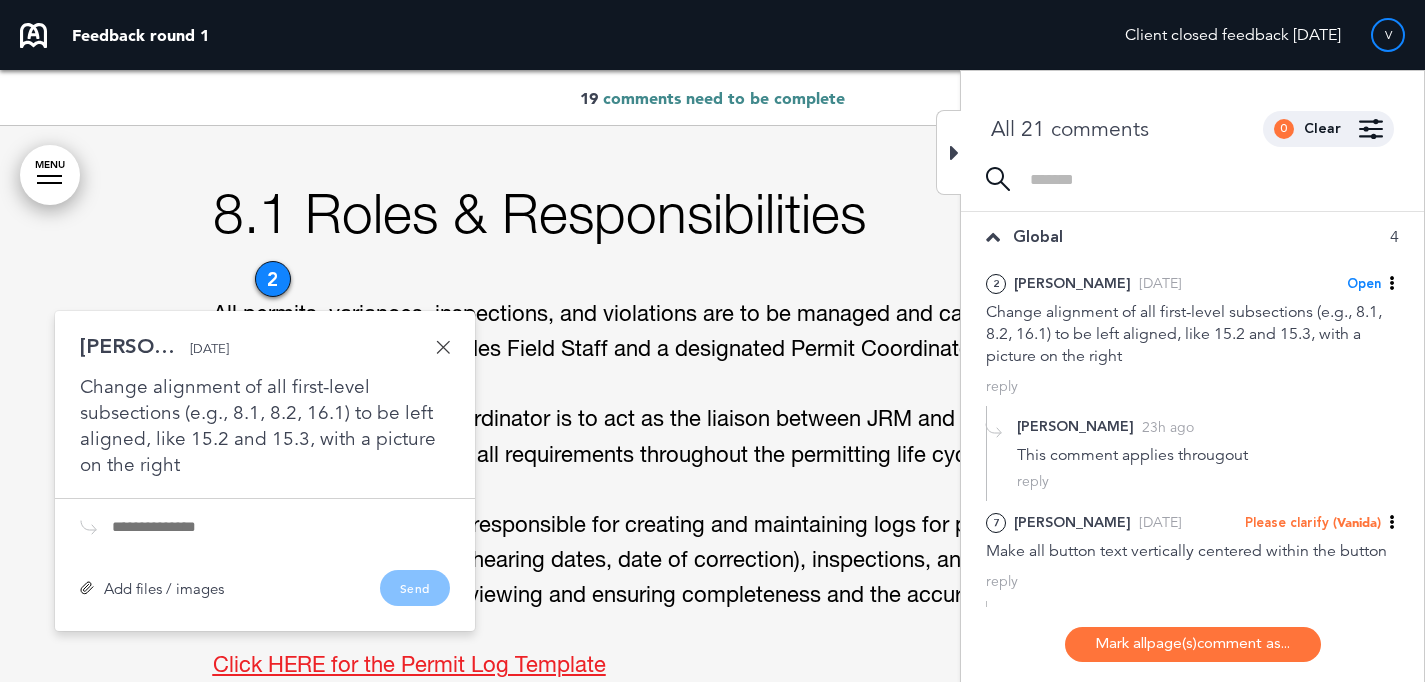 click on "Global
4" at bounding box center [1192, 237] 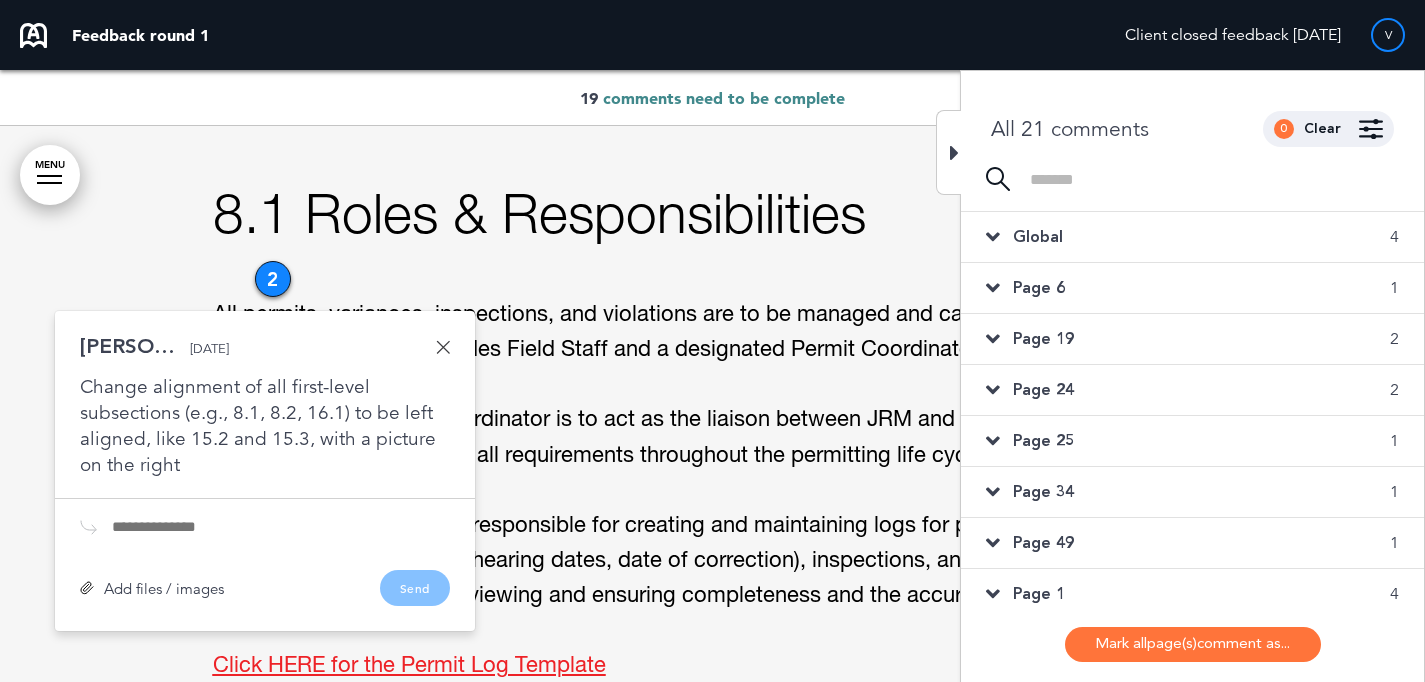 click on "Global
4" at bounding box center [1192, 237] 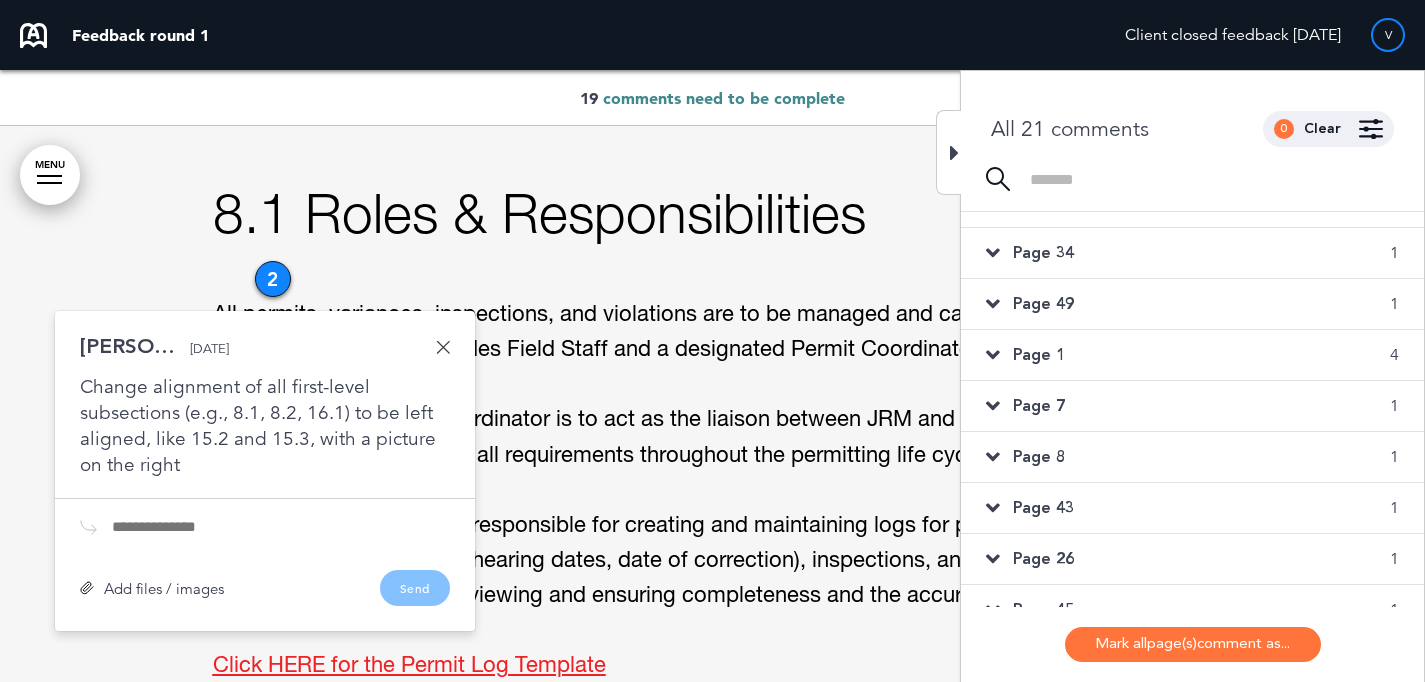 click on "Page 7
1" at bounding box center [1192, 406] 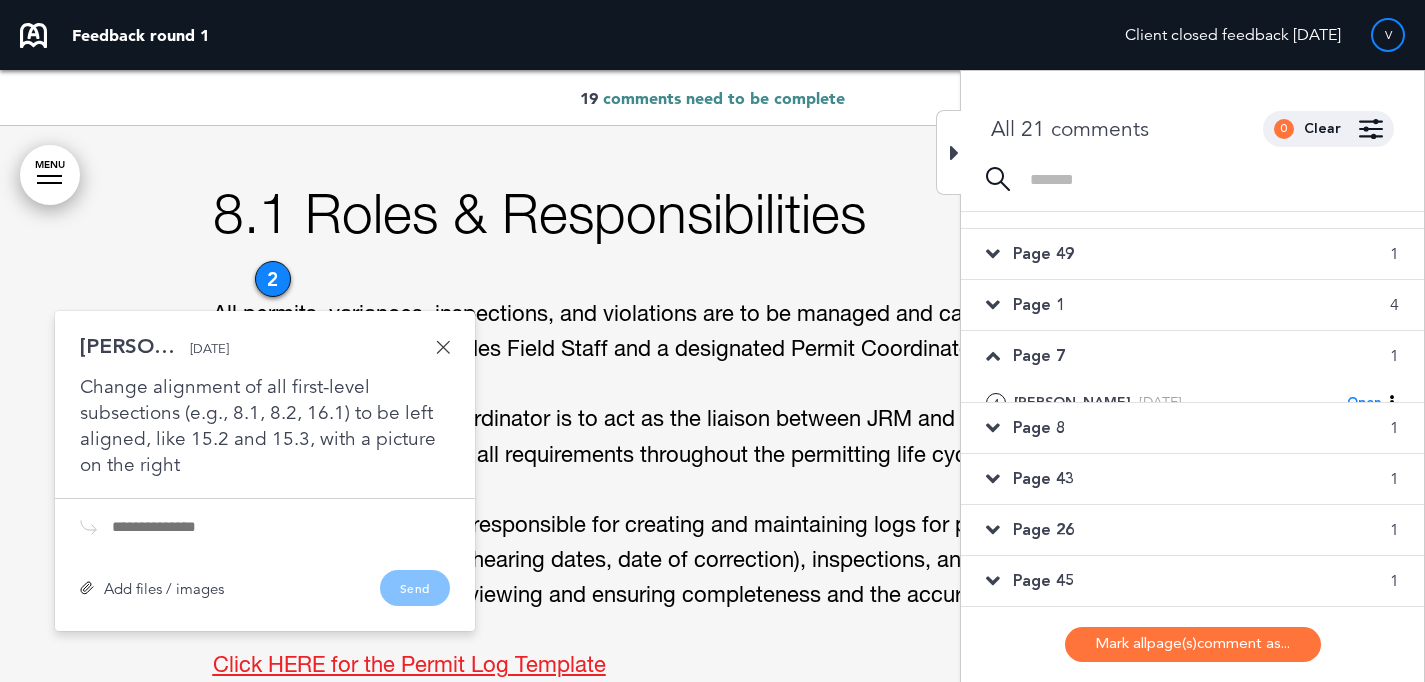 scroll, scrollTop: 579, scrollLeft: 0, axis: vertical 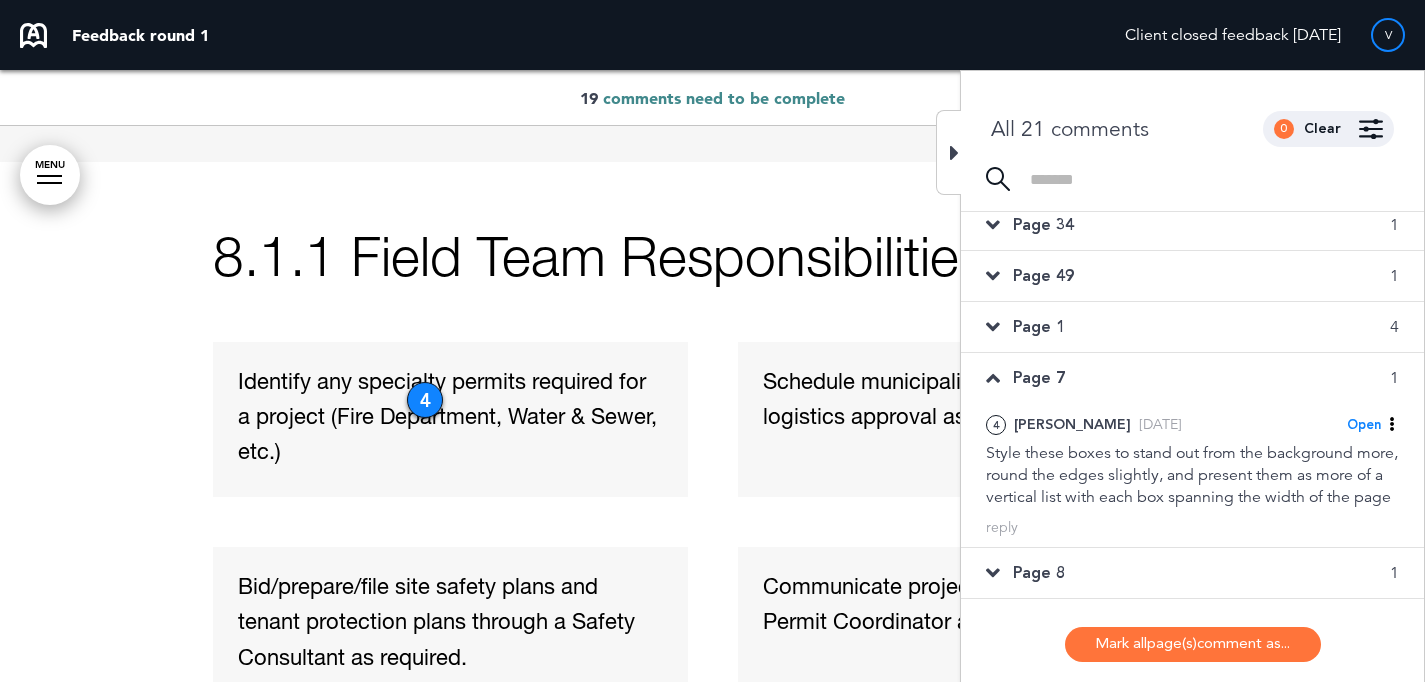 click on "Page 1
4" at bounding box center (1192, 327) 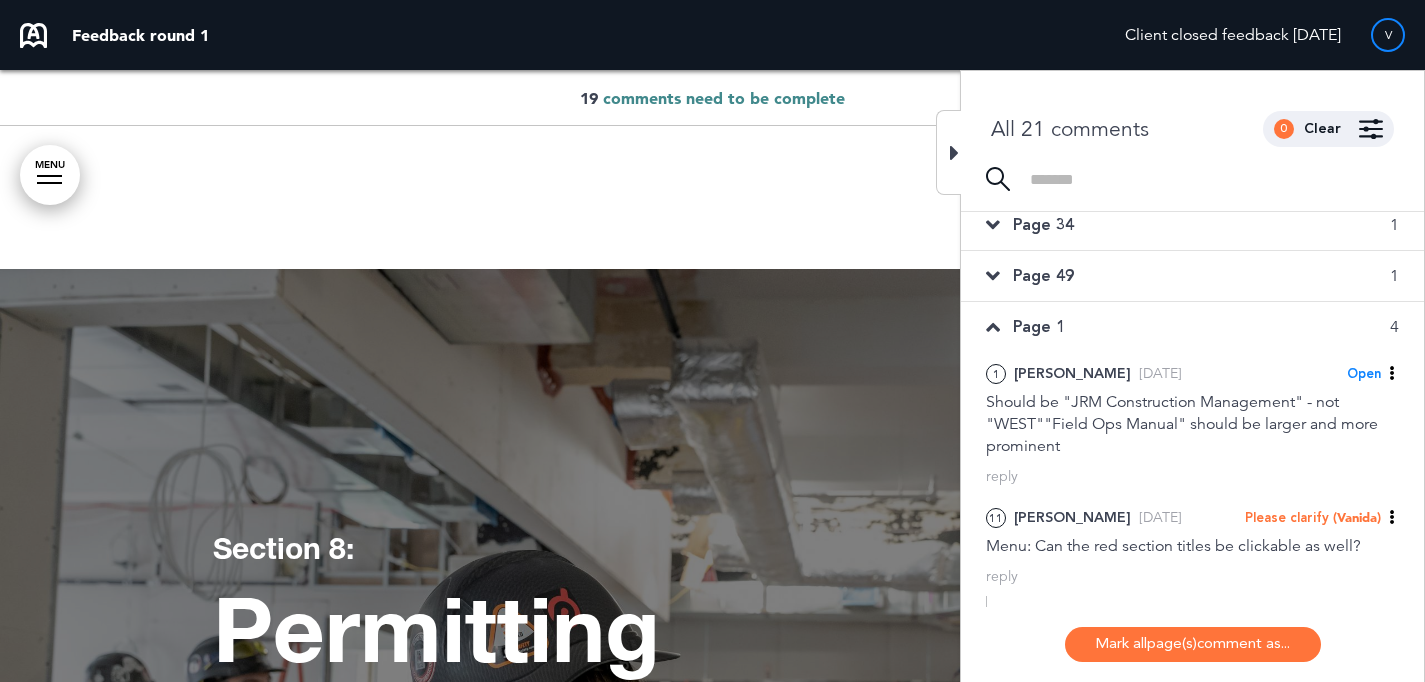 scroll, scrollTop: 0, scrollLeft: 0, axis: both 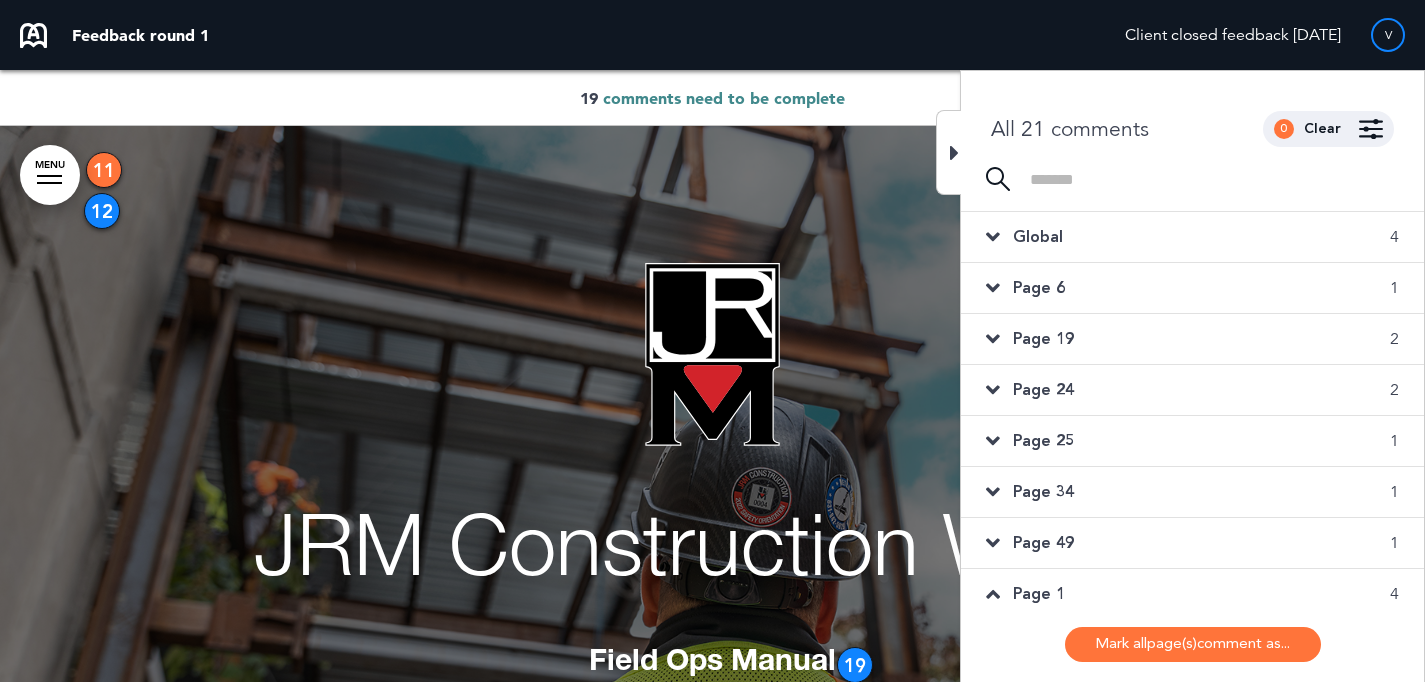 click on "Global
4" at bounding box center [1192, 237] 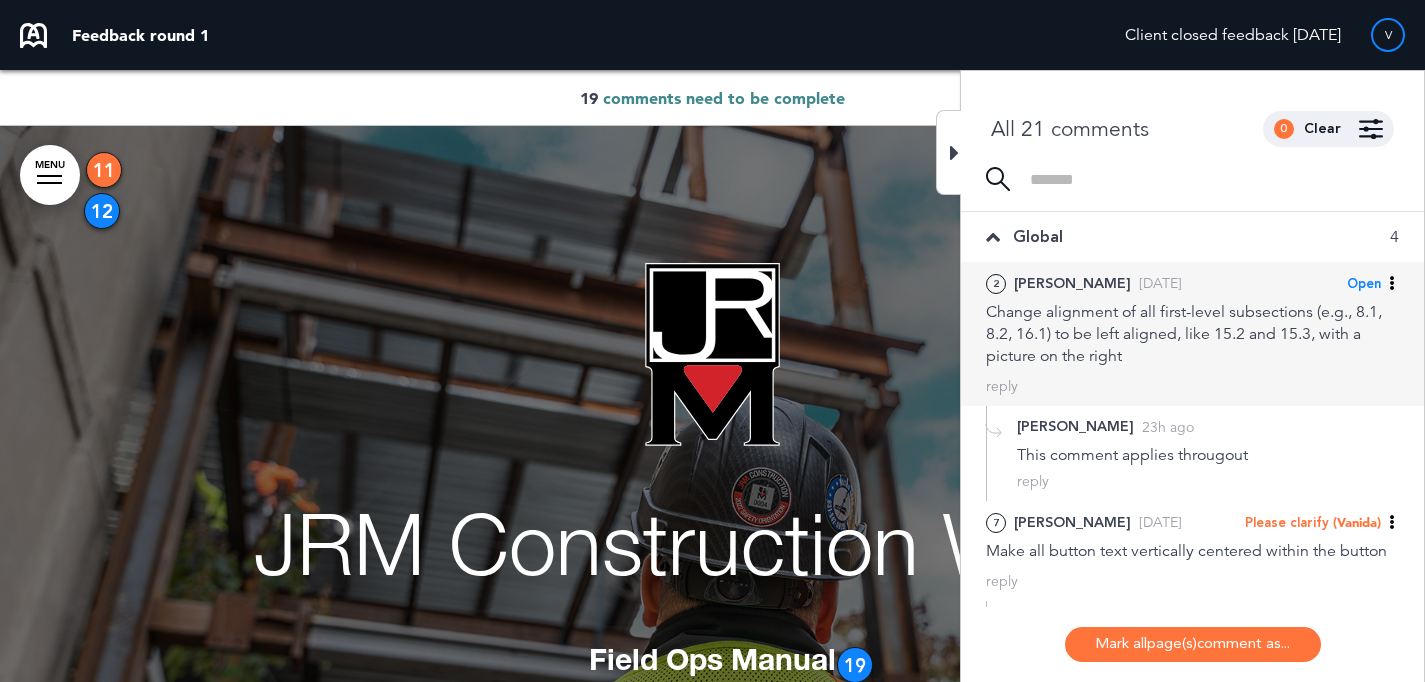 click on "Open" at bounding box center [1364, 284] 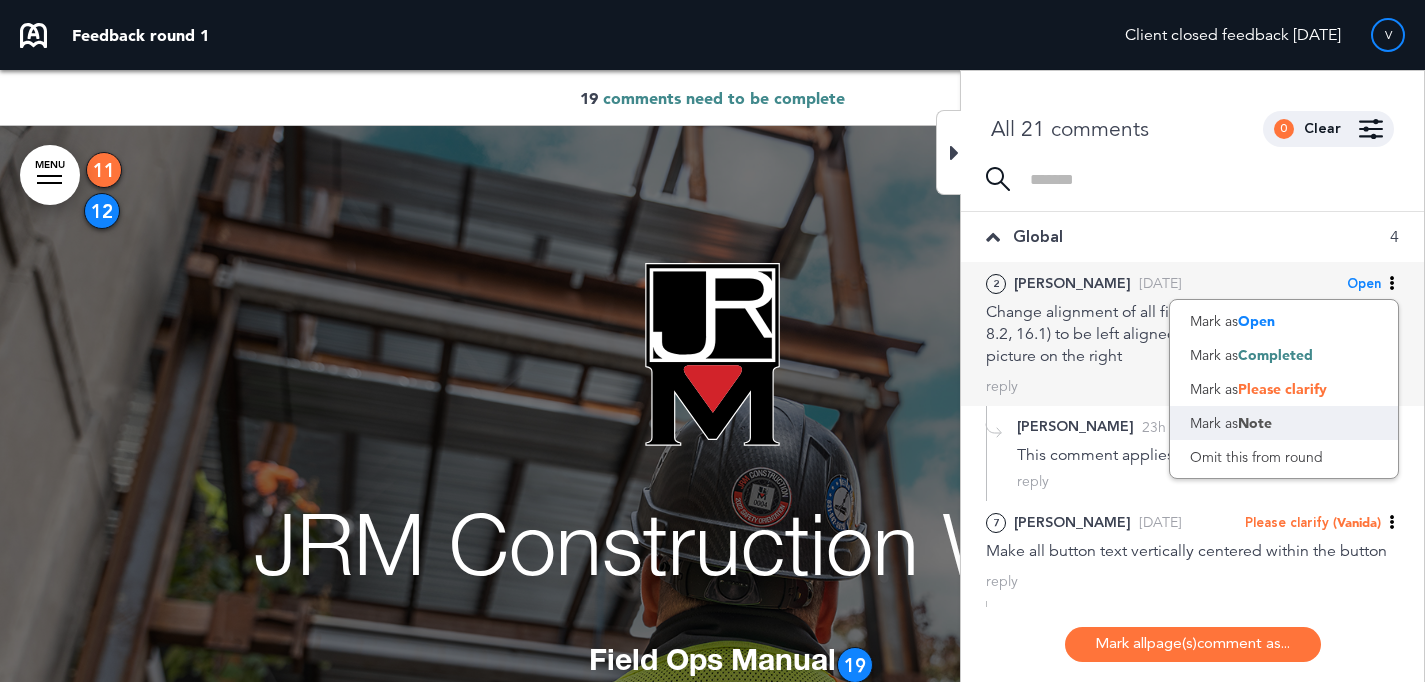 click on "Mark as  Note" at bounding box center [1284, 423] 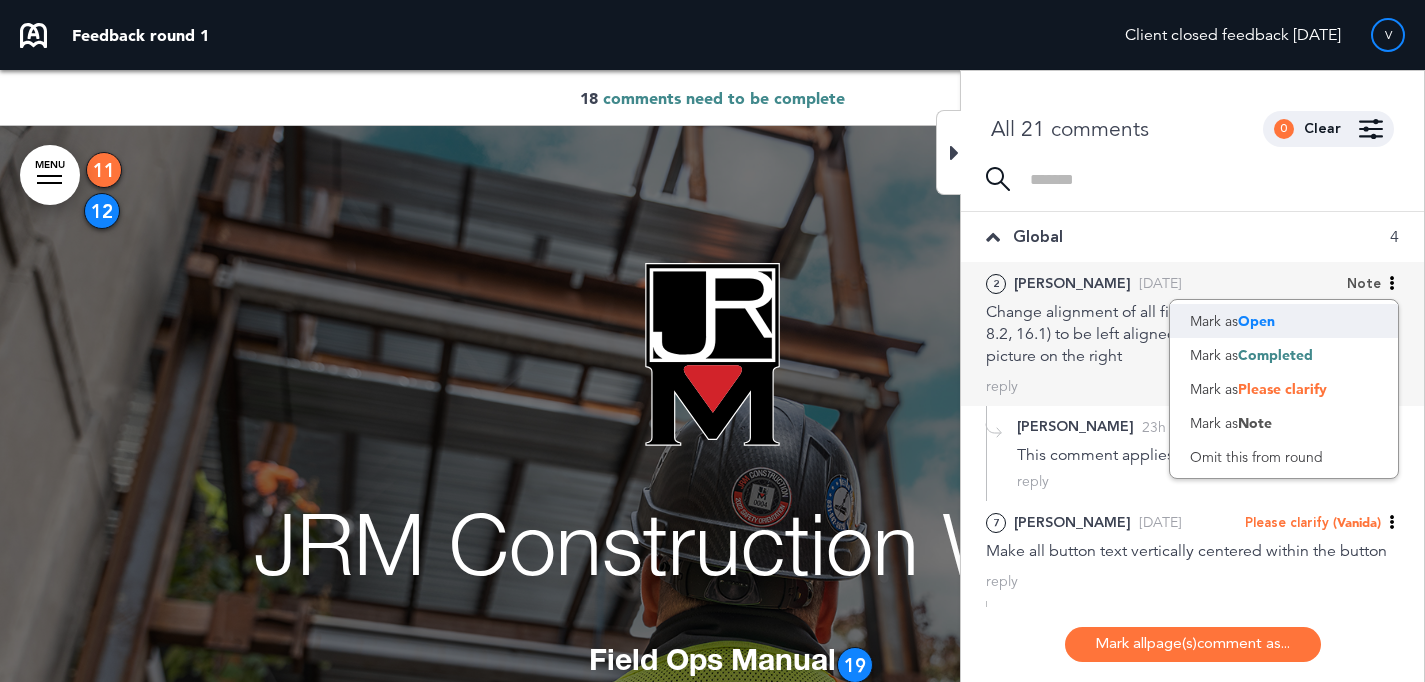 scroll, scrollTop: 0, scrollLeft: 0, axis: both 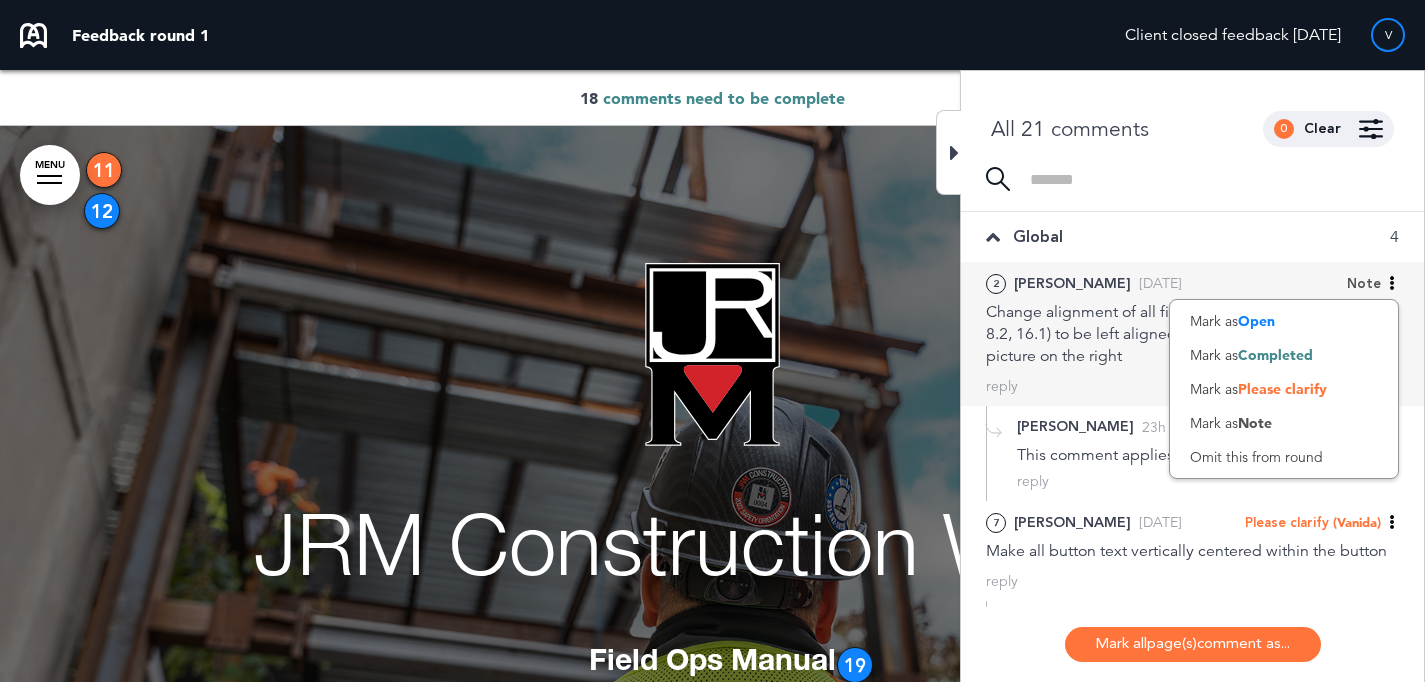 click on "Note" at bounding box center (1364, 284) 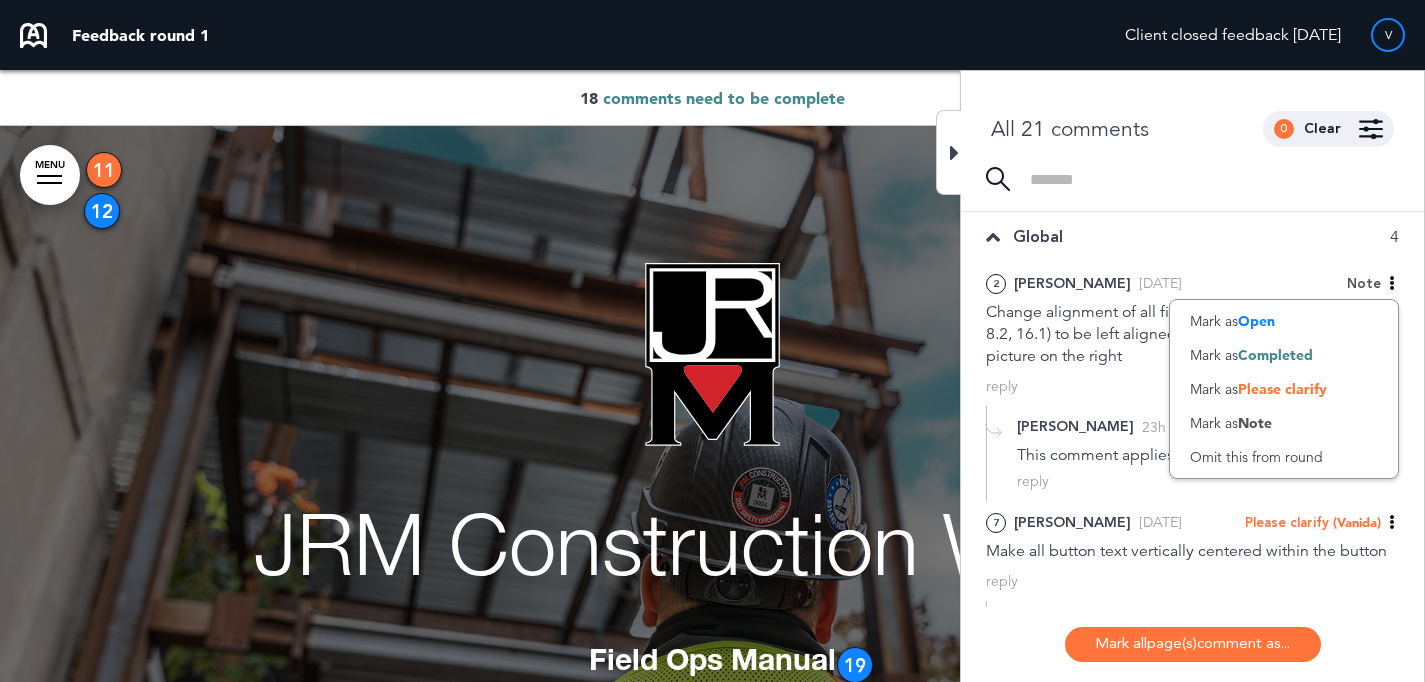 click on "Global
4" at bounding box center (1192, 237) 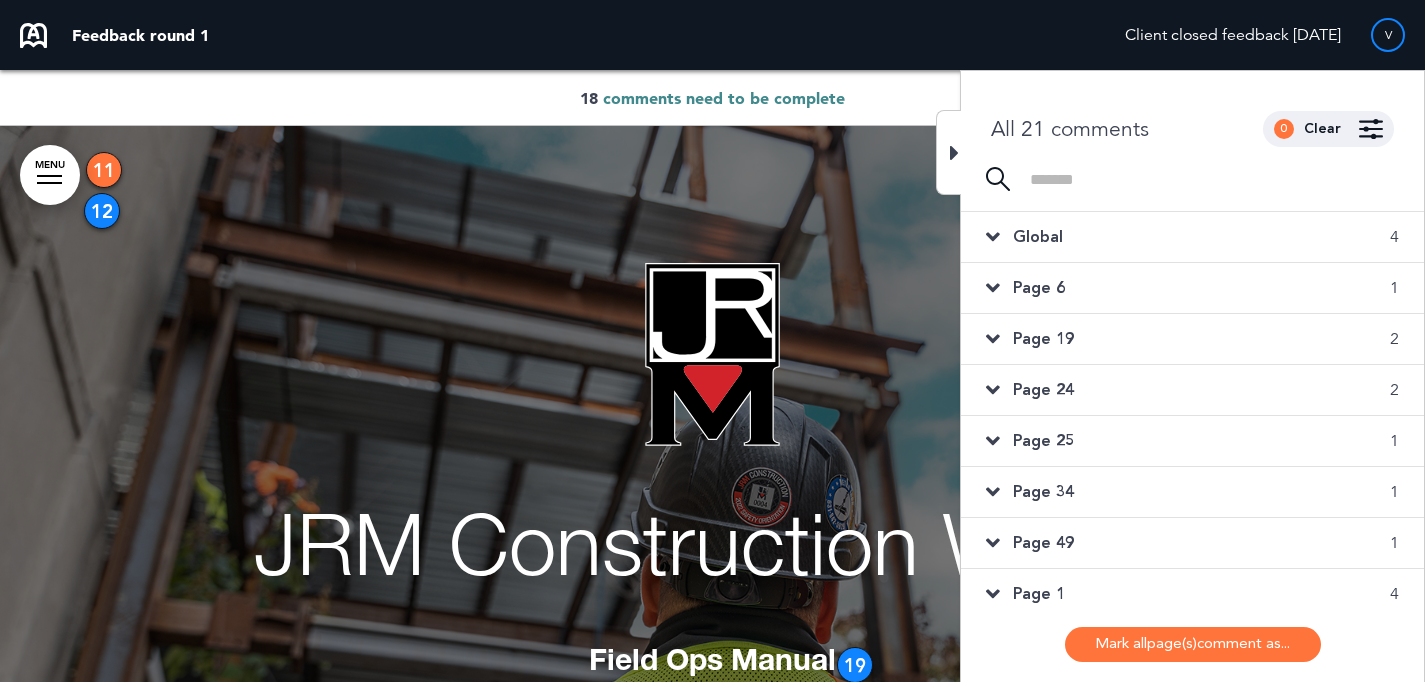 click on "Page 19
2" at bounding box center [1192, 339] 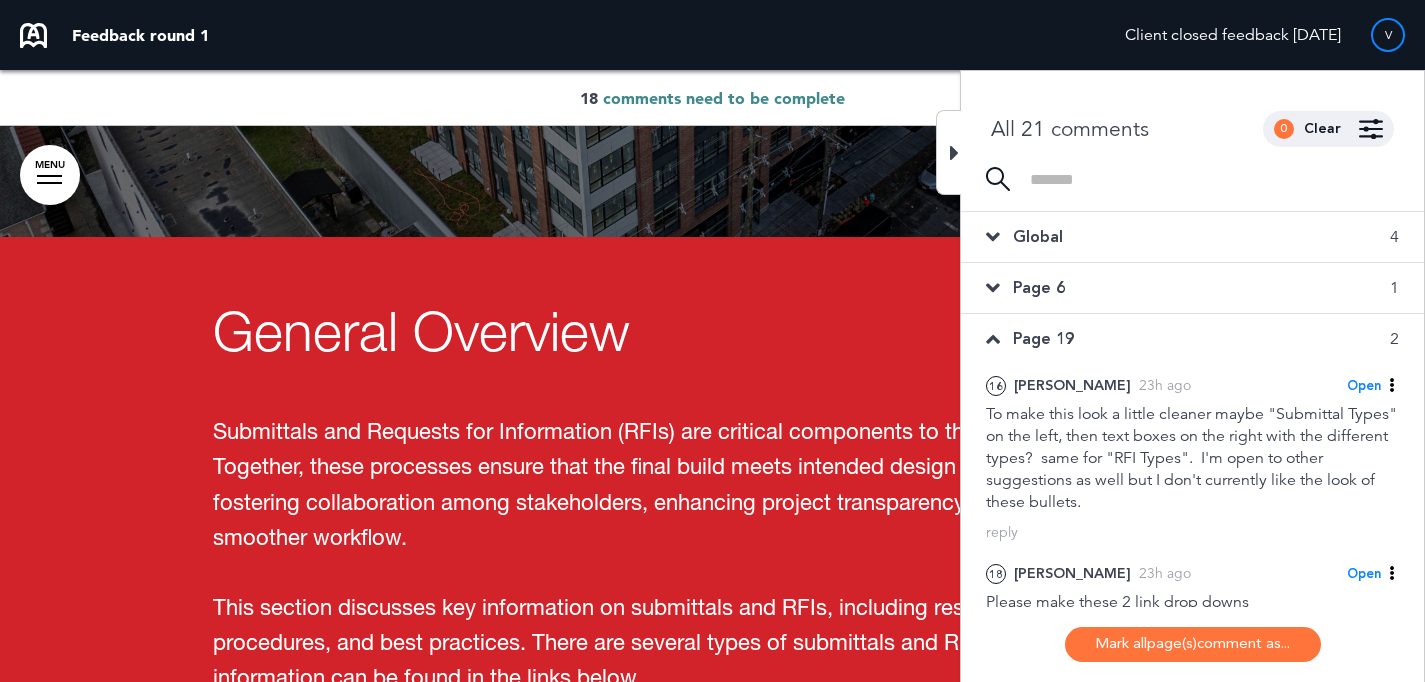 scroll, scrollTop: 15131, scrollLeft: 0, axis: vertical 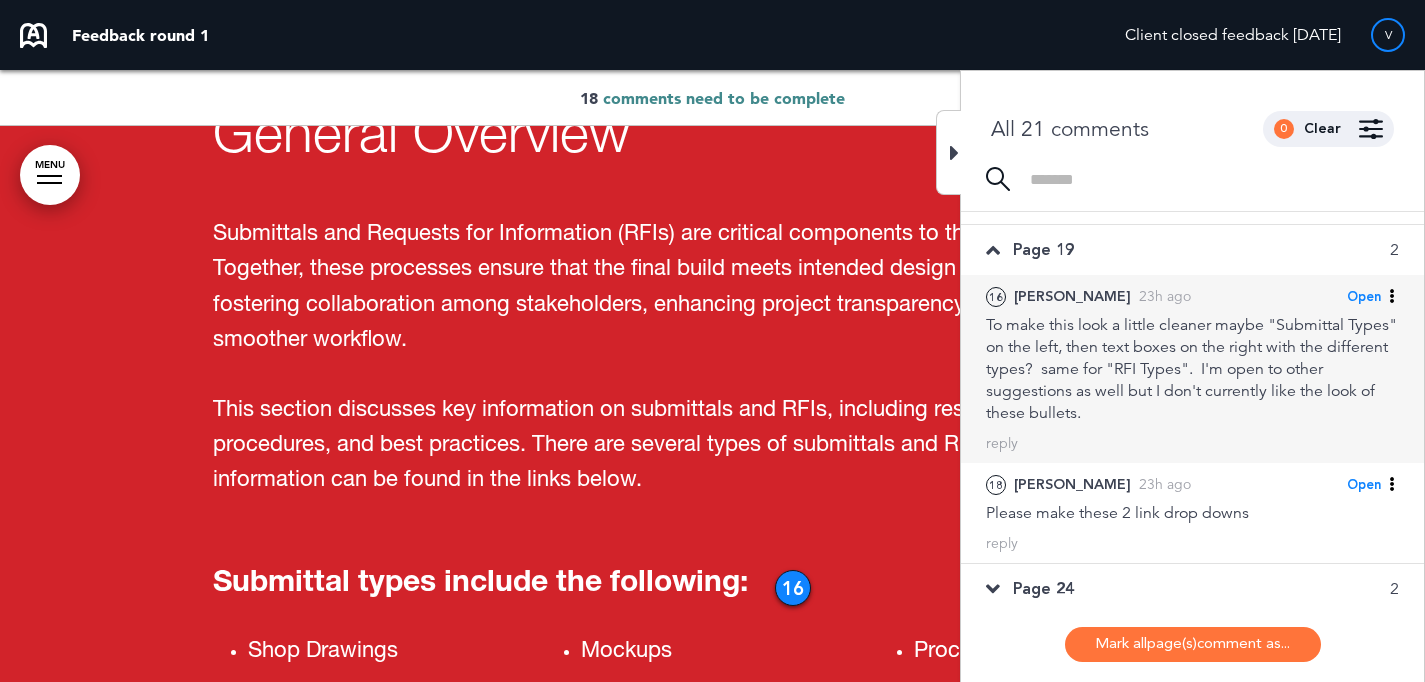 click on "Open" at bounding box center [1364, 297] 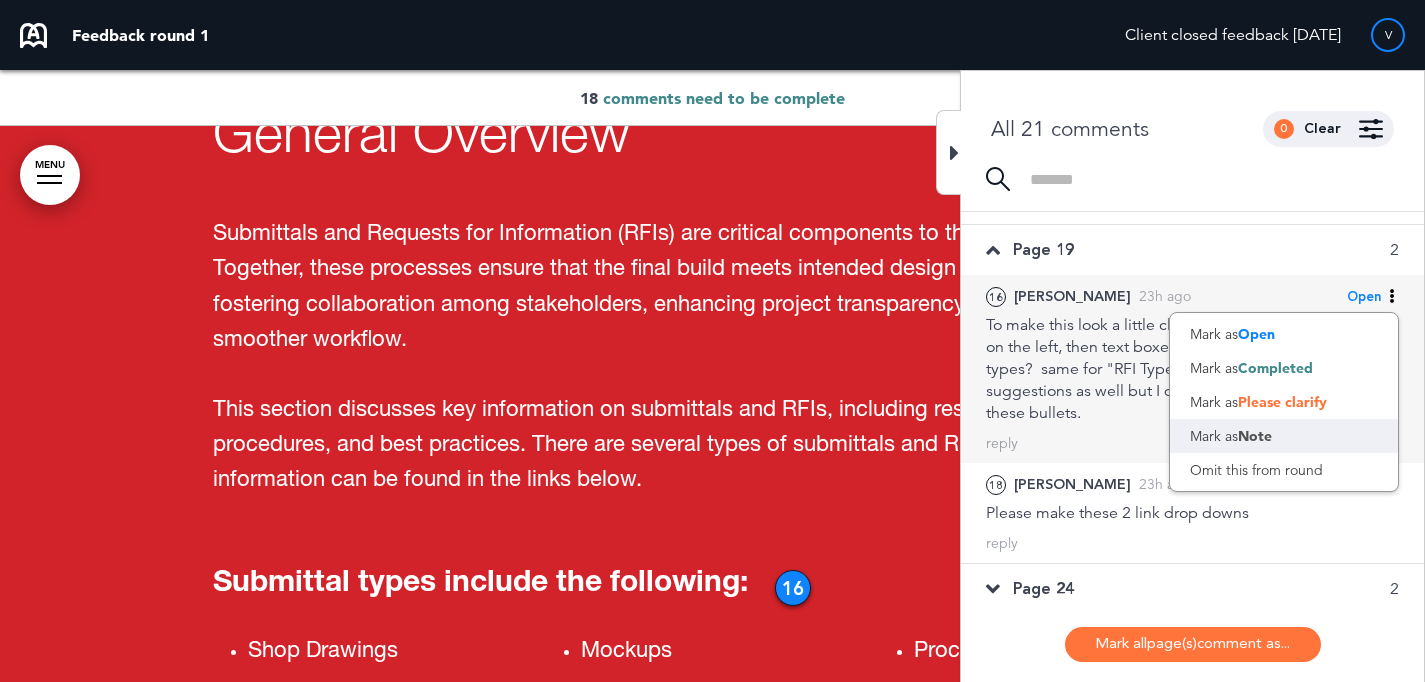 click on "Mark as  Note" at bounding box center [1284, 436] 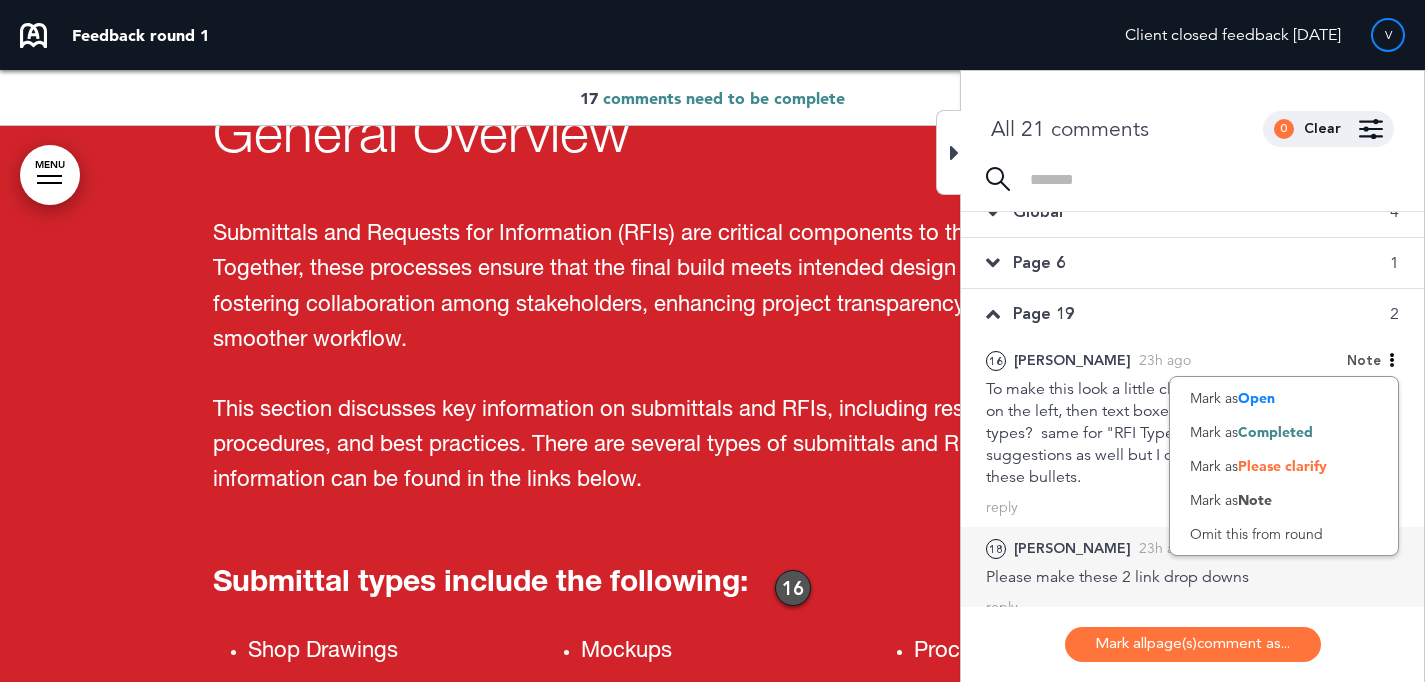 scroll, scrollTop: 61, scrollLeft: 0, axis: vertical 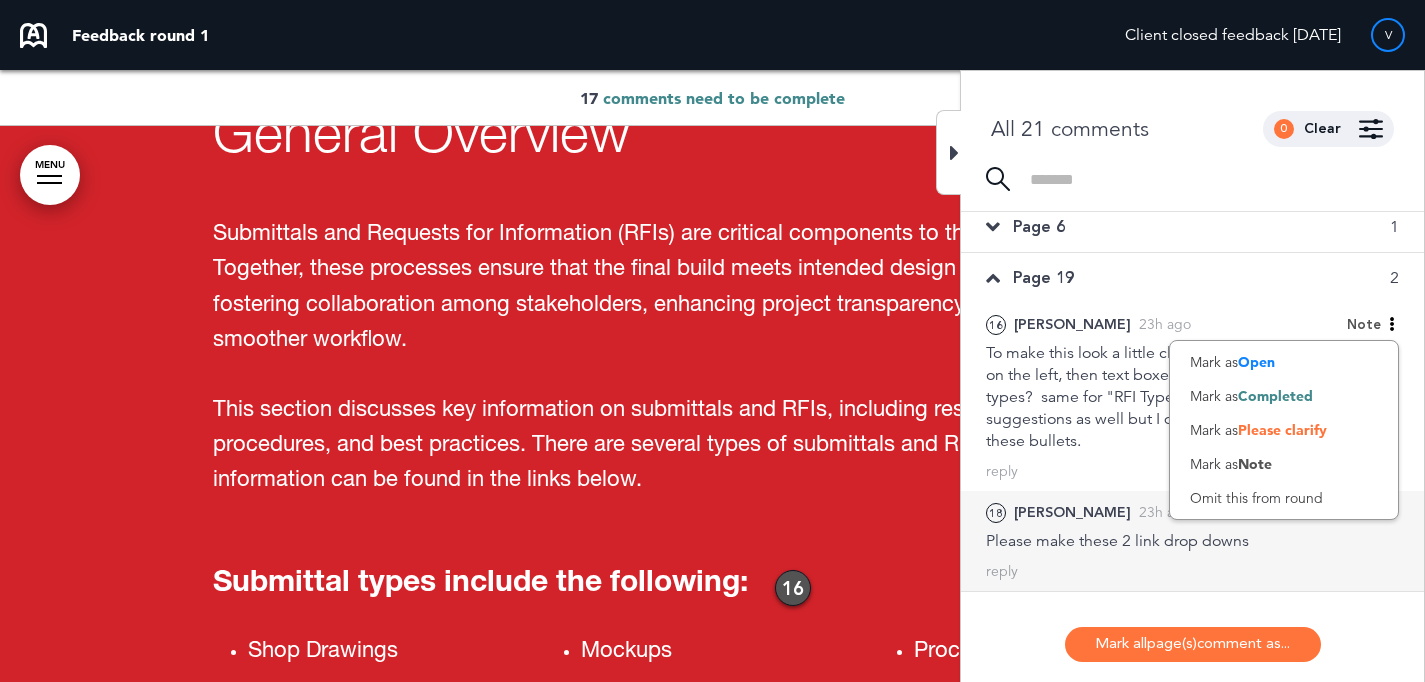 click on "Christina E." at bounding box center [1072, 513] 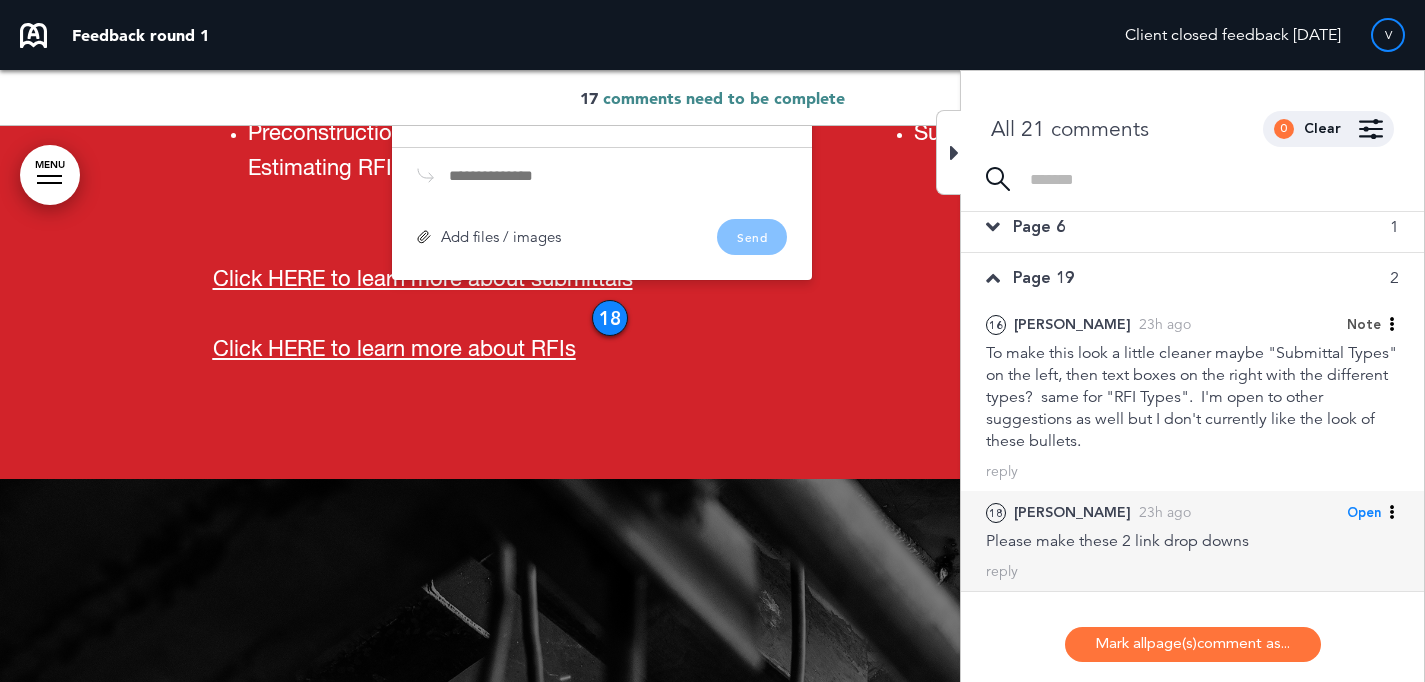 scroll, scrollTop: 16150, scrollLeft: 0, axis: vertical 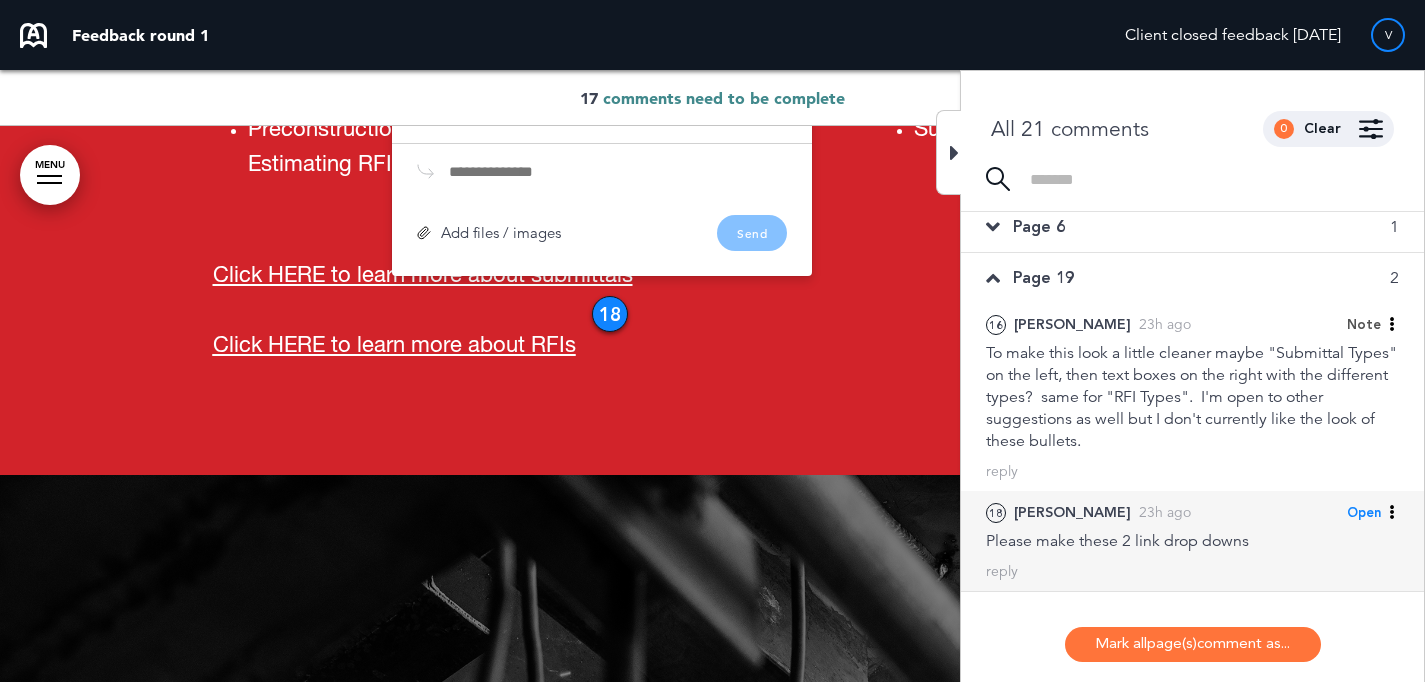 click on "Open" at bounding box center [1364, 513] 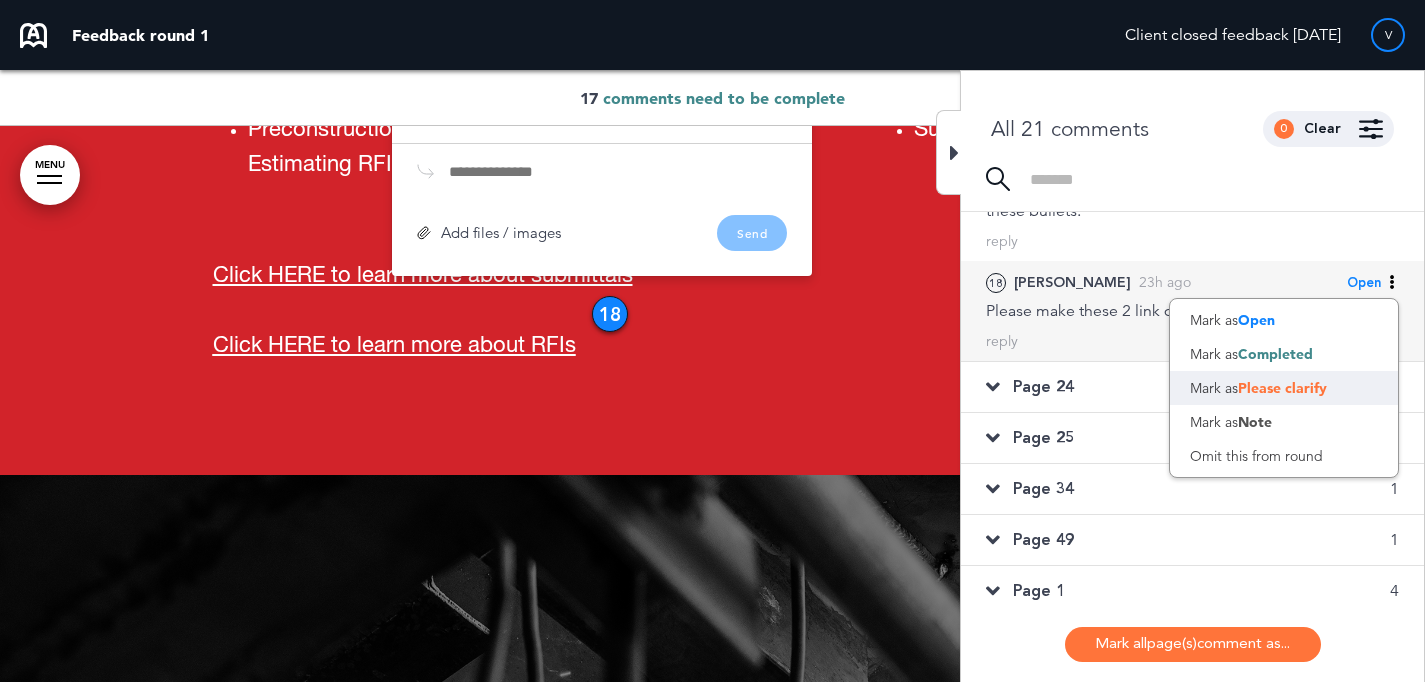 scroll, scrollTop: 290, scrollLeft: 0, axis: vertical 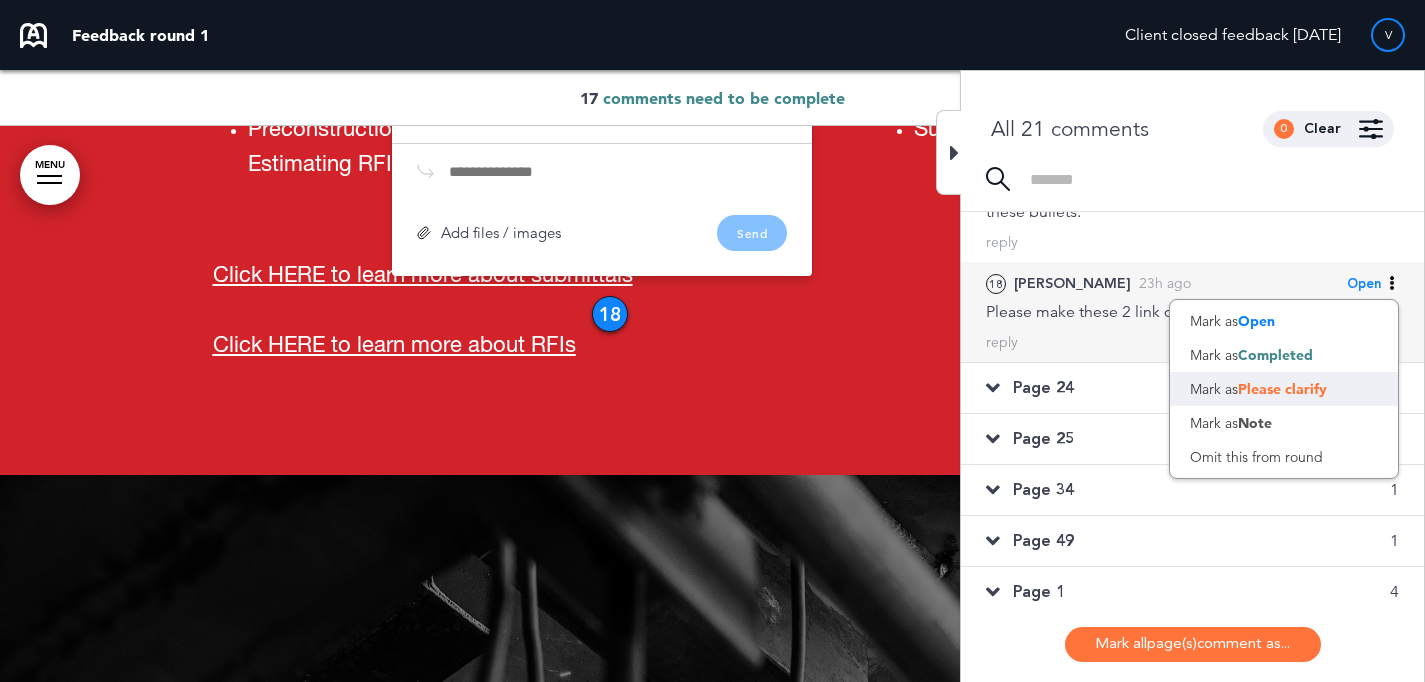 click on "Please clarify" at bounding box center [1282, 389] 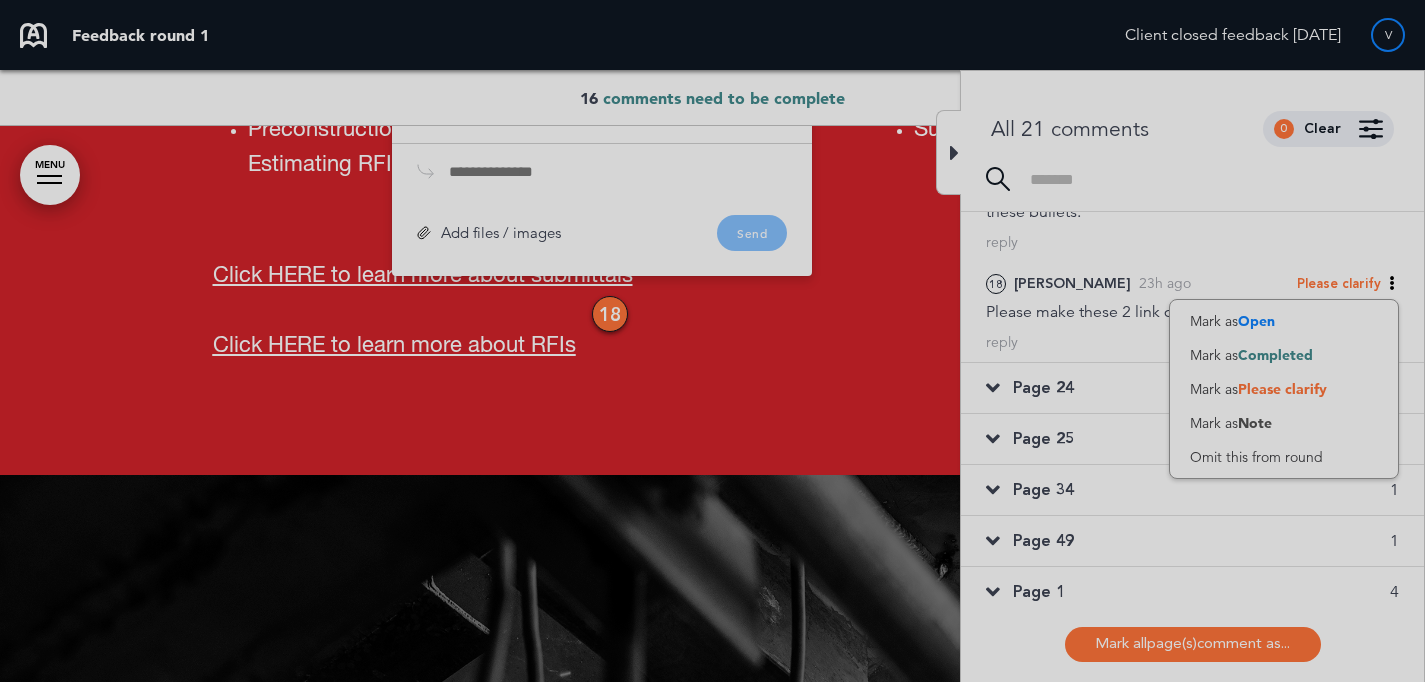 click on "Are you sure you want to close this modal?
Cancel
Close
10
Publishing
Creating
Creating
Success!
Your PDF will download in 10 seconds.
Success!
We'll remove the preview badge on your handbook shortly.
You've been invited to join {from_name}'s handbook.
Would you like to accept the invite?
Accept
Decline
Back
What's your  restaurant 's name?
)" at bounding box center (712, -15809) 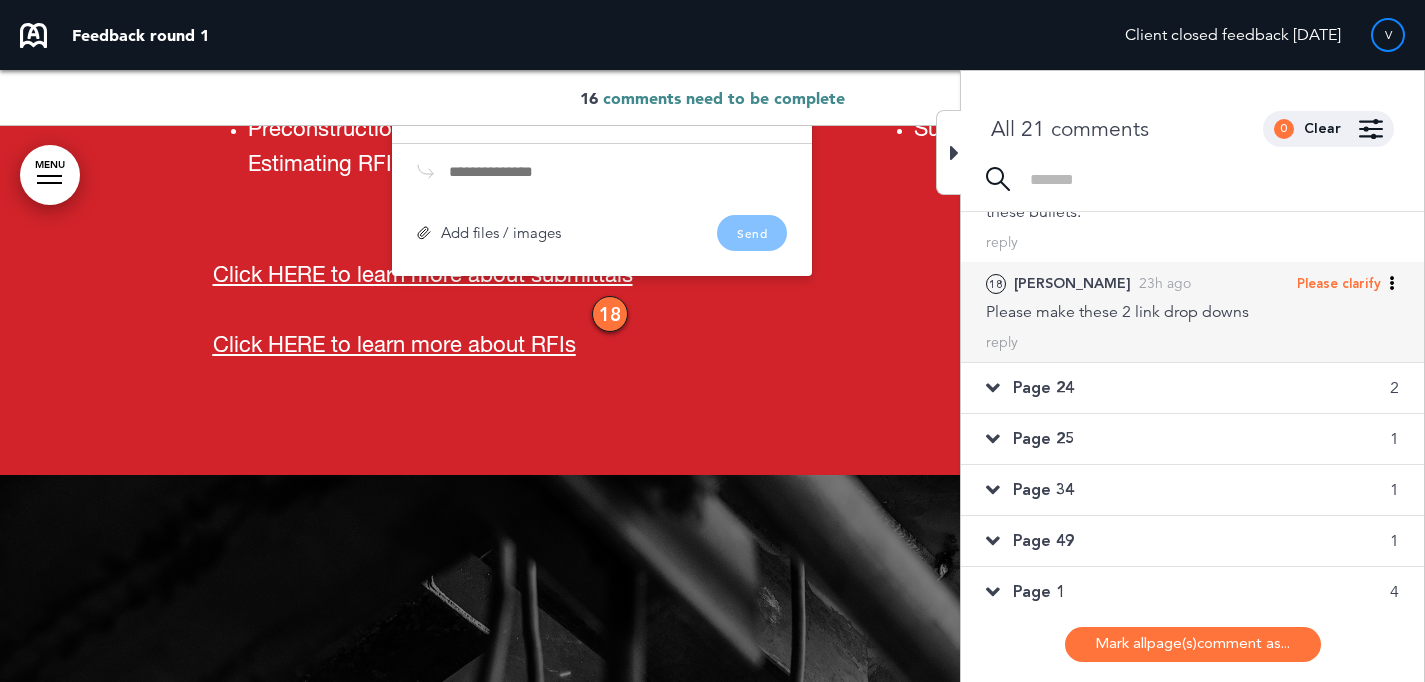 click on "reply" at bounding box center [1192, 342] 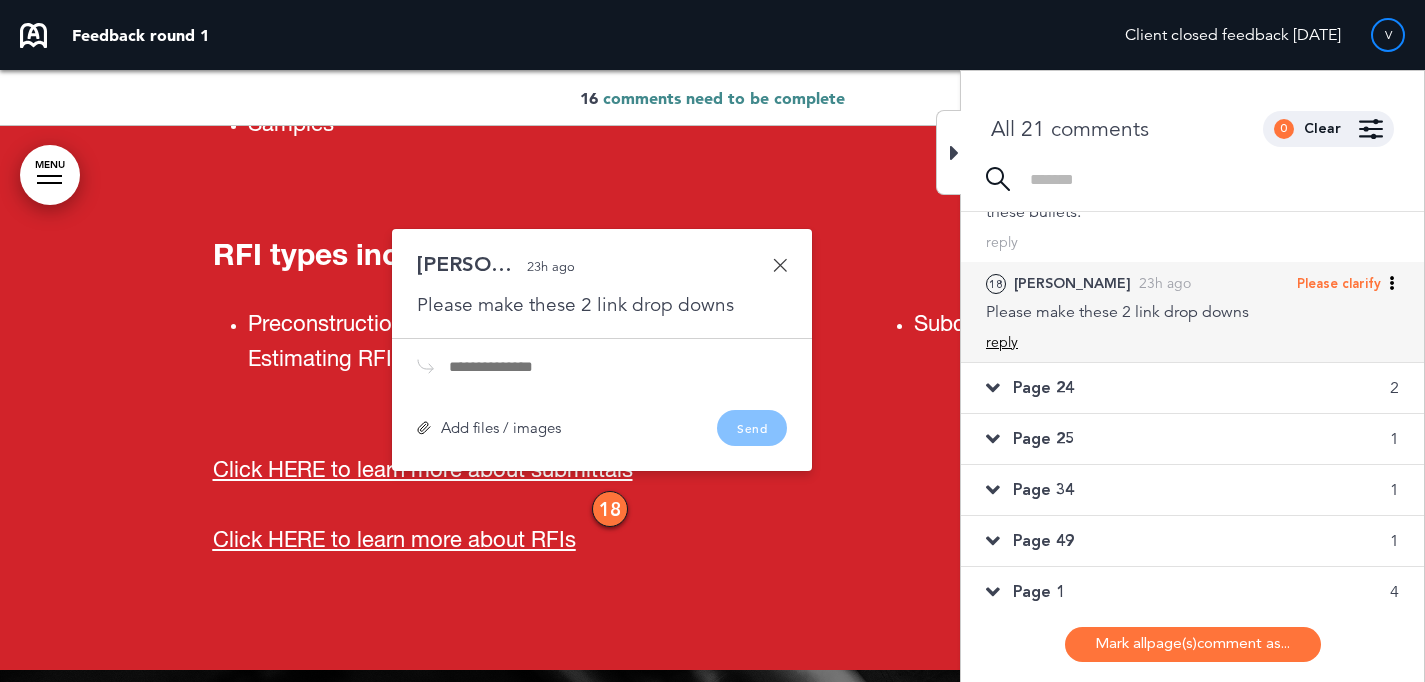 scroll, scrollTop: 15955, scrollLeft: 0, axis: vertical 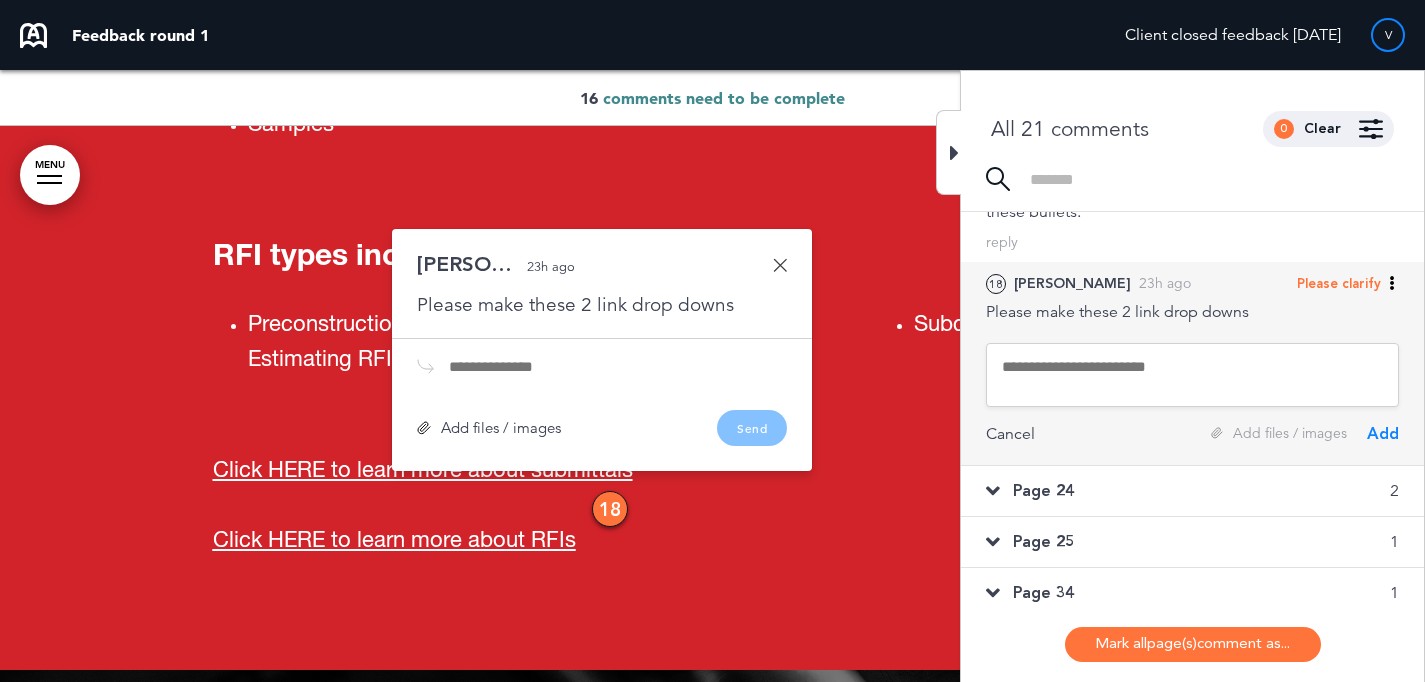 drag, startPoint x: 1068, startPoint y: 371, endPoint x: 1078, endPoint y: 355, distance: 18.867962 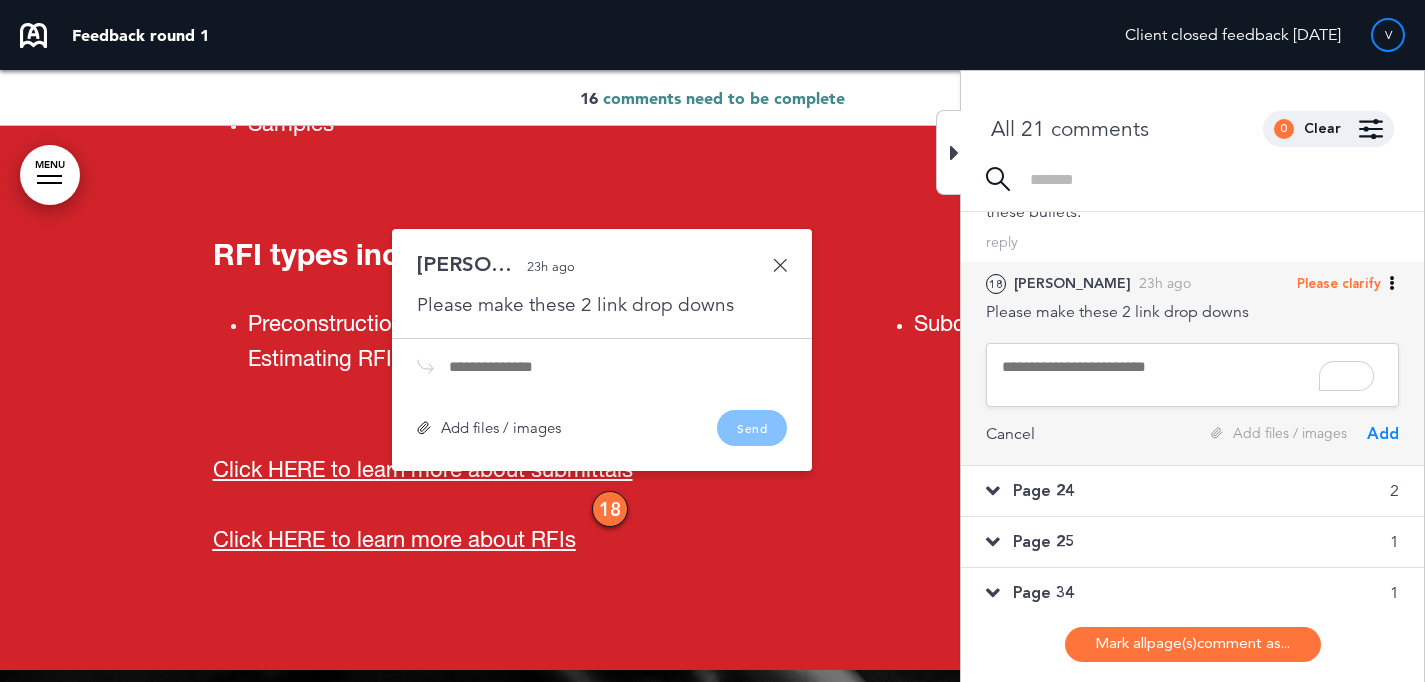 scroll, scrollTop: 290, scrollLeft: 0, axis: vertical 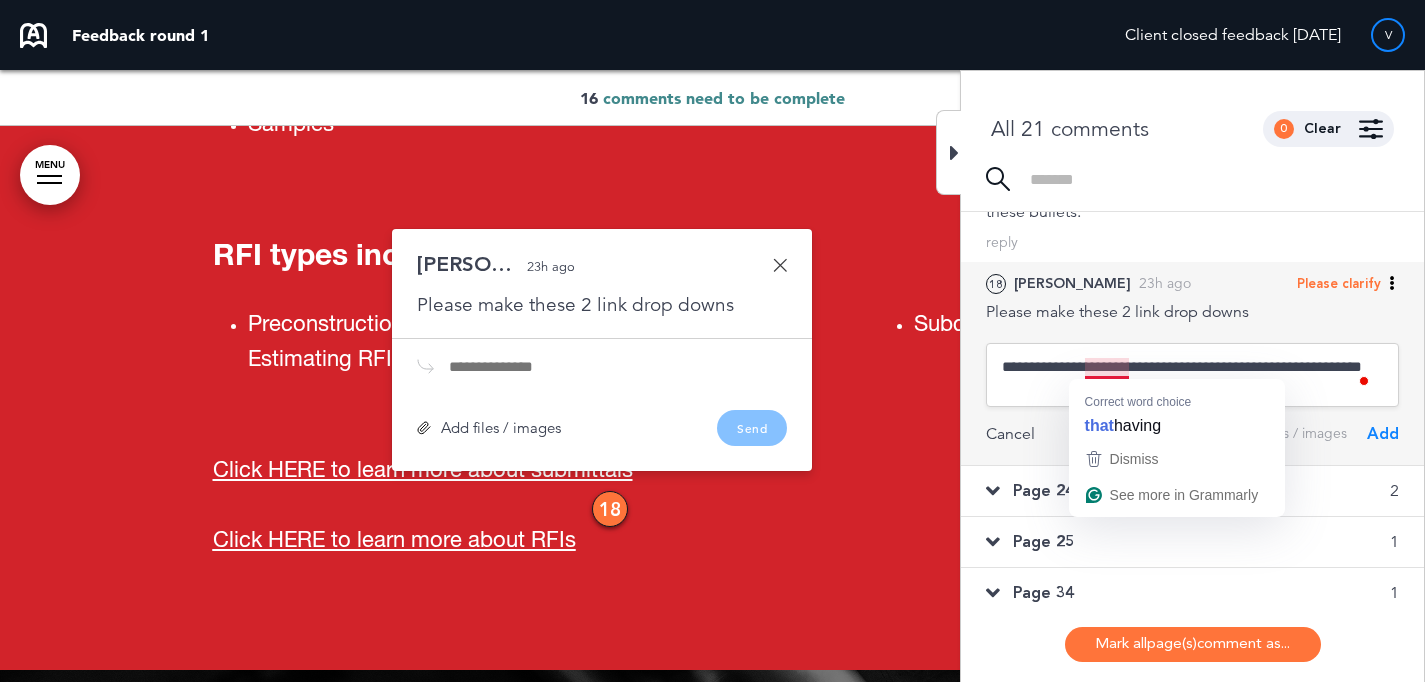 drag, startPoint x: 1253, startPoint y: 362, endPoint x: 1302, endPoint y: 363, distance: 49.010204 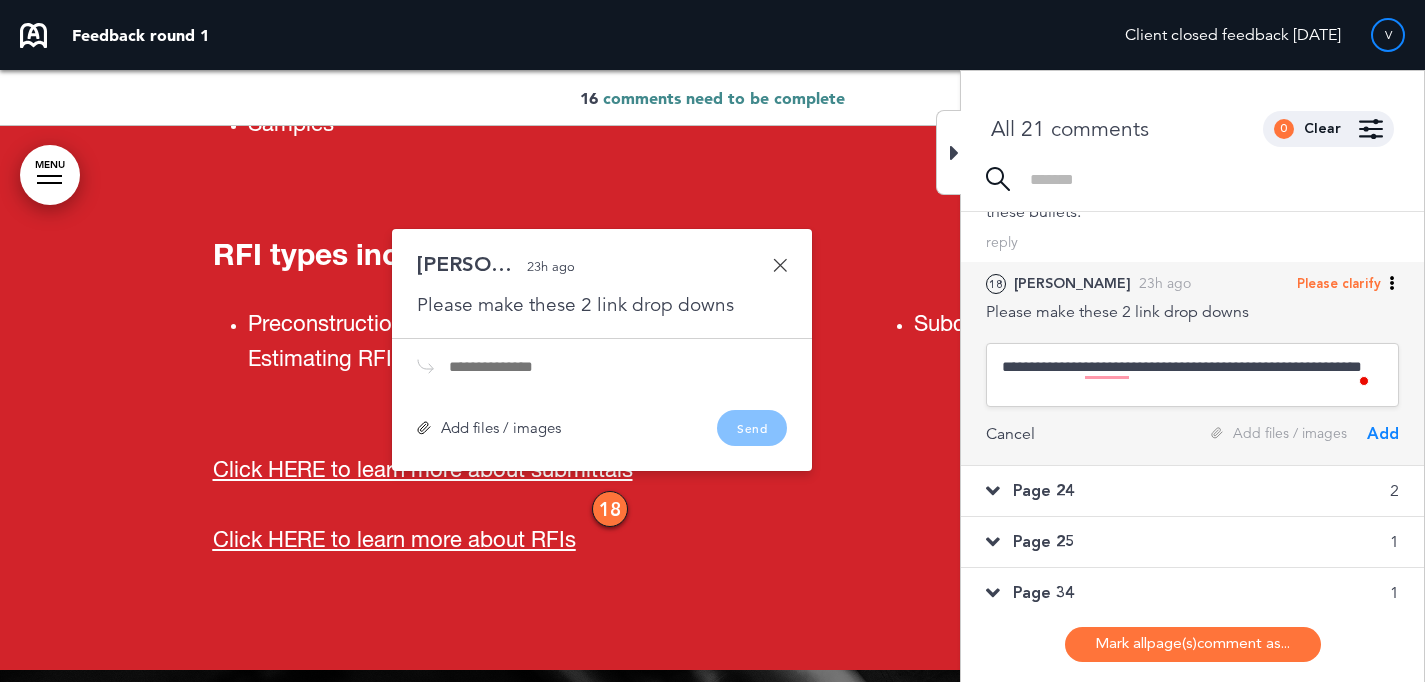 type on "**********" 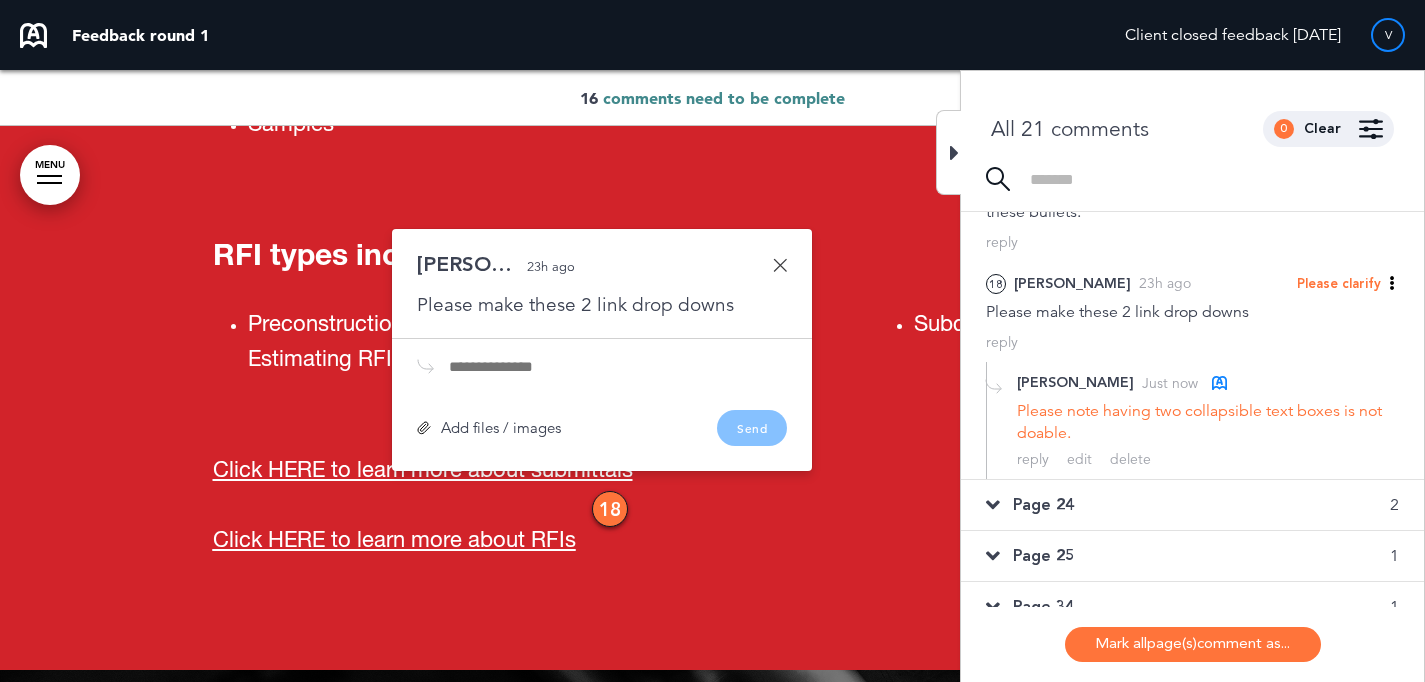 click on "Page 24
2" at bounding box center [1192, 505] 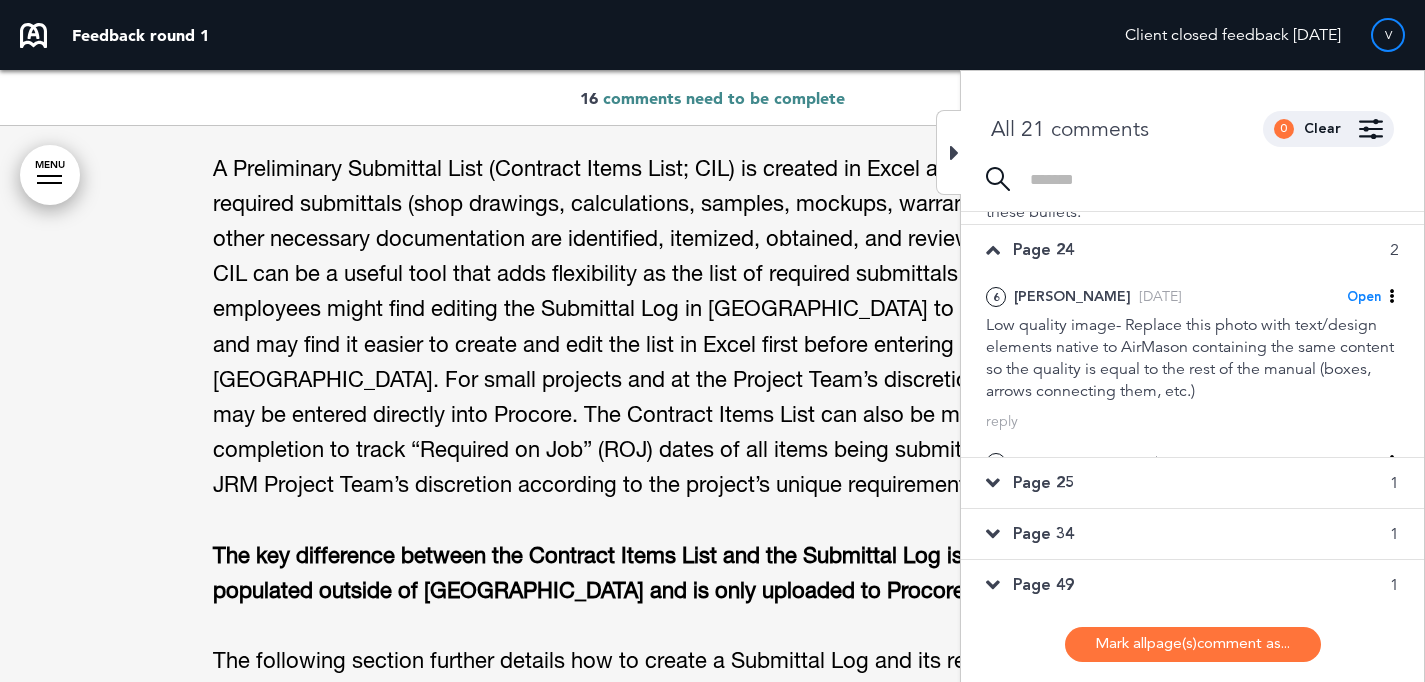 scroll, scrollTop: 19760, scrollLeft: 0, axis: vertical 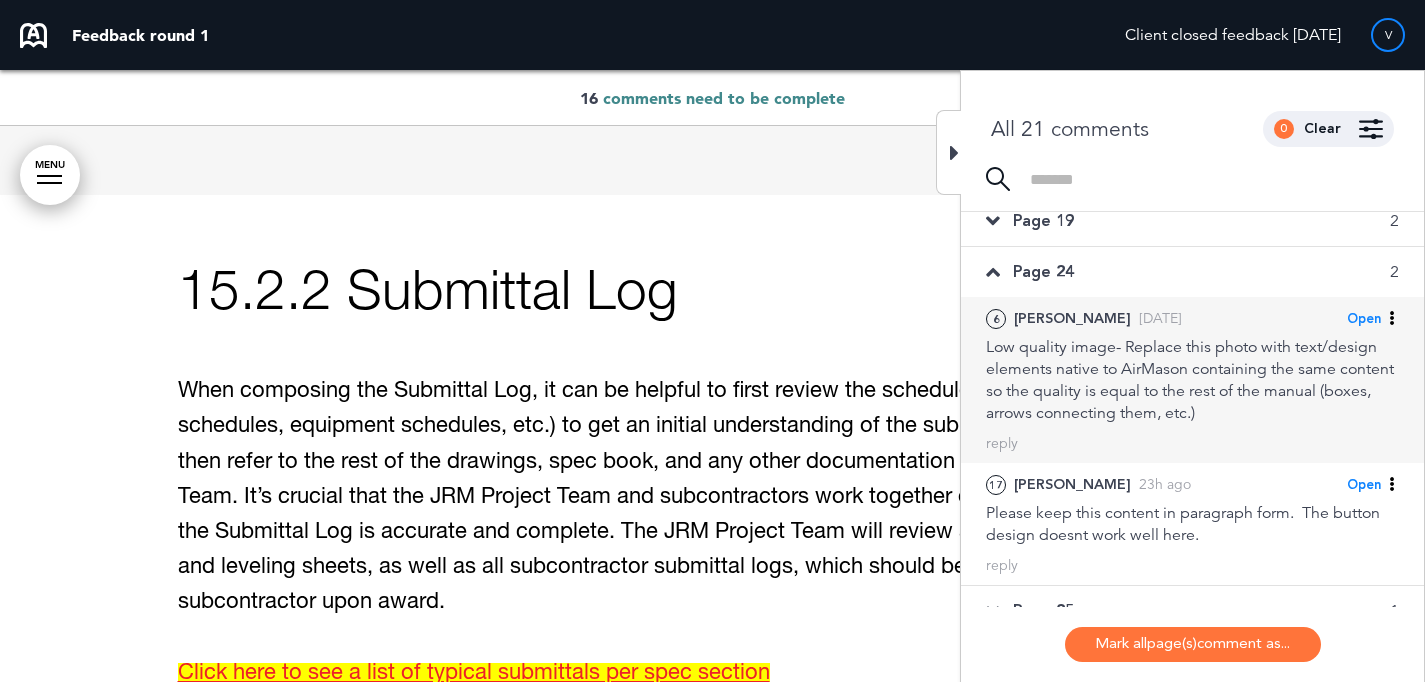 click on "Low quality image- Replace this photo with text/design elements native to AirMason containing the same content so the quality is equal to the rest of the manual (boxes, arrows connecting them, etc.)" at bounding box center (1192, 380) 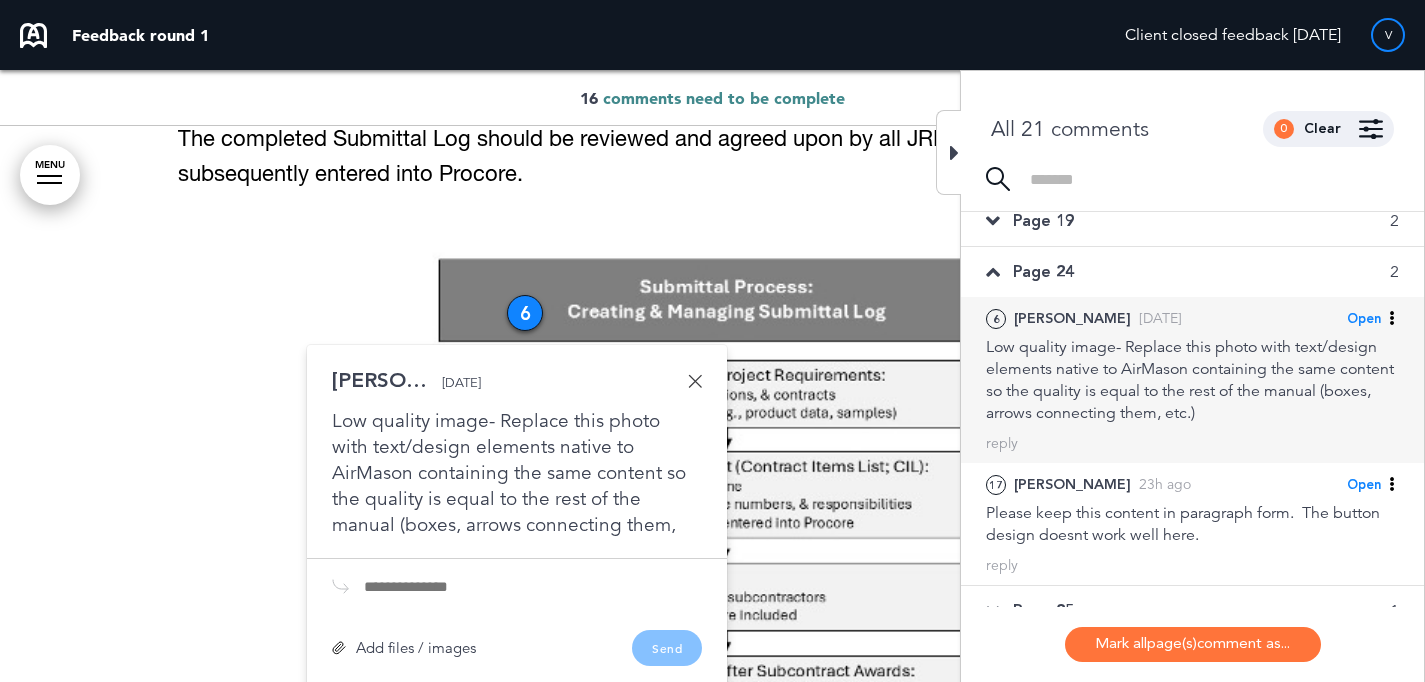 click on "Open" at bounding box center (1364, 319) 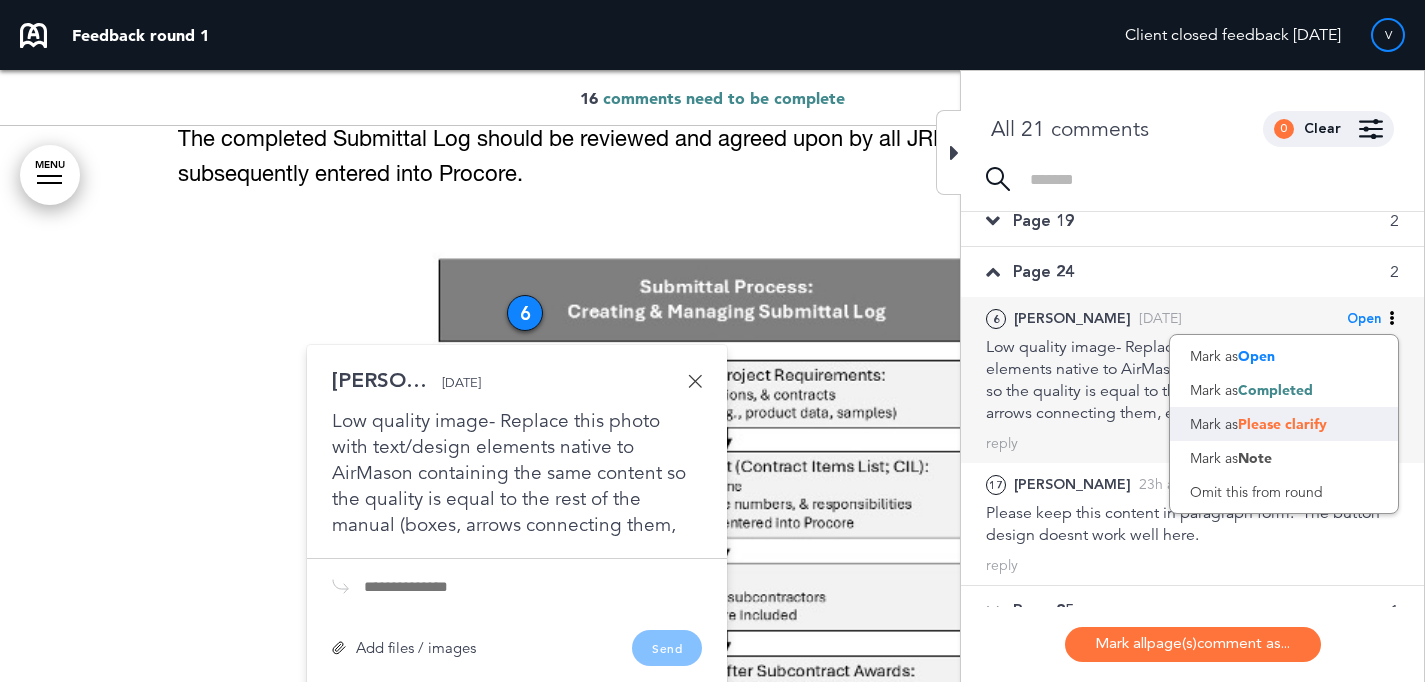 click on "Mark as  Please clarify" at bounding box center [1284, 424] 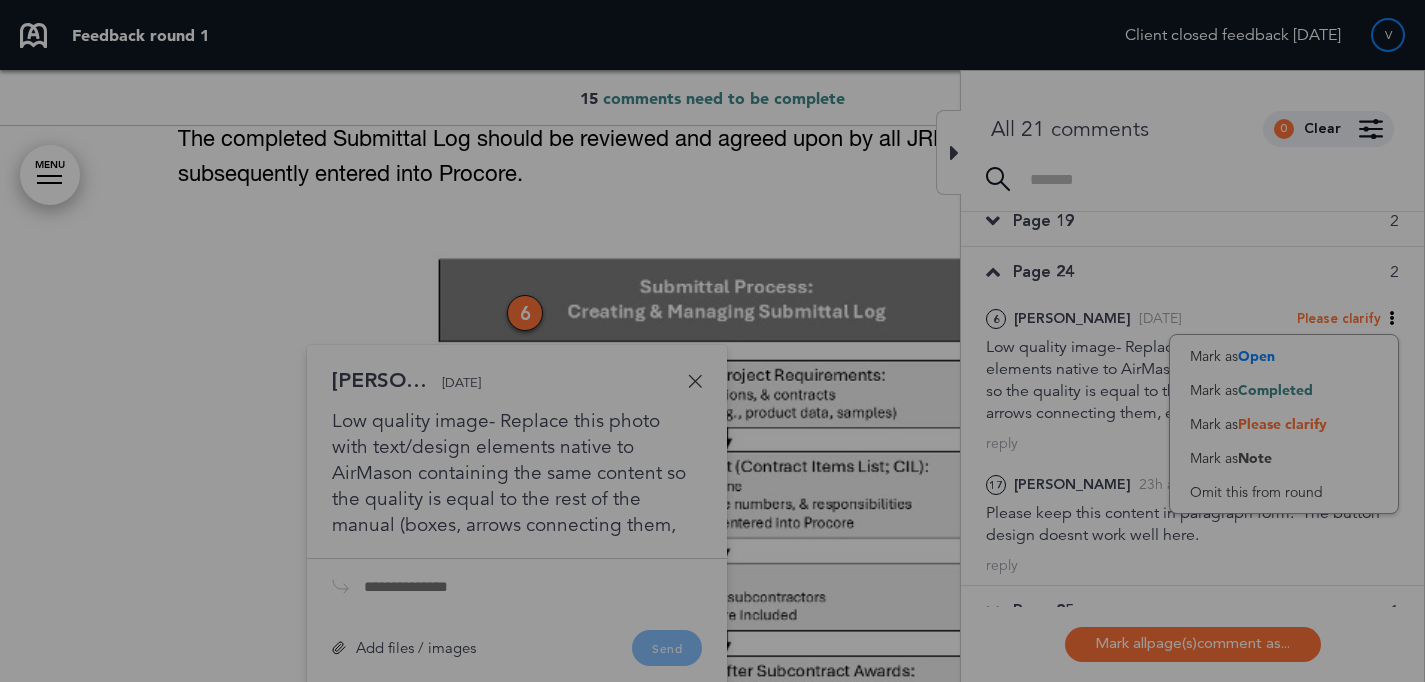 click at bounding box center [712, 341] 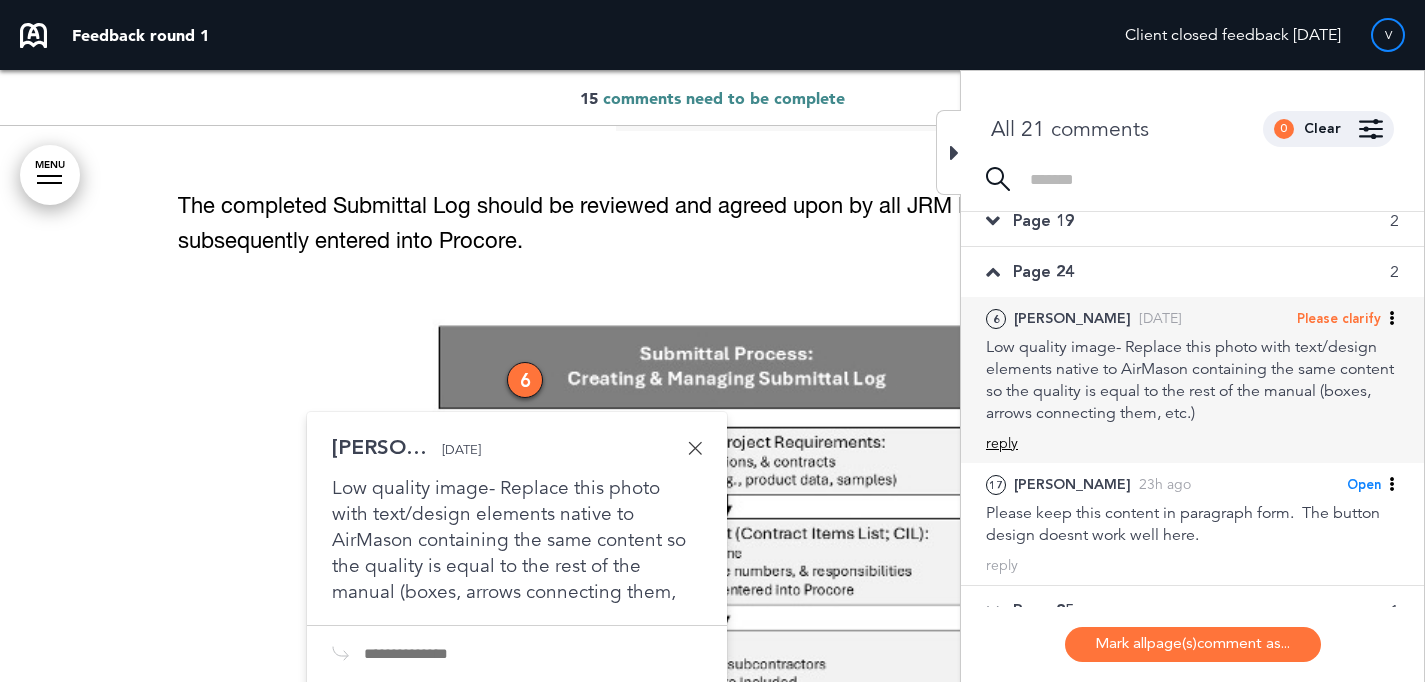 click on "reply" at bounding box center [1002, 443] 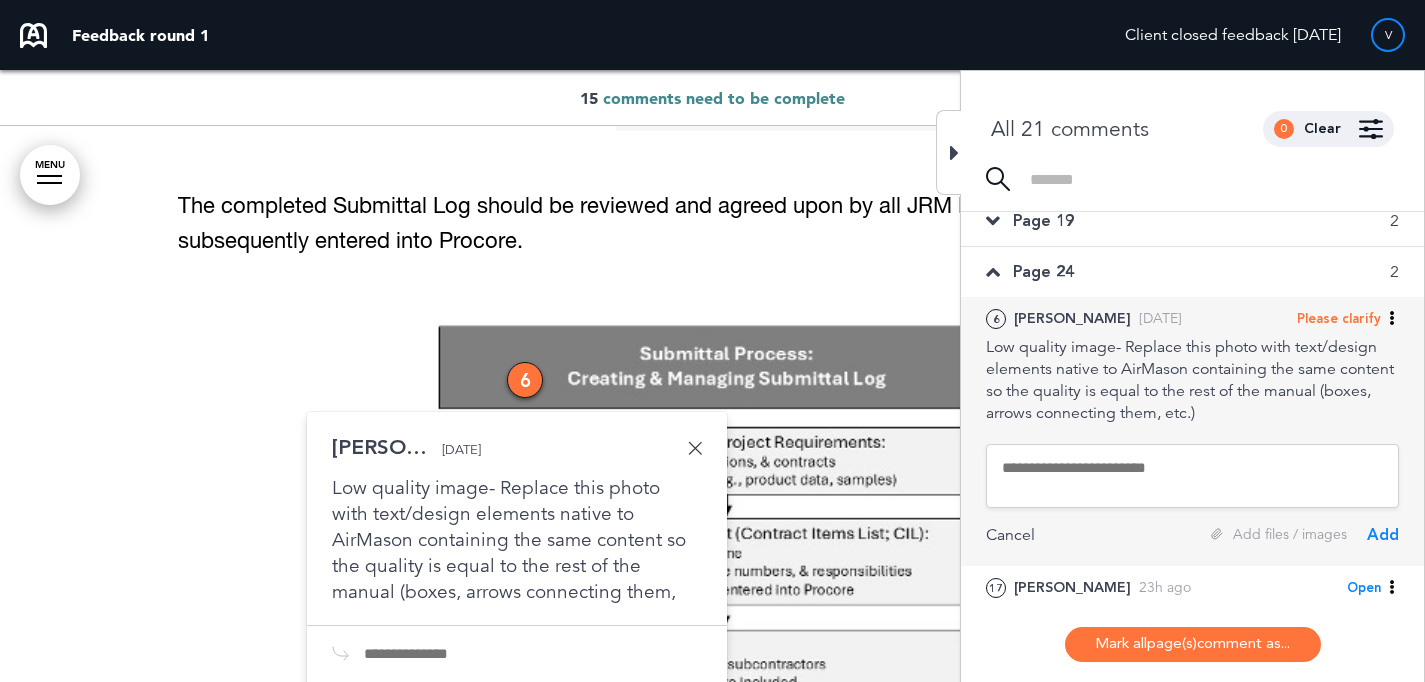 click at bounding box center (1192, 476) 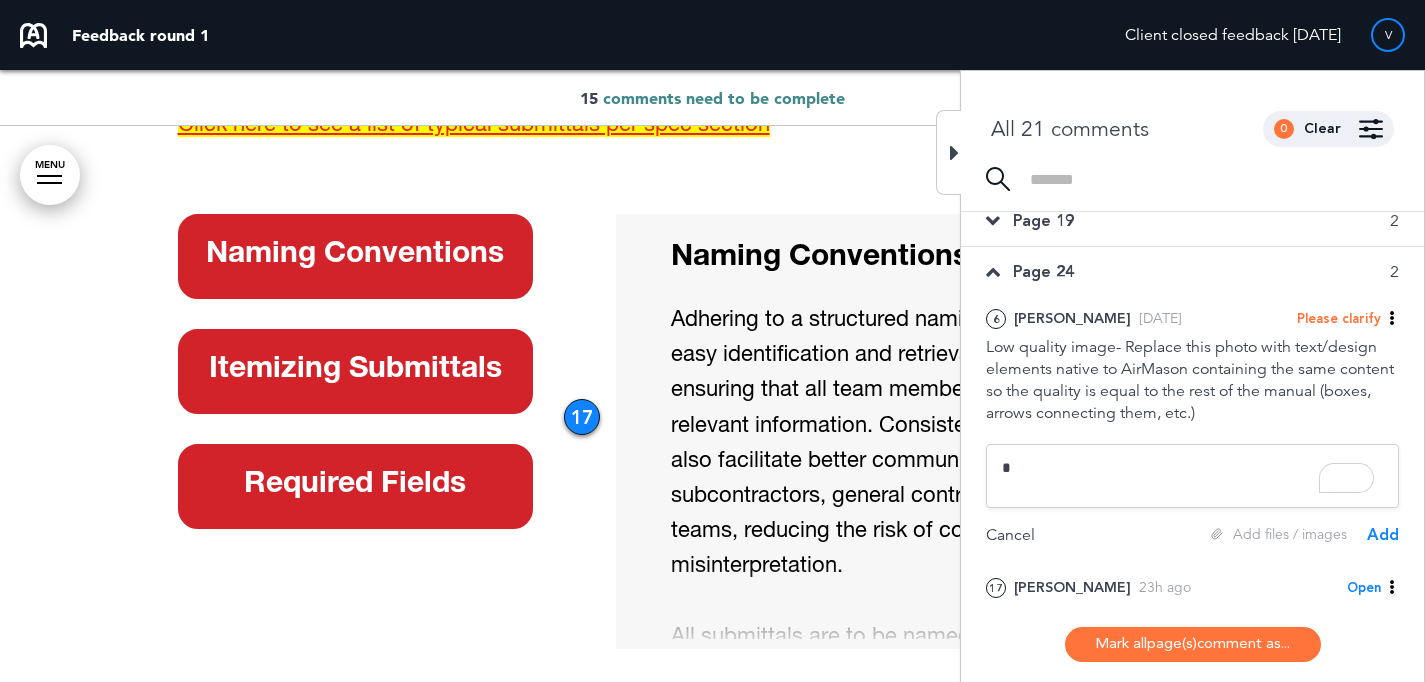 type on "*" 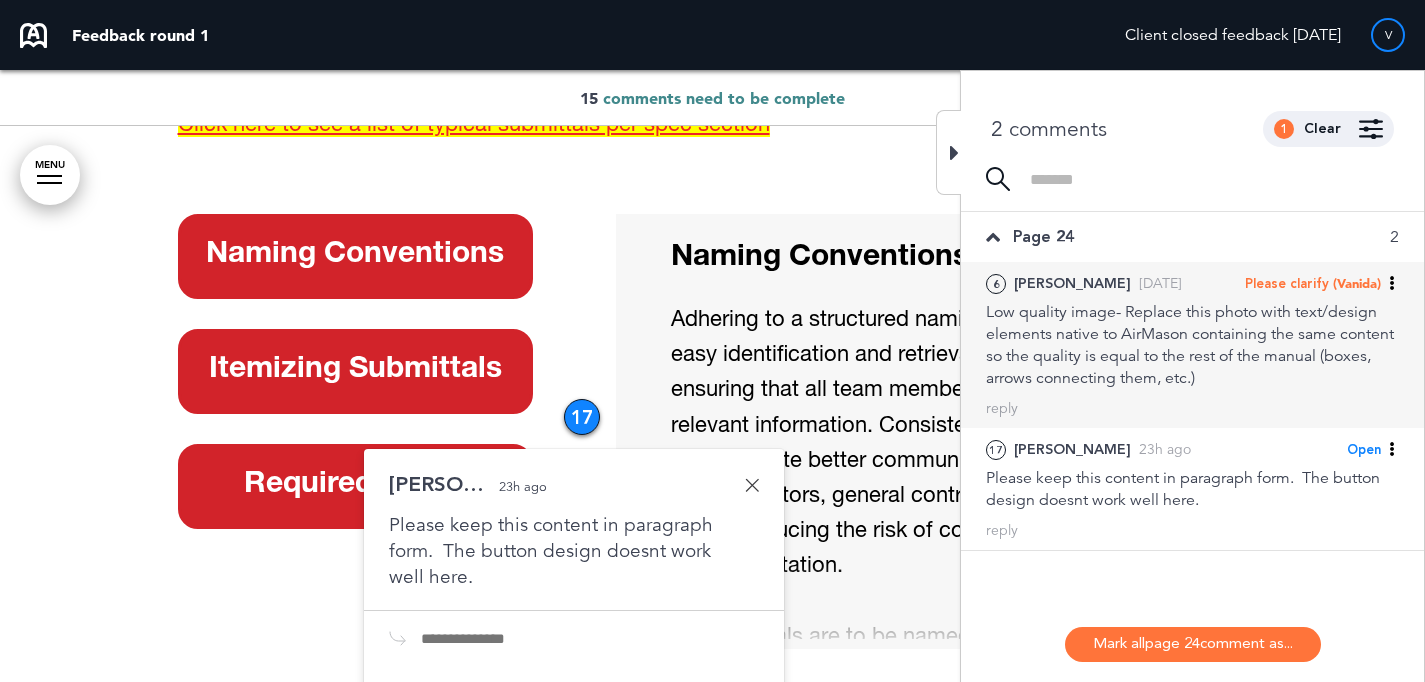 click on "(Vanida)" at bounding box center [1357, 283] 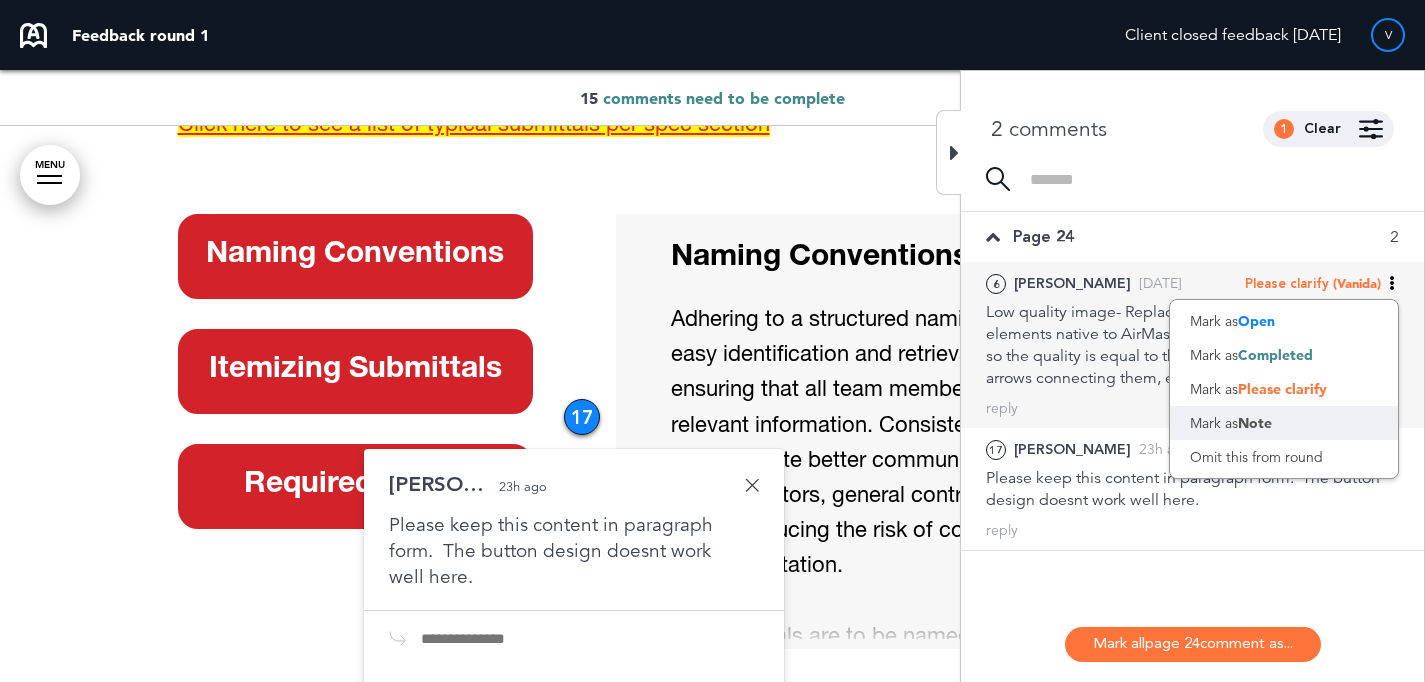 click on "Mark as  Note" at bounding box center (1284, 423) 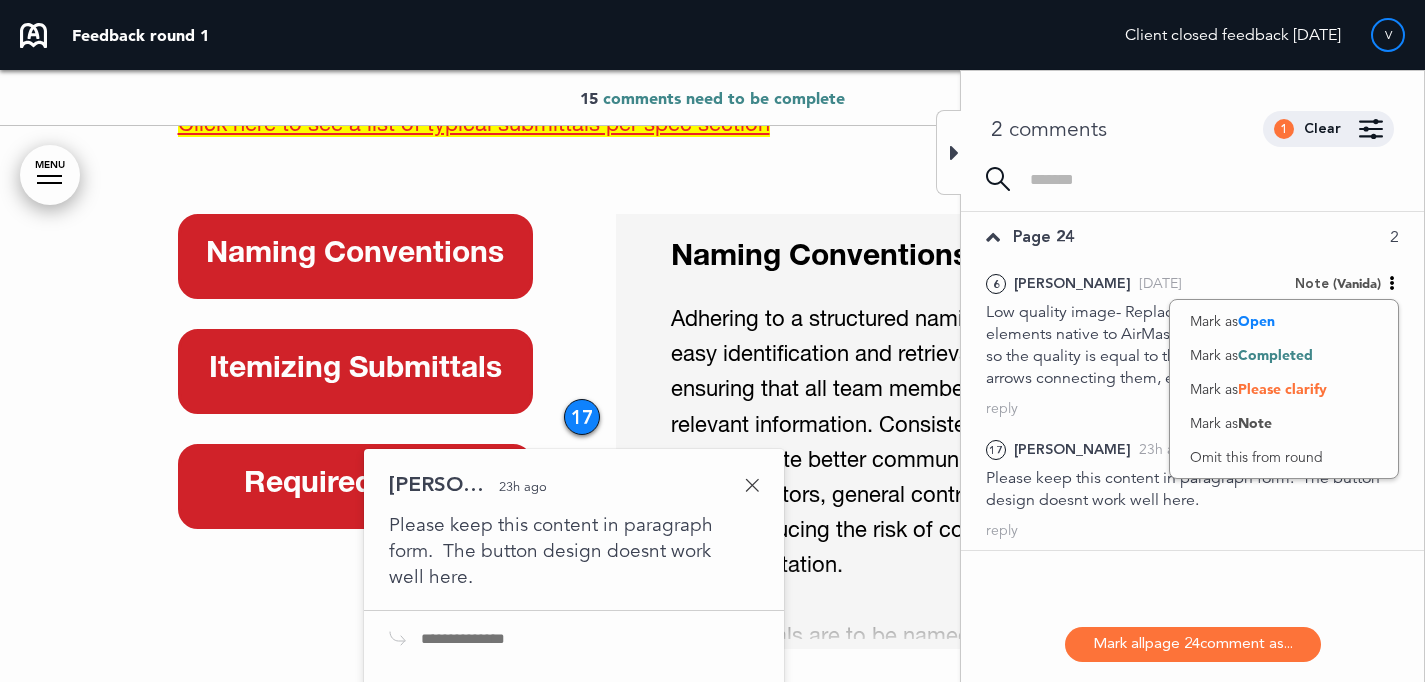 click on "Page 24
2
6
Cara A.
Yesterday
Note
(Vanida)
Mark as  Open
Mark as  Completed
Mark as  Please clarify
Mark as  Note
Omit this from round
Low quality image- Replace this photo with text/design elements native to AirMason containing the same content so the quality is equal to the rest of the manual (boxes, arrows connecting them, etc.)
Add" at bounding box center (1192, 409) 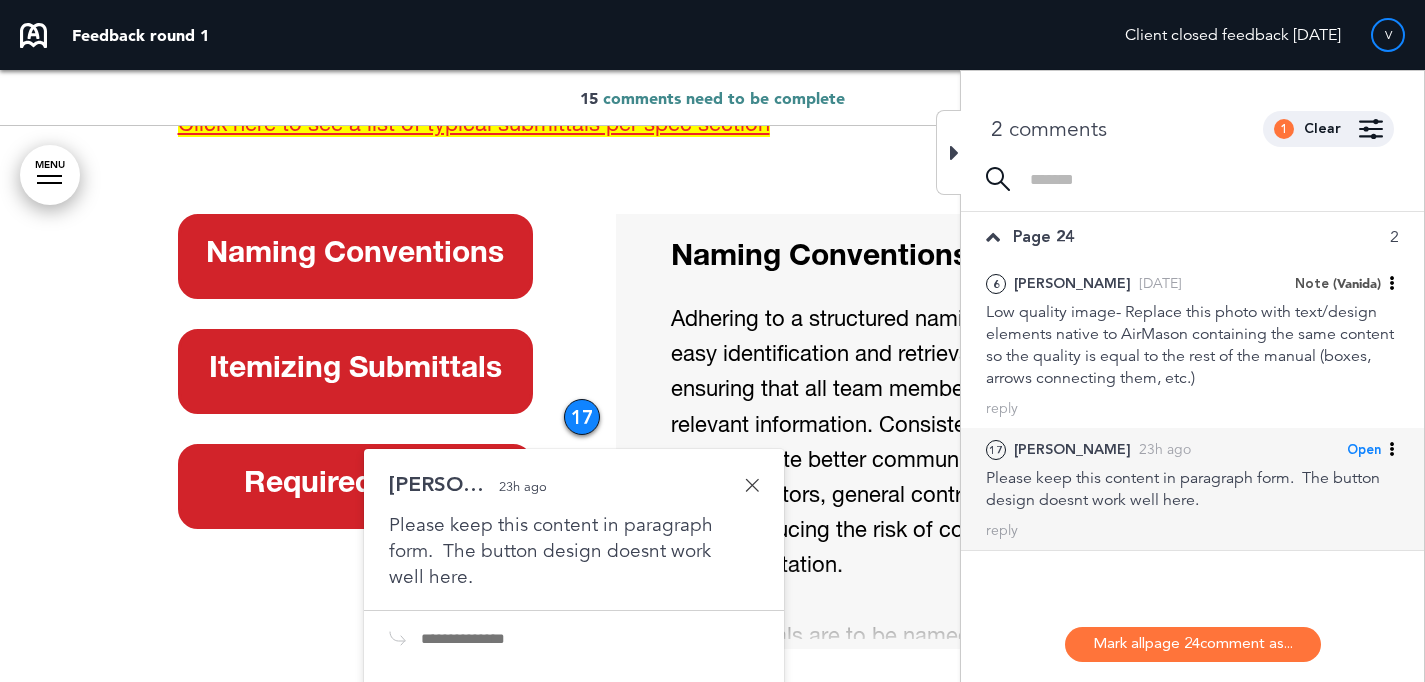 click on "Open" at bounding box center [1364, 450] 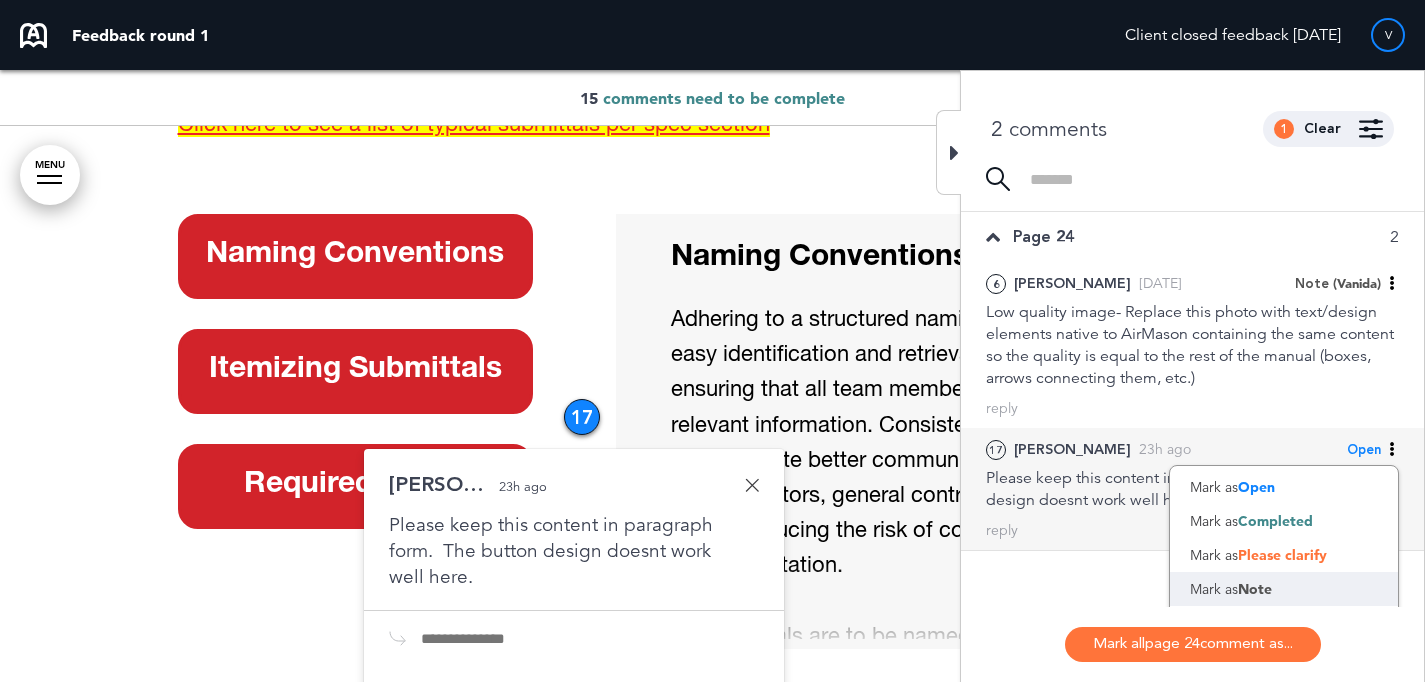 click on "Mark as  Note" at bounding box center (1284, 589) 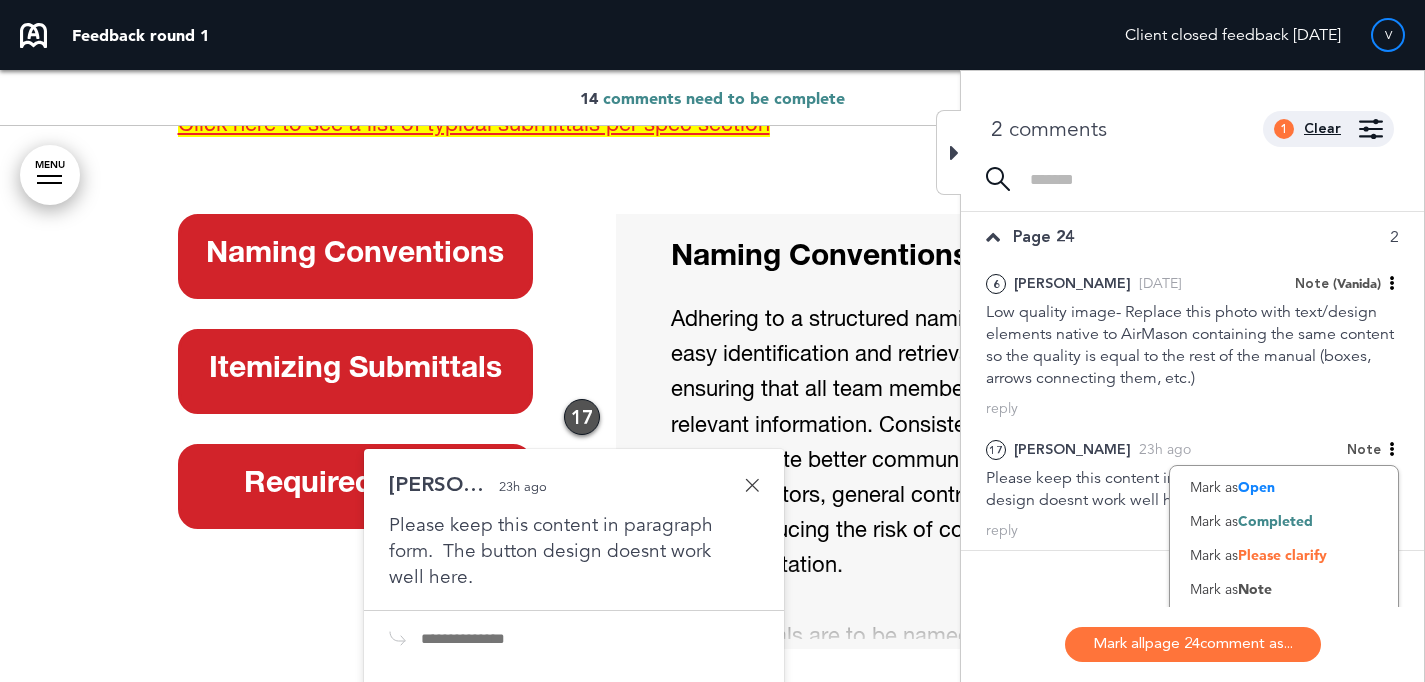 click on "Clear" at bounding box center [1322, 129] 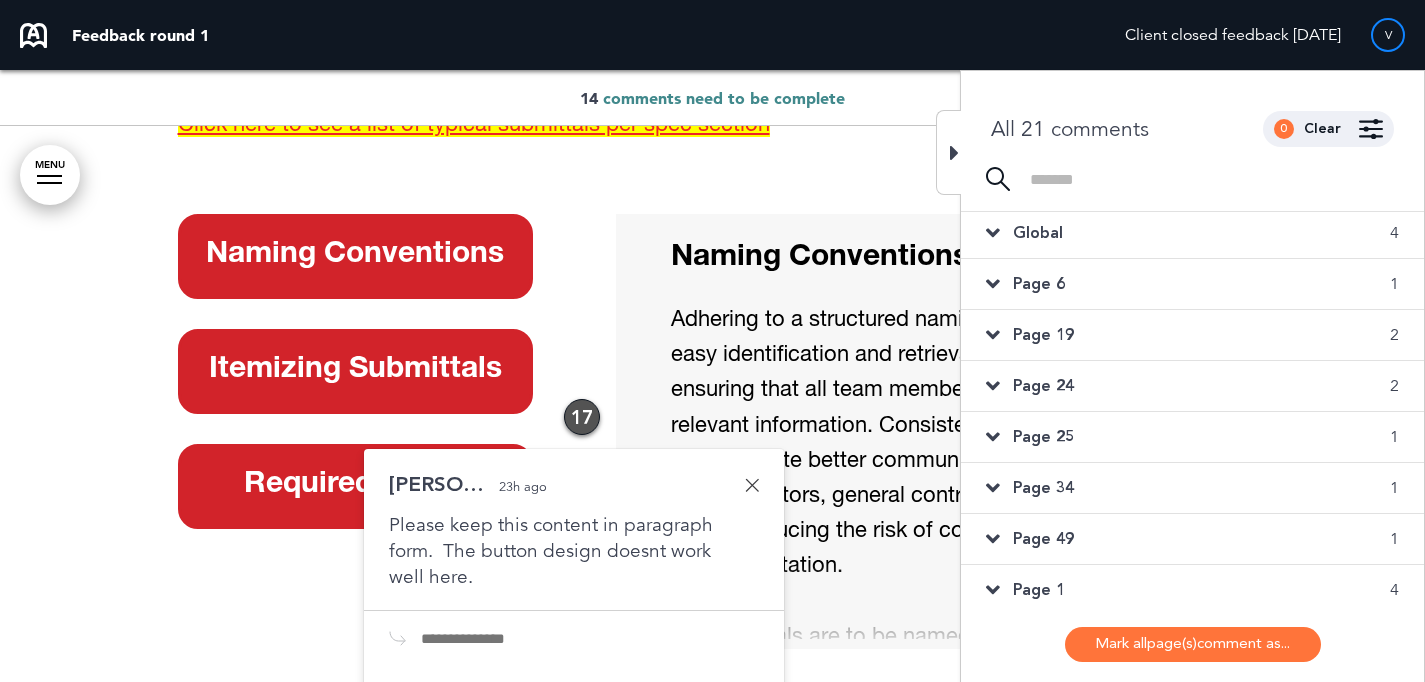 click on "Page 19
2" at bounding box center [1192, 335] 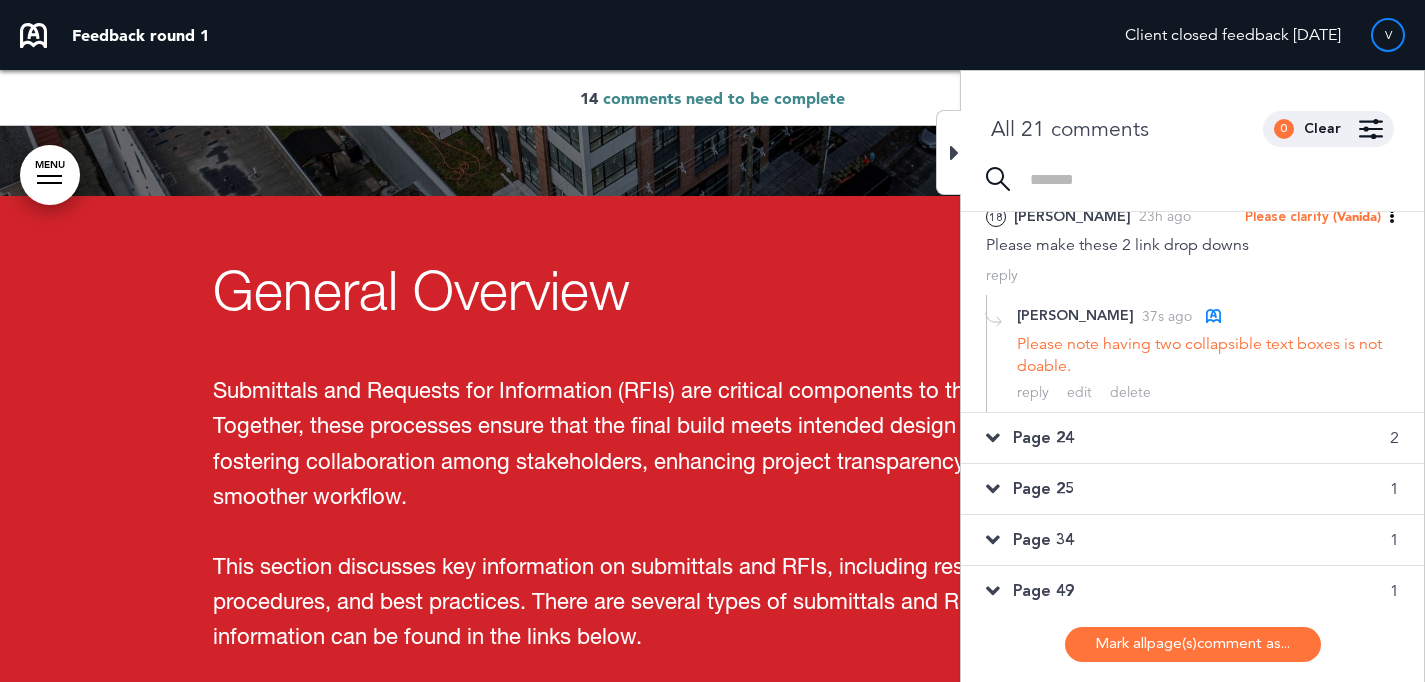 click on "Page 24
2" at bounding box center (1192, 438) 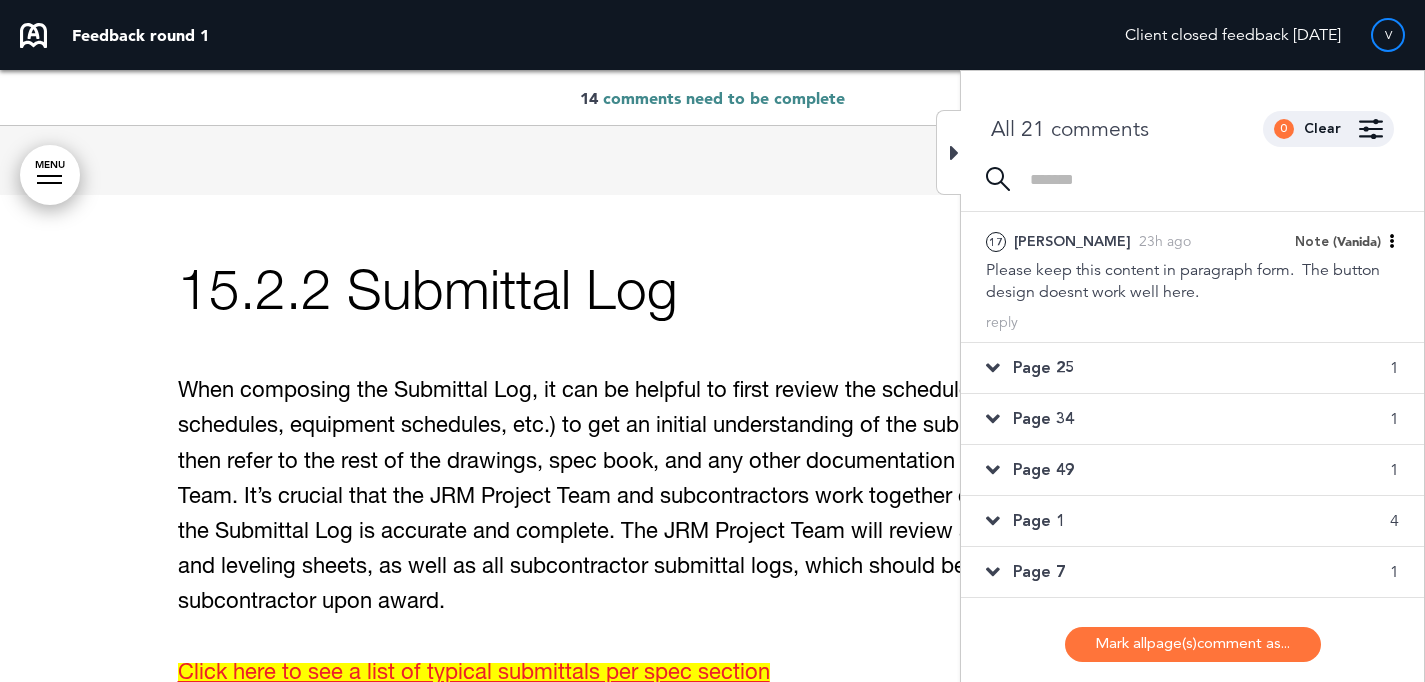 click on "Page 25
1" at bounding box center (1192, 368) 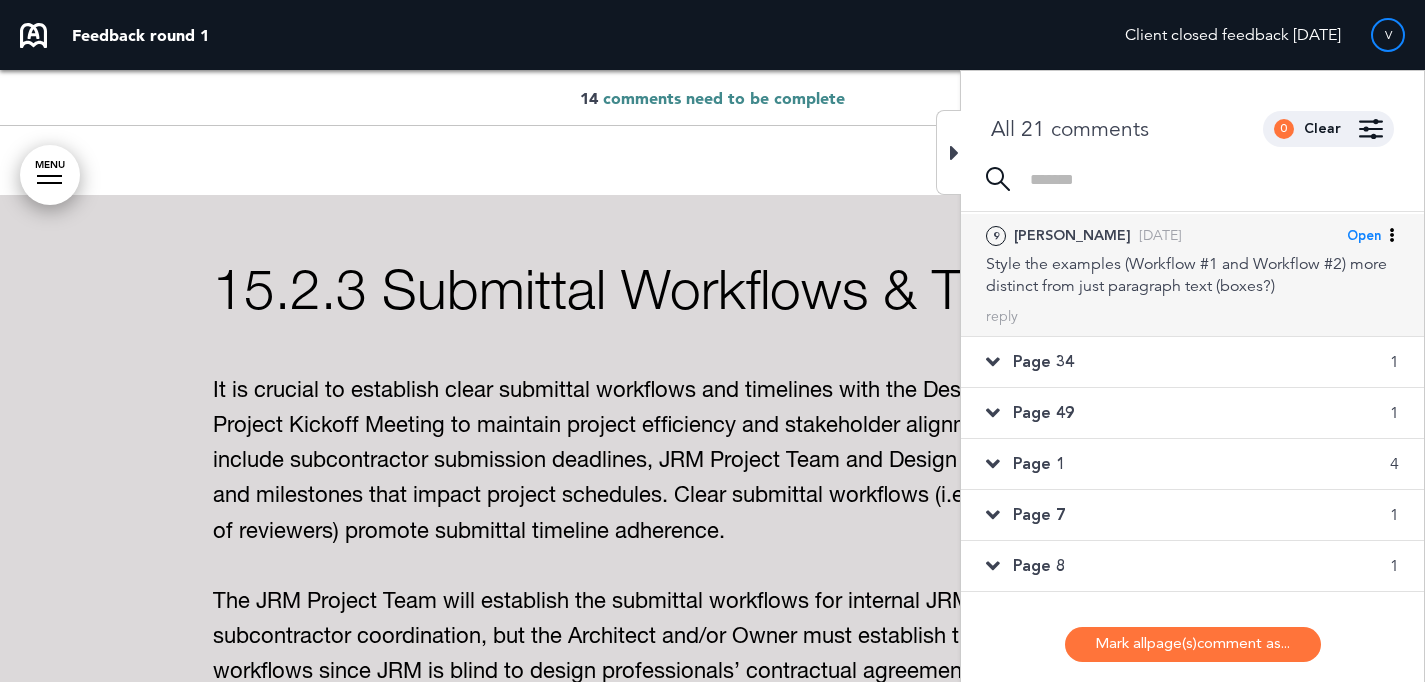 click on "Style the examples (Workflow #1 and Workflow #2) more distinct from just paragraph text (boxes?)" at bounding box center [1192, 275] 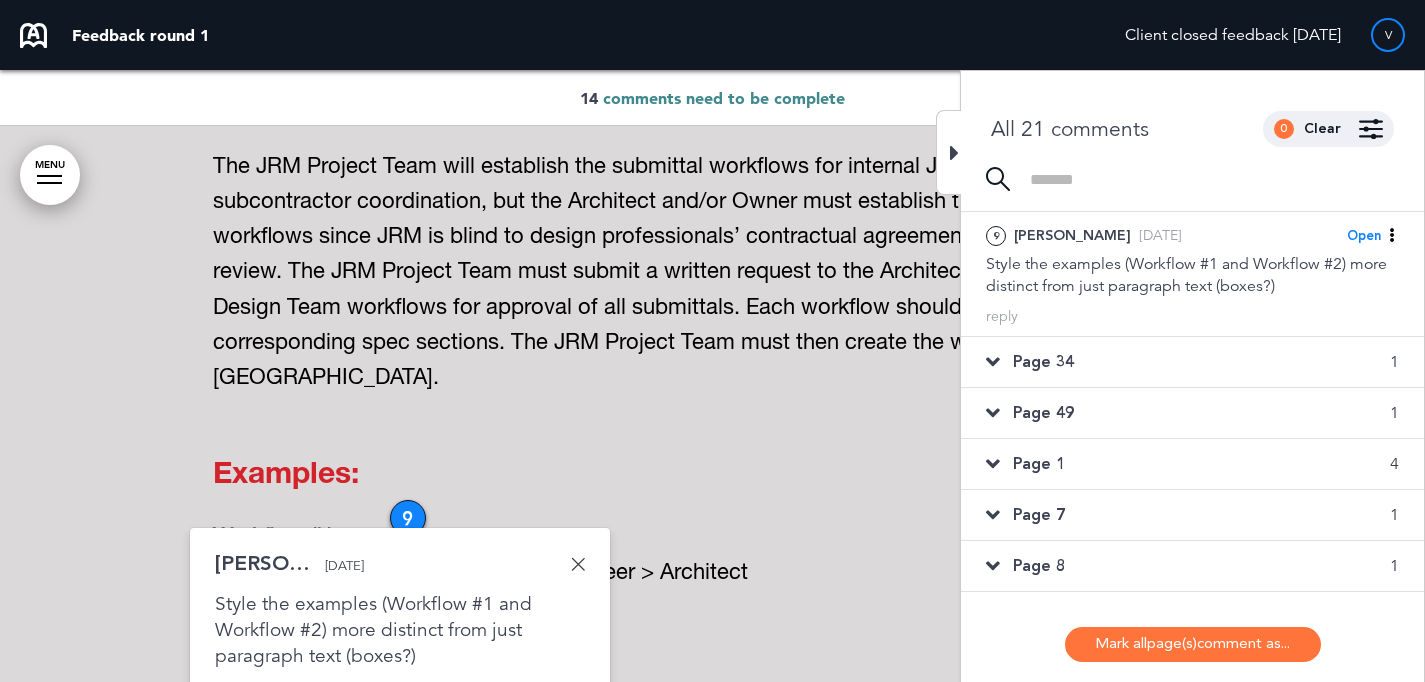 click at bounding box center [578, 564] 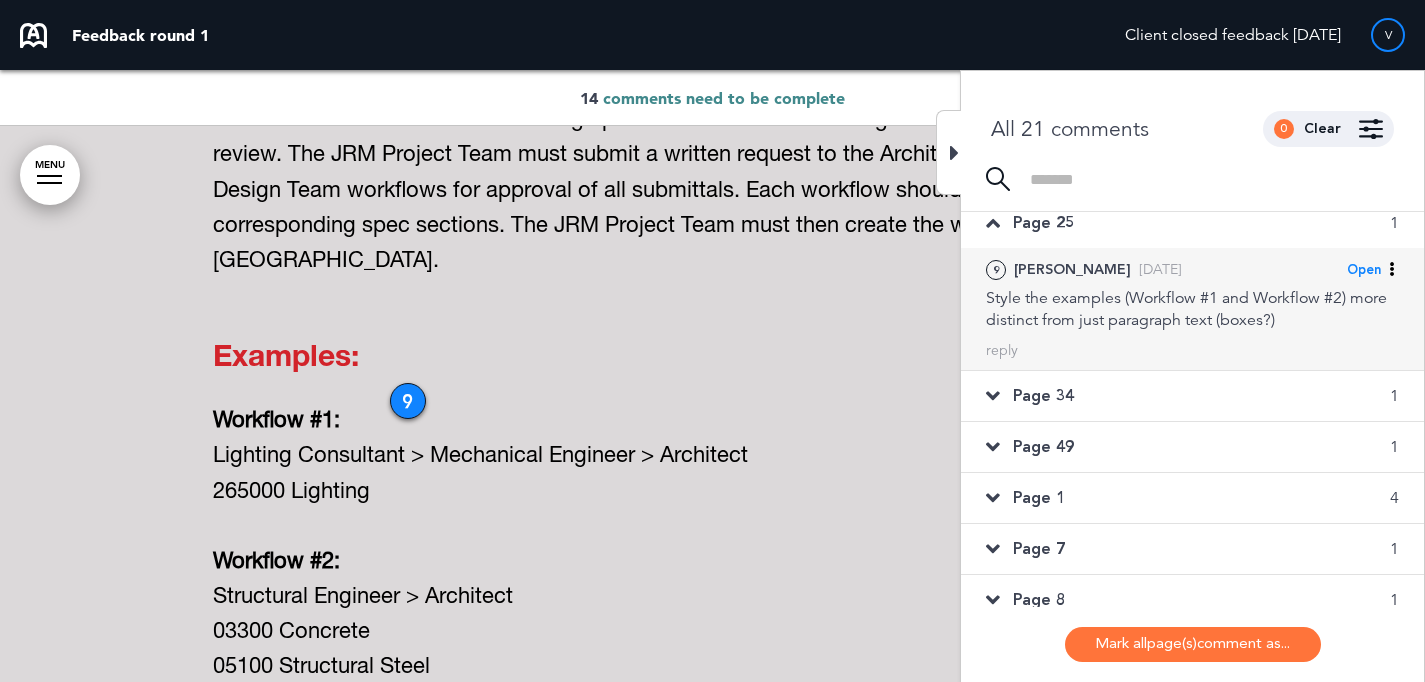 click on "Open" at bounding box center [1364, 270] 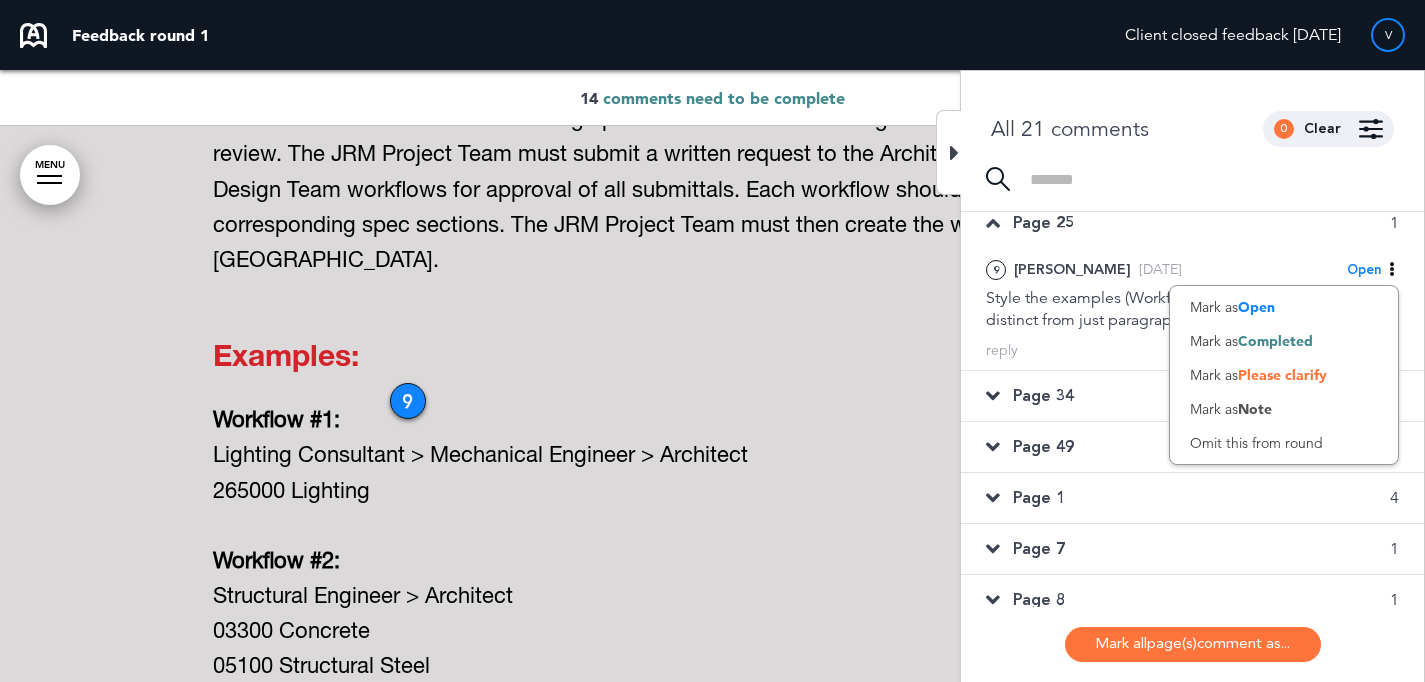 click on "Mark as  Note" at bounding box center (1284, 409) 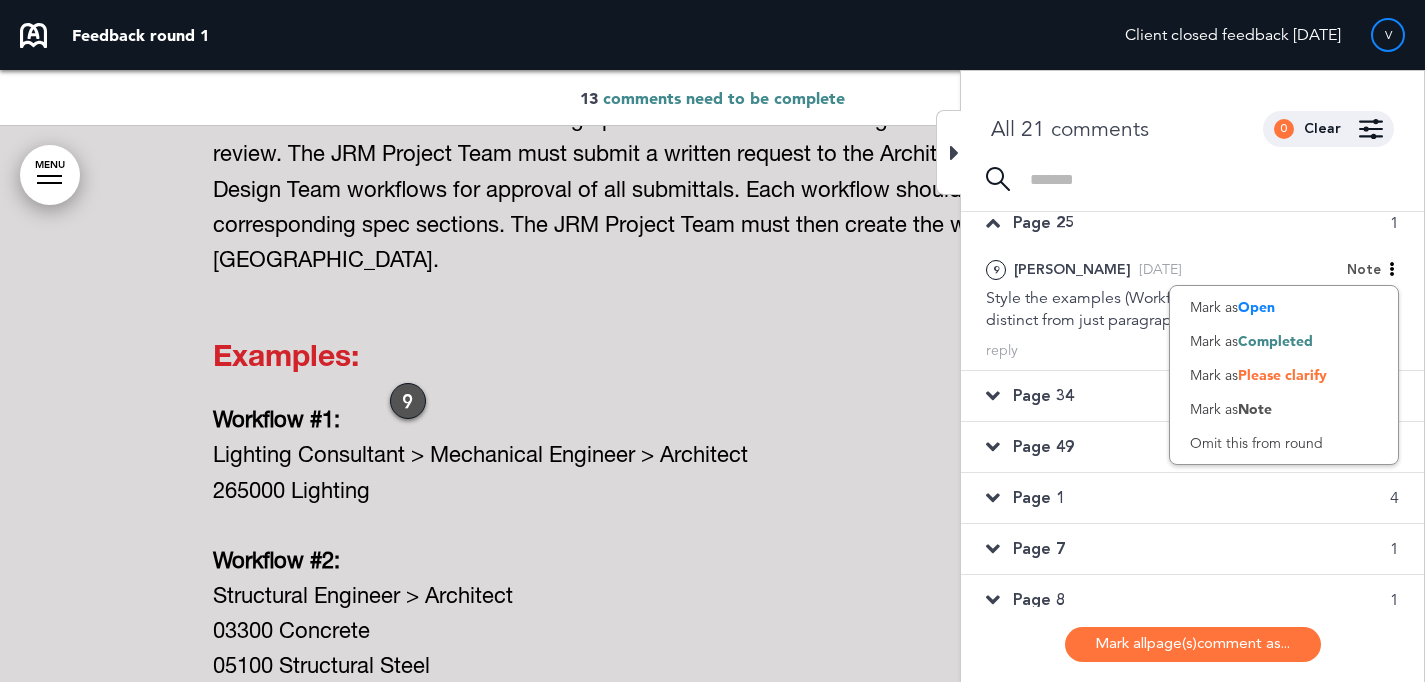 click on "Page 34
1" at bounding box center (1192, 396) 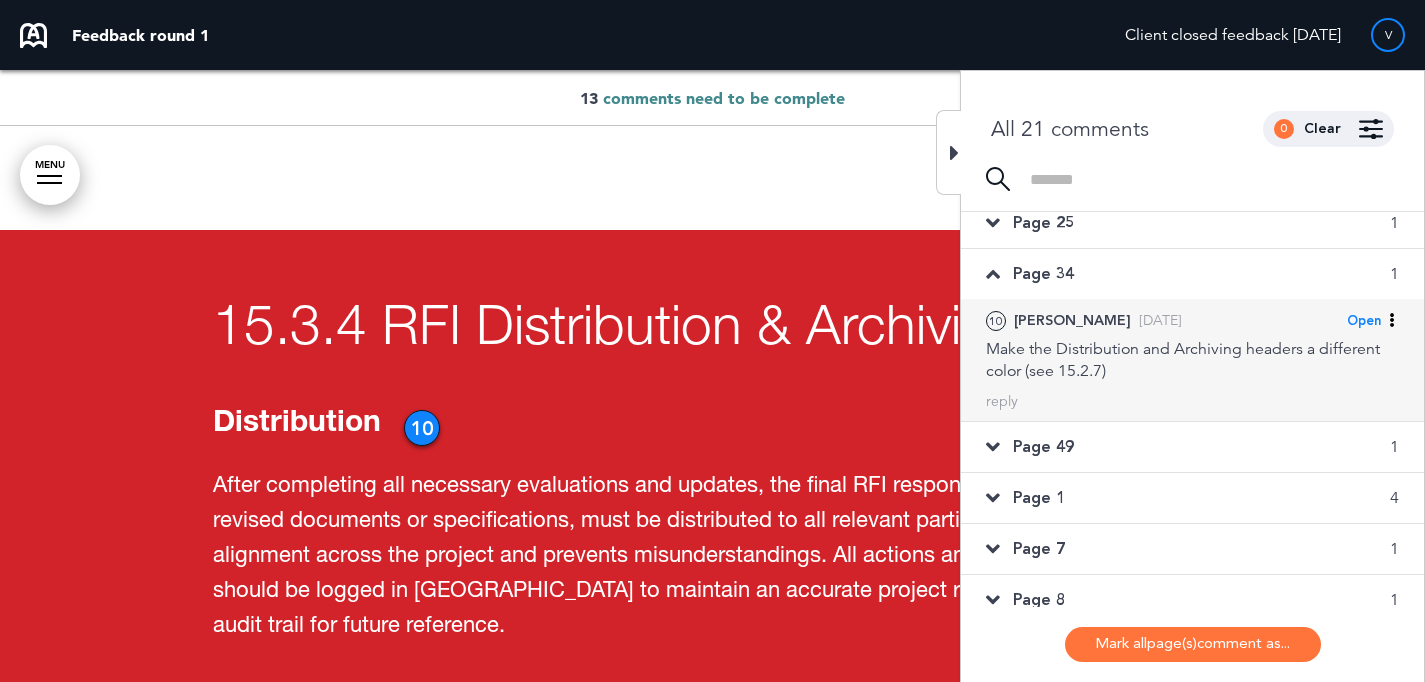 click on "Make the Distribution and Archiving headers a different color (see 15.2.7)" at bounding box center (1192, 360) 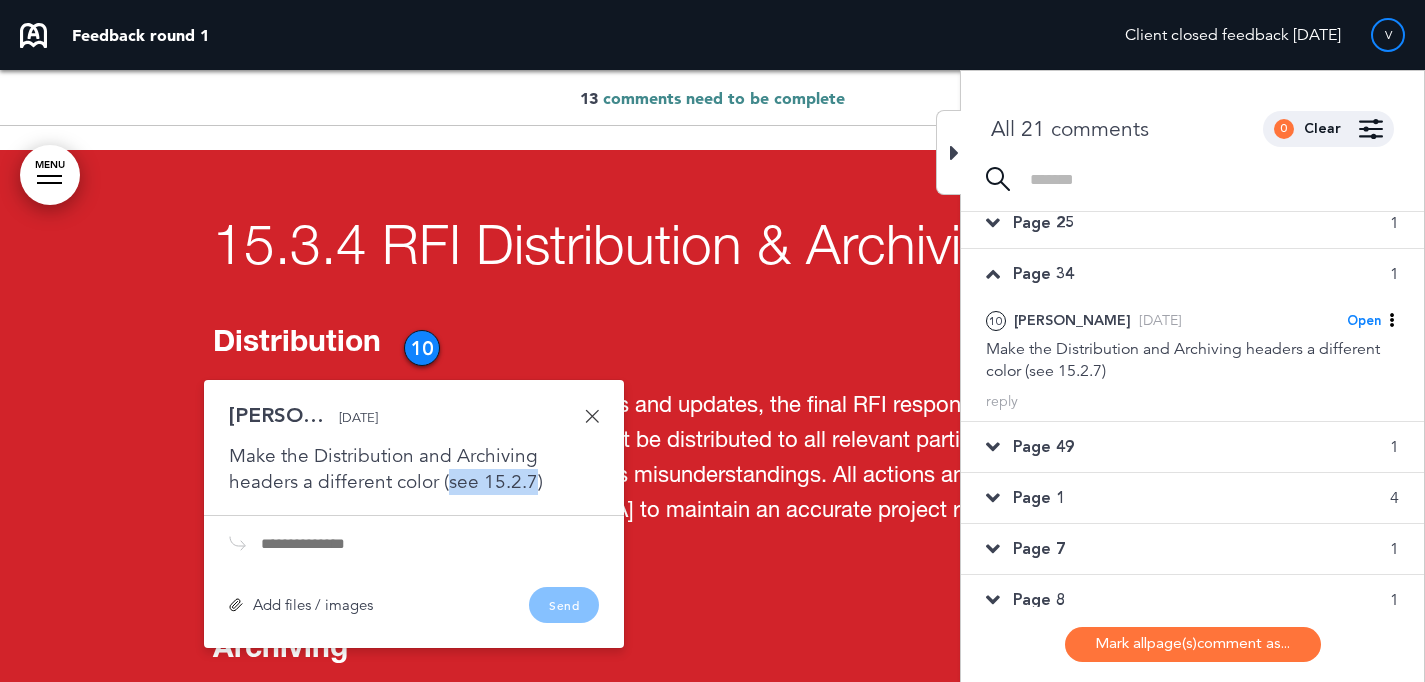 drag, startPoint x: 529, startPoint y: 376, endPoint x: 448, endPoint y: 380, distance: 81.09871 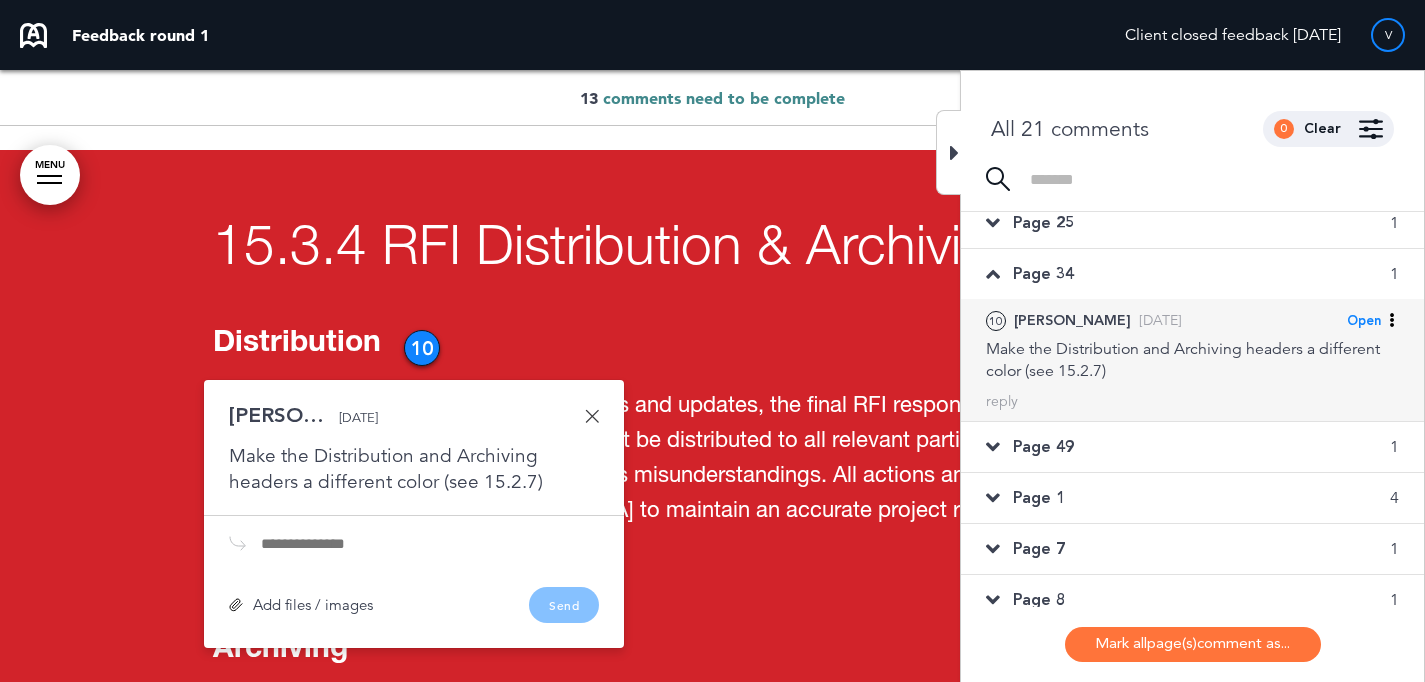 click on "Open" at bounding box center (1364, 321) 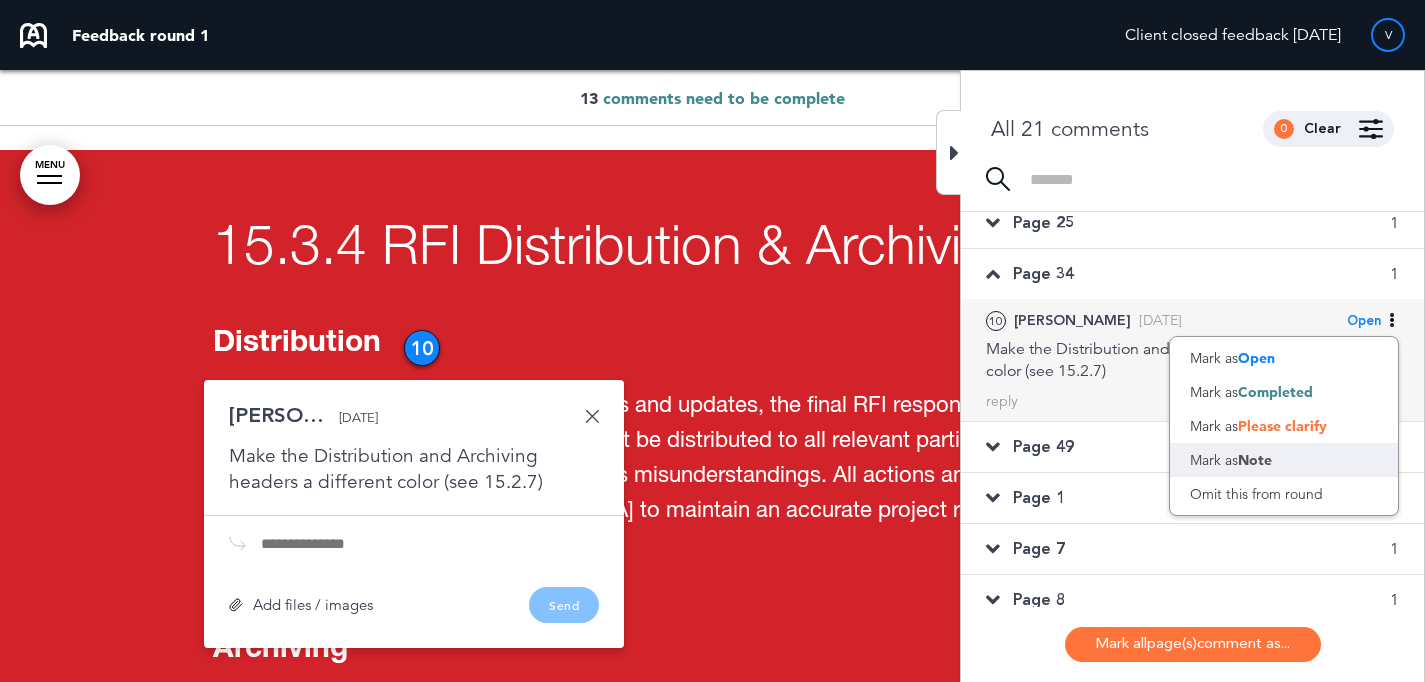 click on "Mark as  Note" at bounding box center (1284, 460) 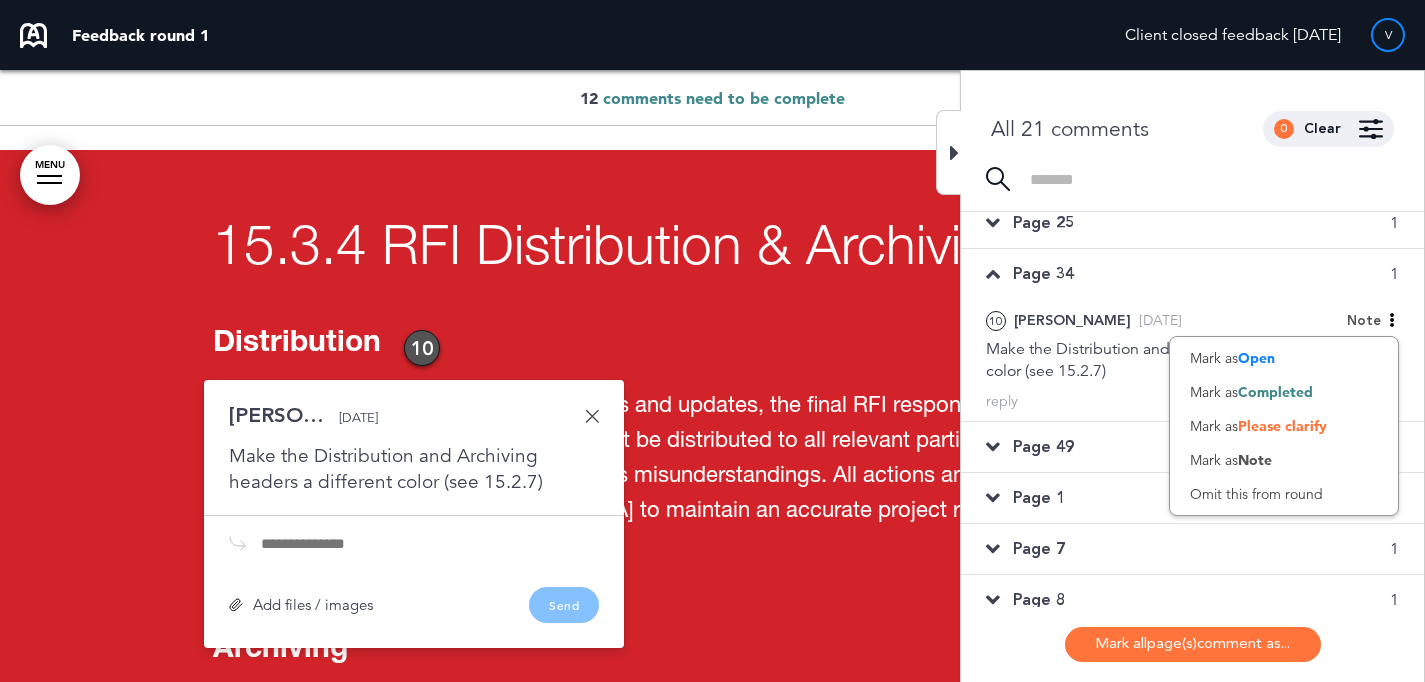 click on "Page 49
1" at bounding box center (1192, 447) 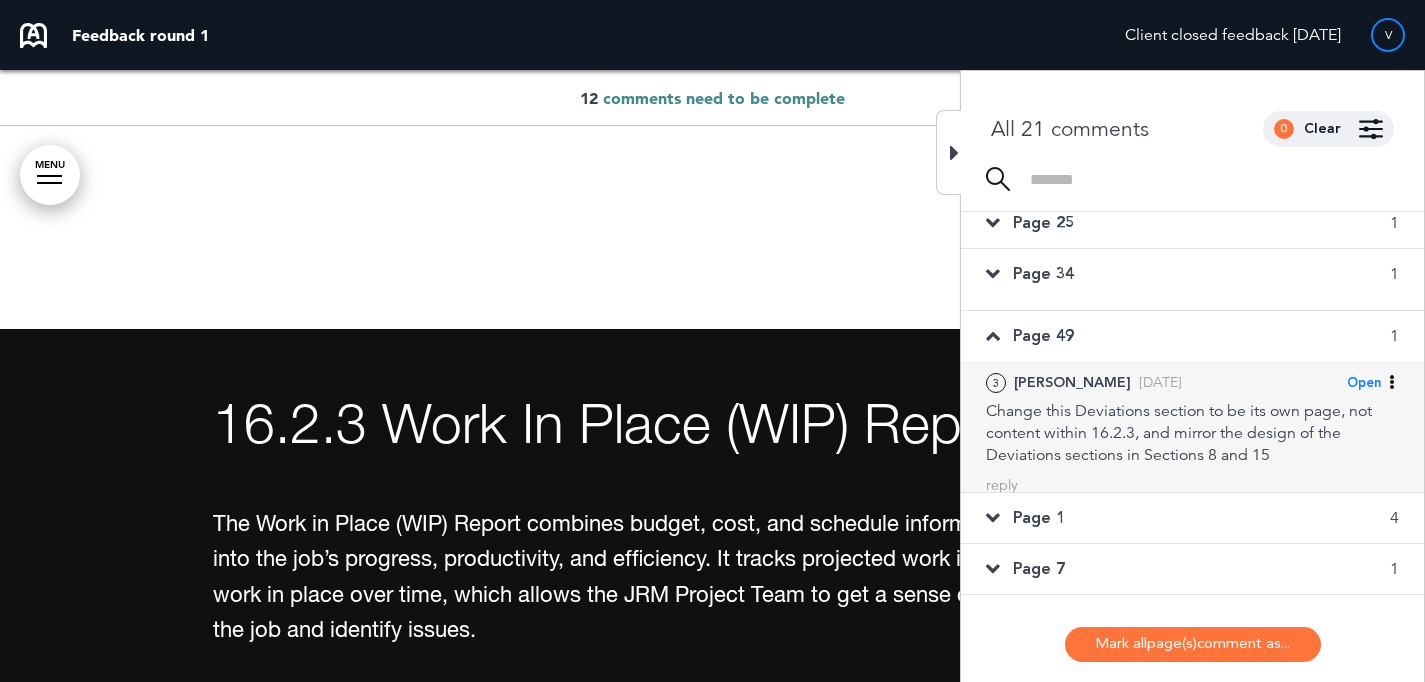 scroll, scrollTop: 44855, scrollLeft: 0, axis: vertical 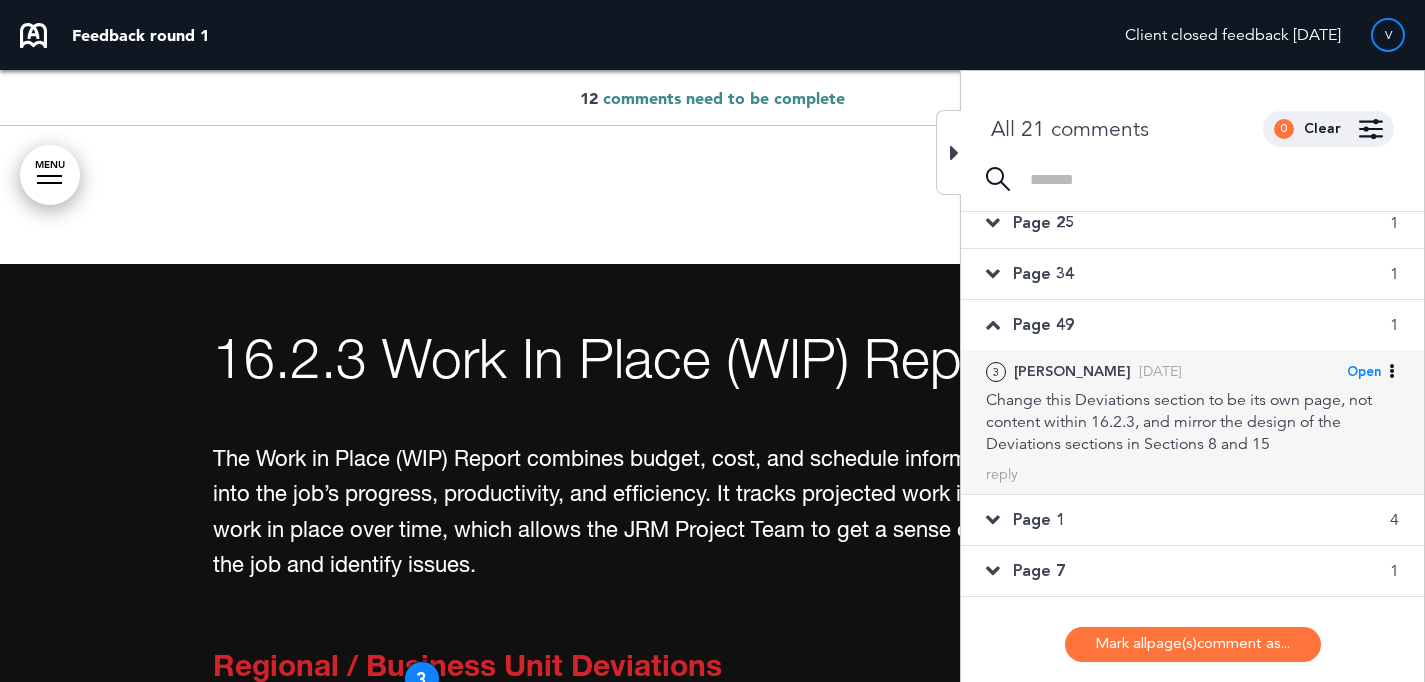 click on "Open" at bounding box center [1364, 372] 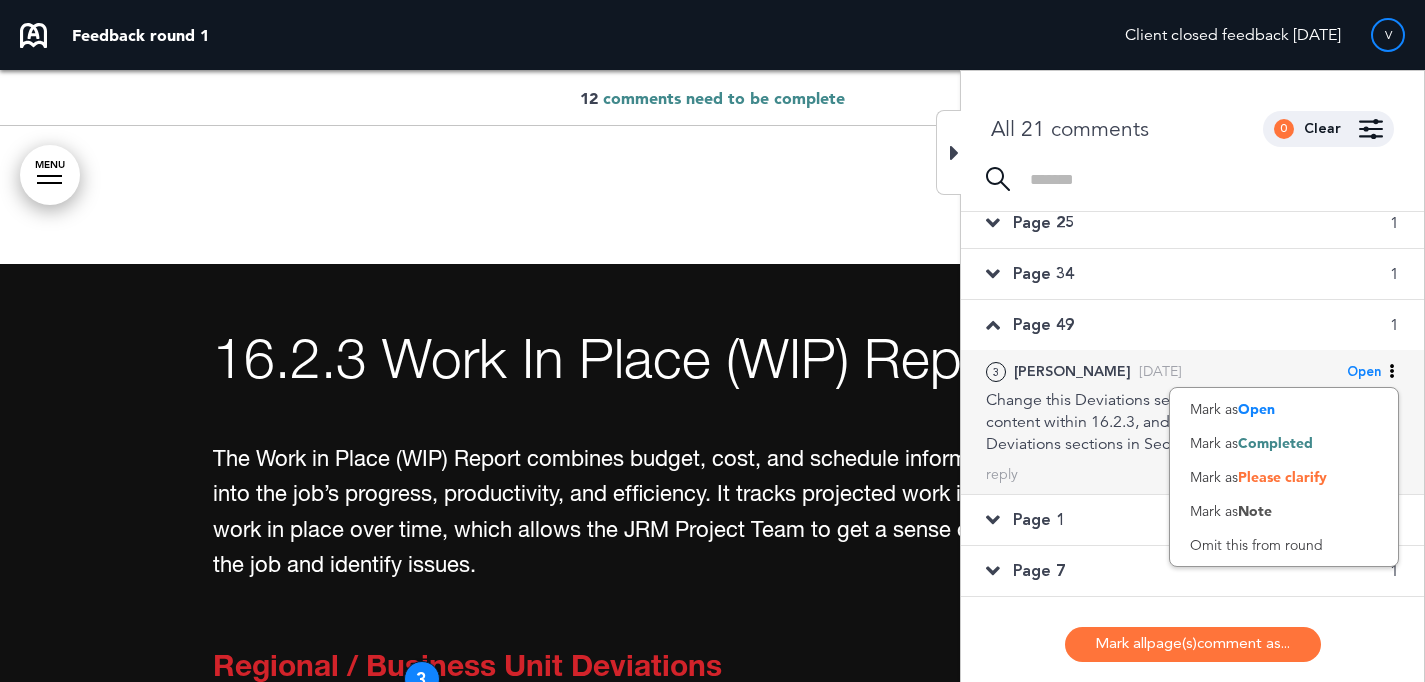 click on "Change this Deviations section to be its own page, not content within 16.2.3, and mirror the design of the Deviations sections in Sections 8 and 15" at bounding box center [1192, 422] 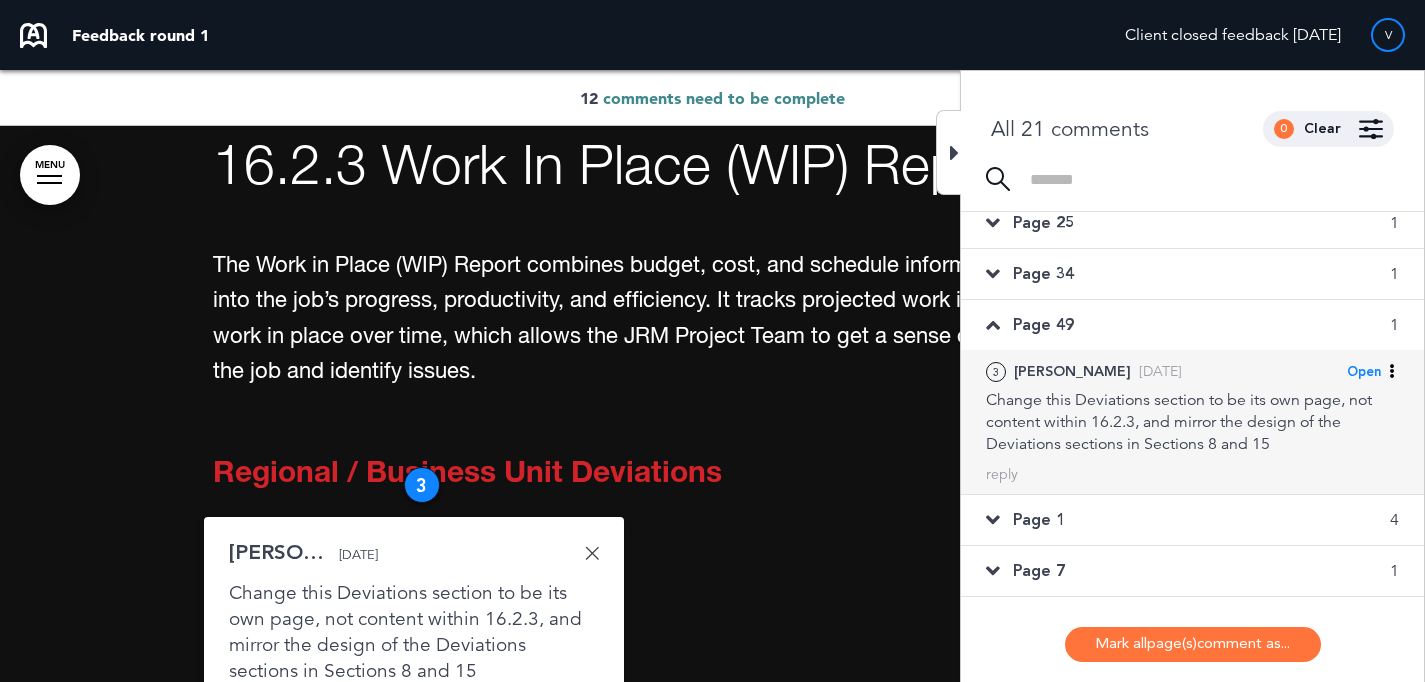 scroll, scrollTop: 45152, scrollLeft: 0, axis: vertical 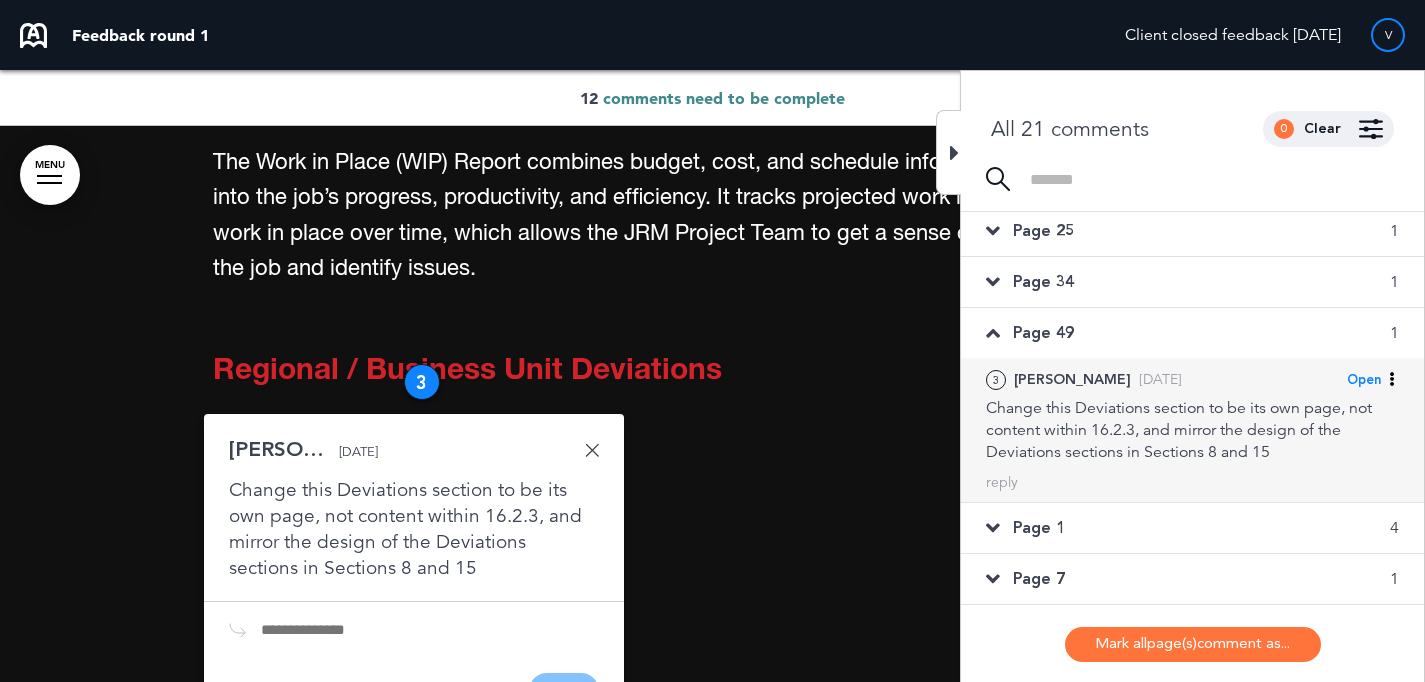 click on "Open" at bounding box center (1364, 380) 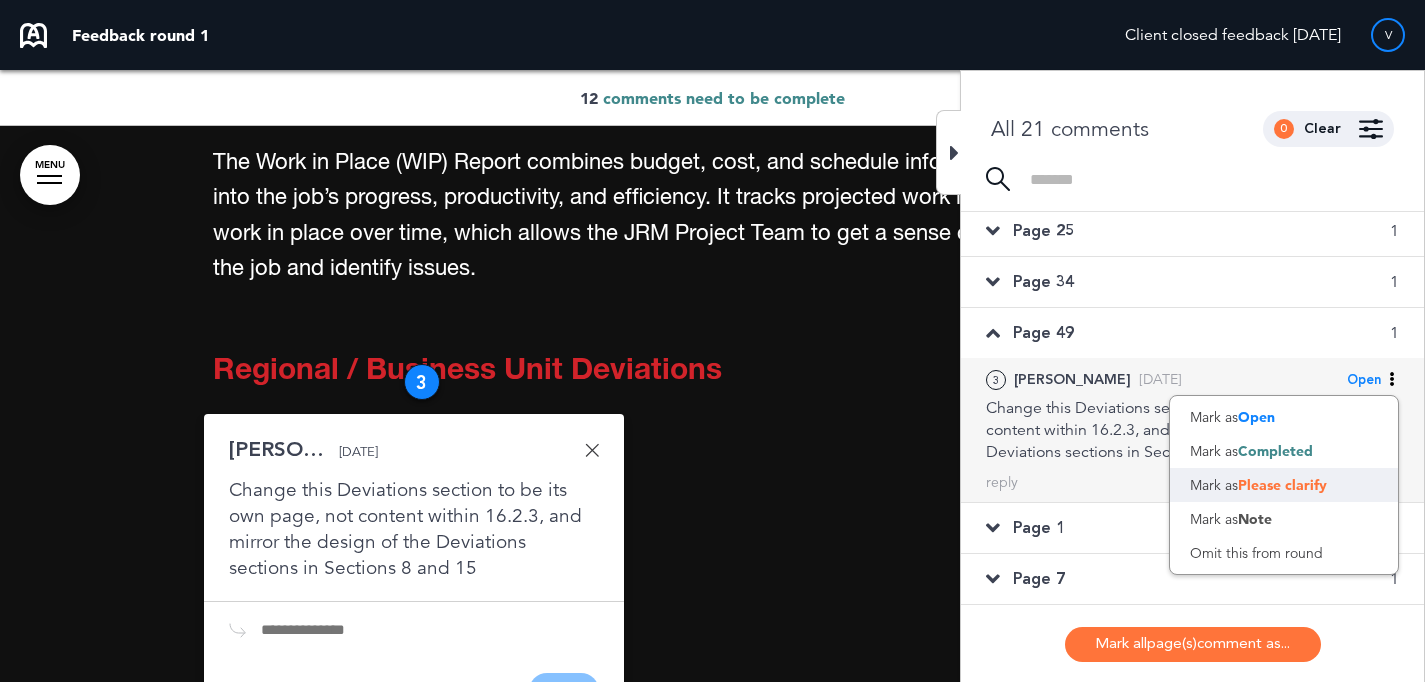 click on "Please clarify" at bounding box center (1282, 485) 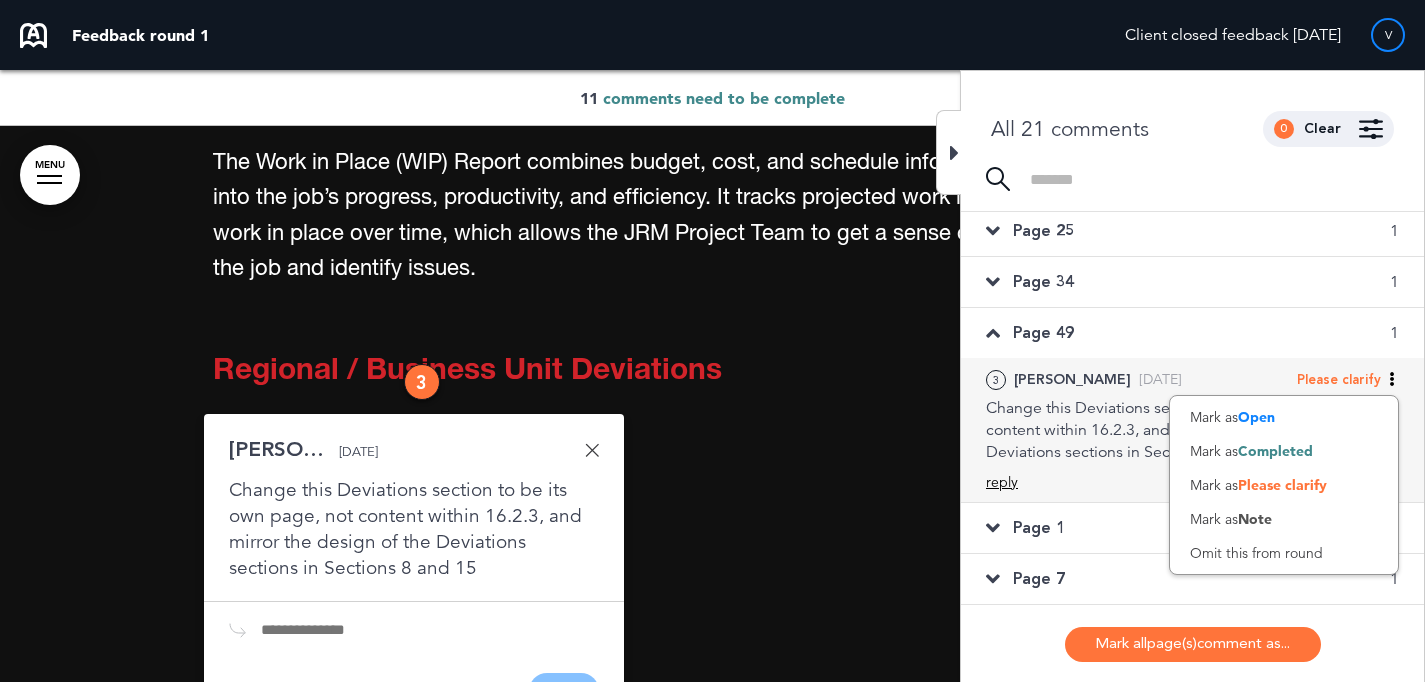 click on "reply" at bounding box center (1002, 482) 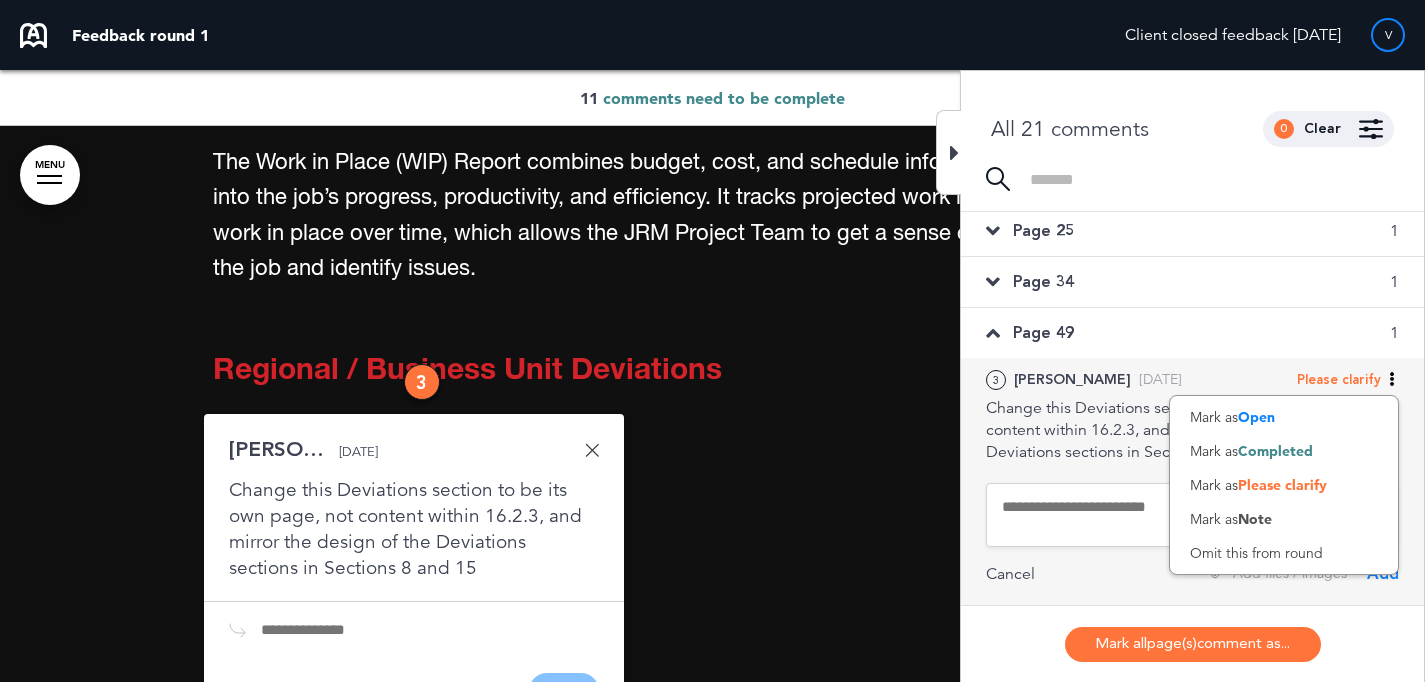 click at bounding box center [1192, 515] 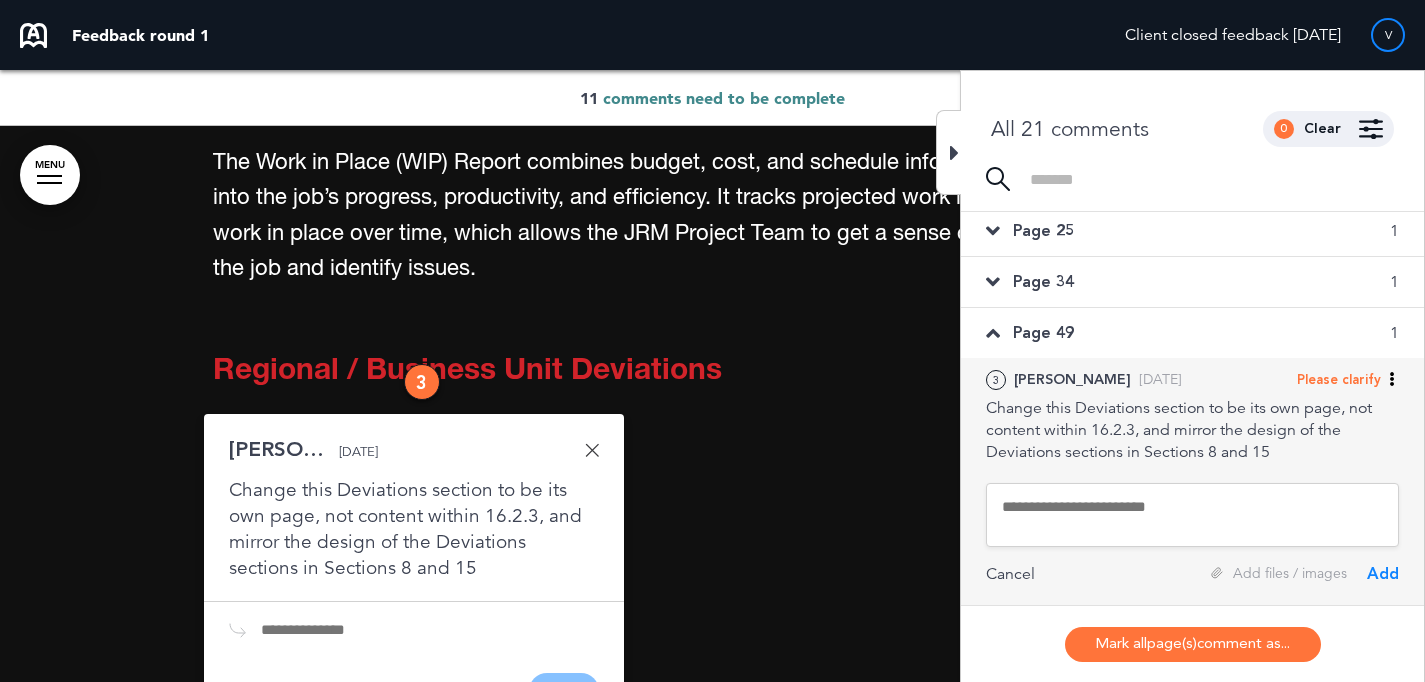scroll, scrollTop: 210, scrollLeft: 0, axis: vertical 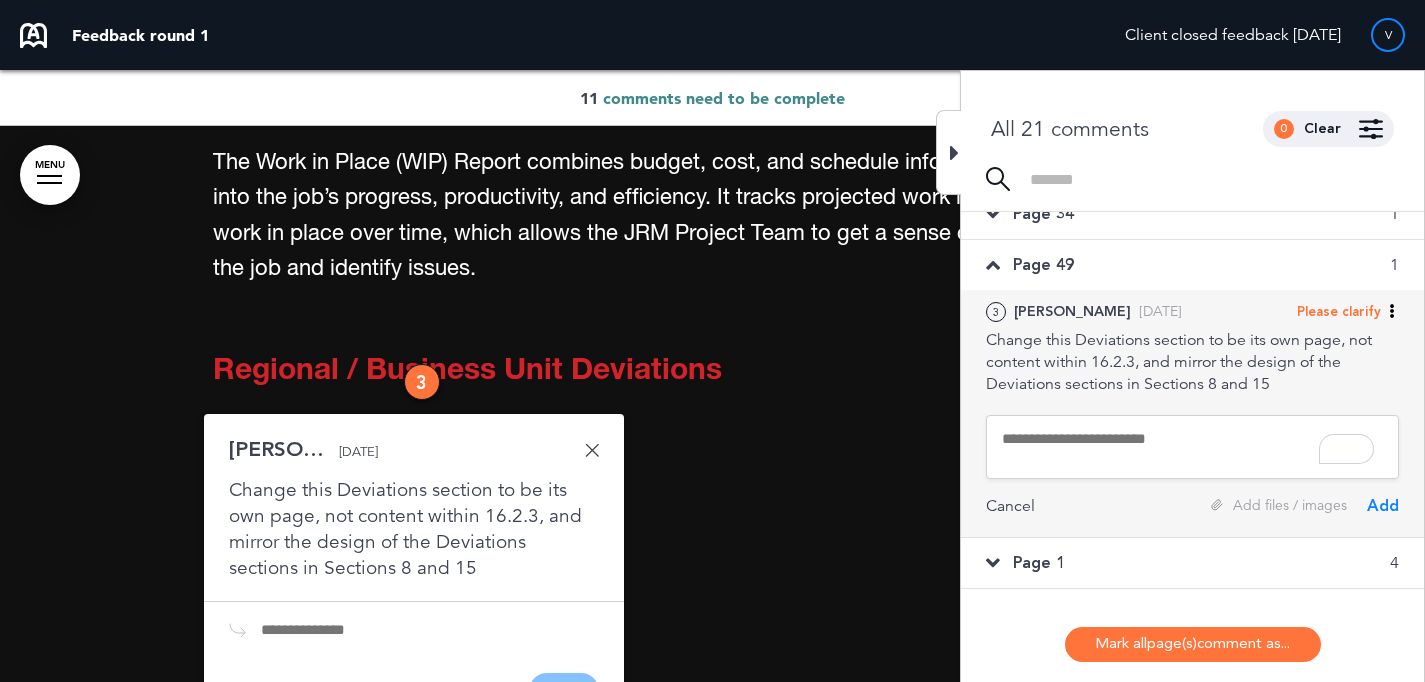click on "Cancel" at bounding box center [1010, 506] 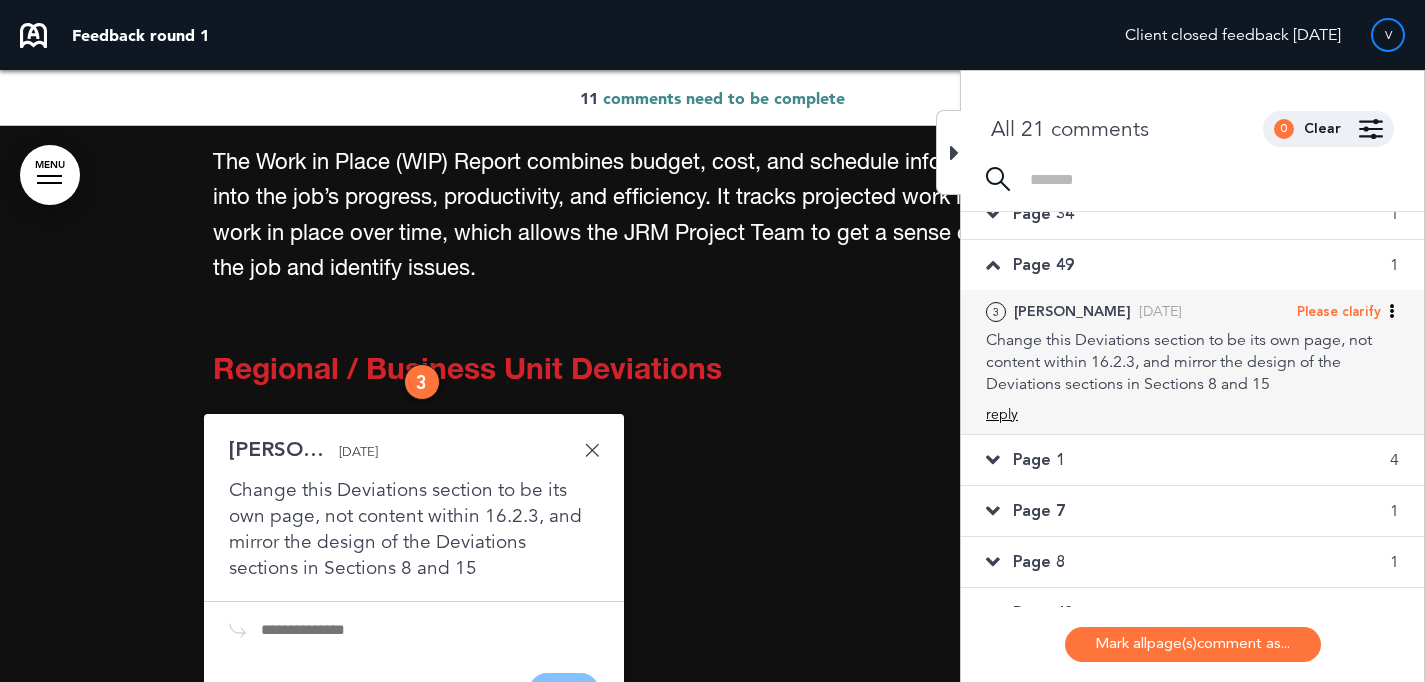 click on "reply" at bounding box center [1002, 414] 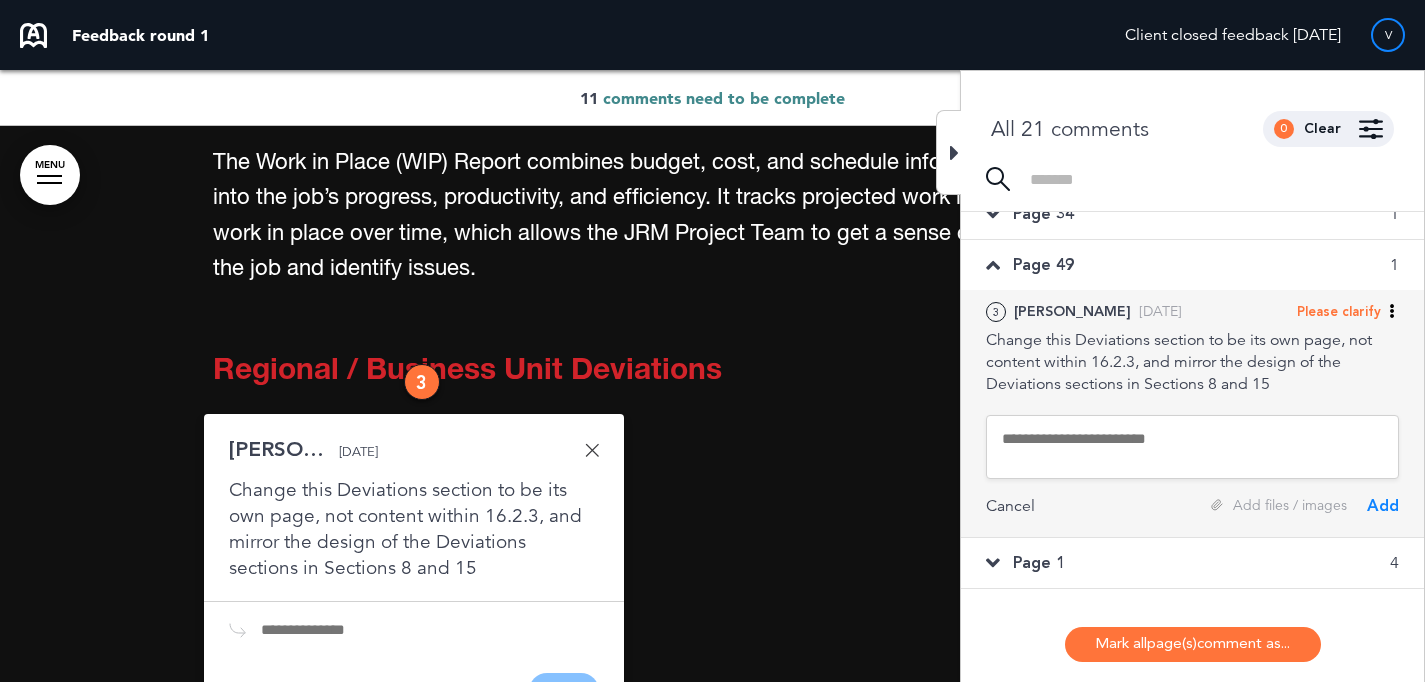 click at bounding box center (1192, 447) 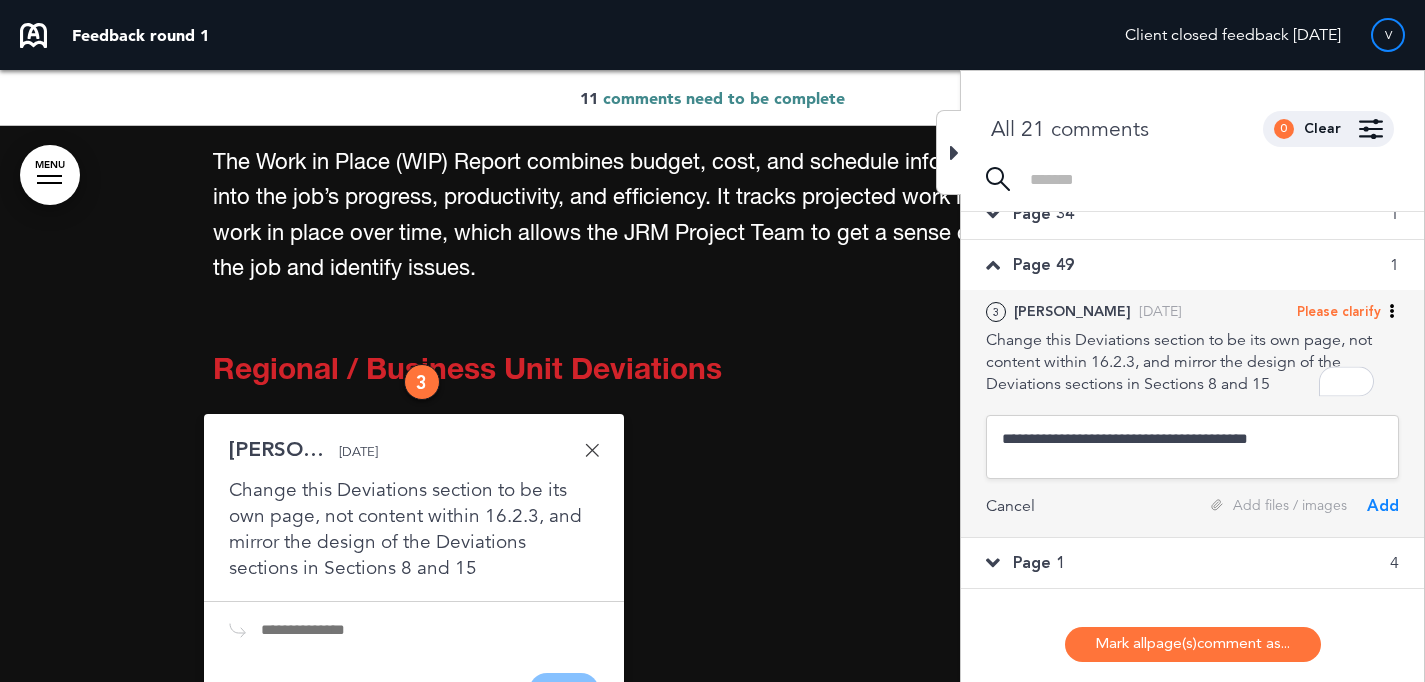 type on "**********" 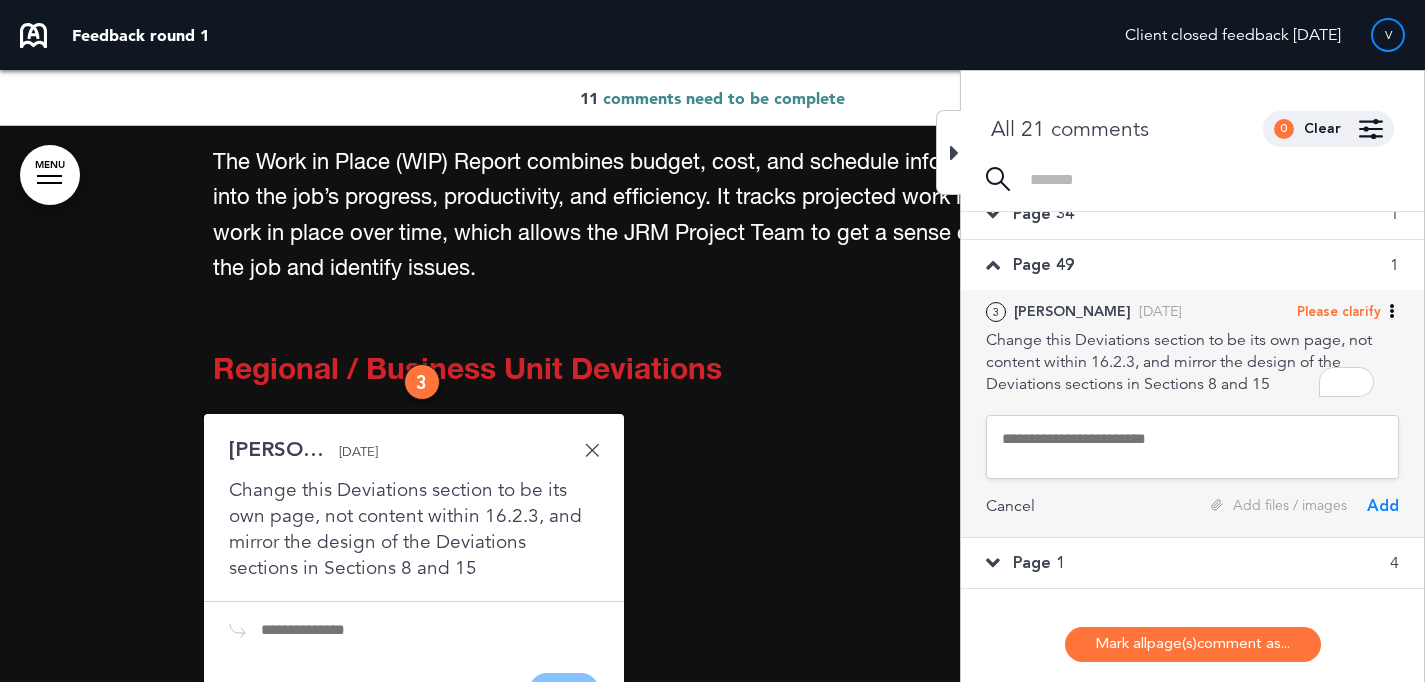 click on "Please clarify" at bounding box center [1339, 312] 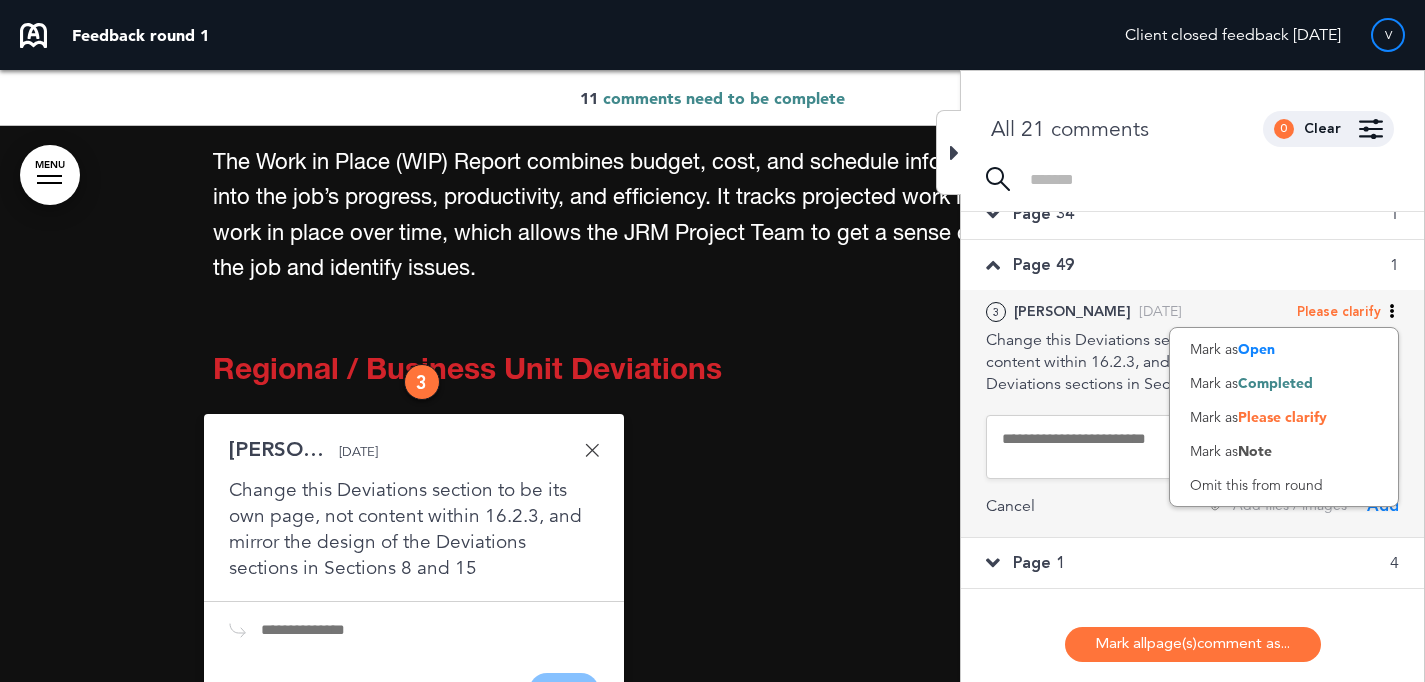 click at bounding box center [1192, 447] 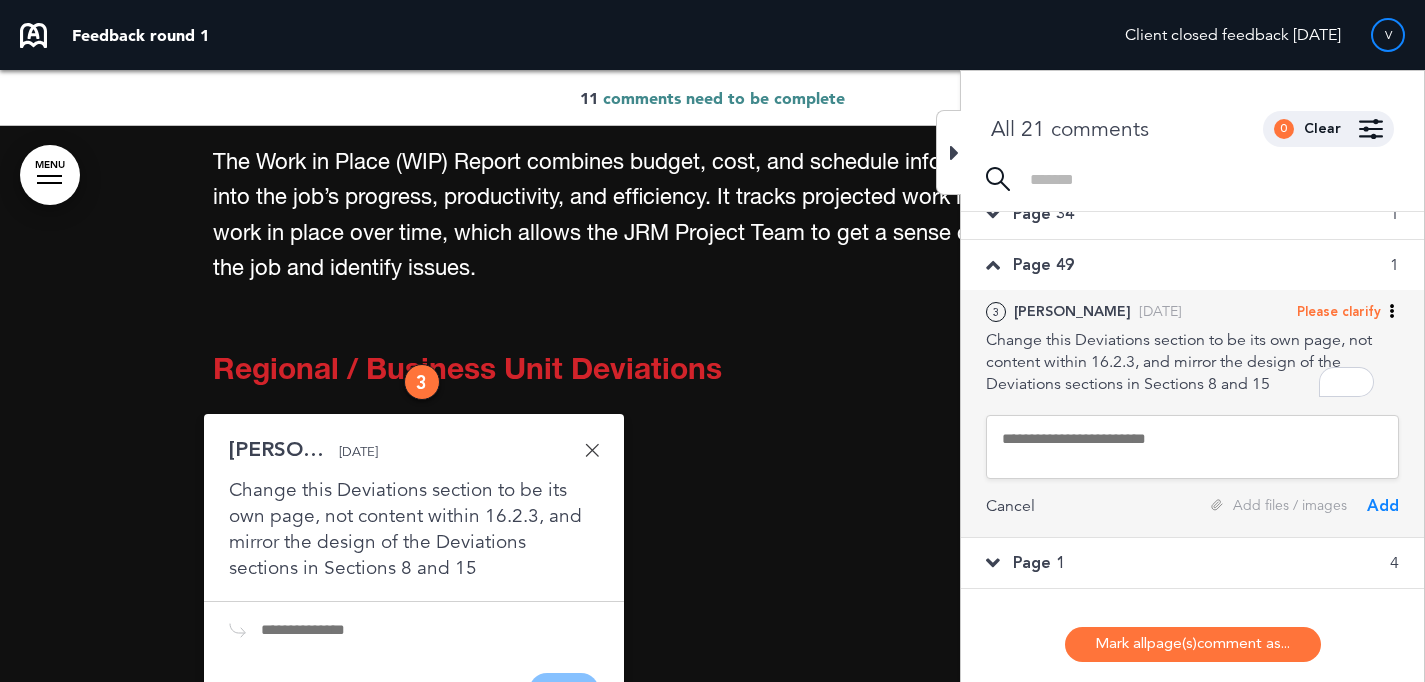 paste on "**********" 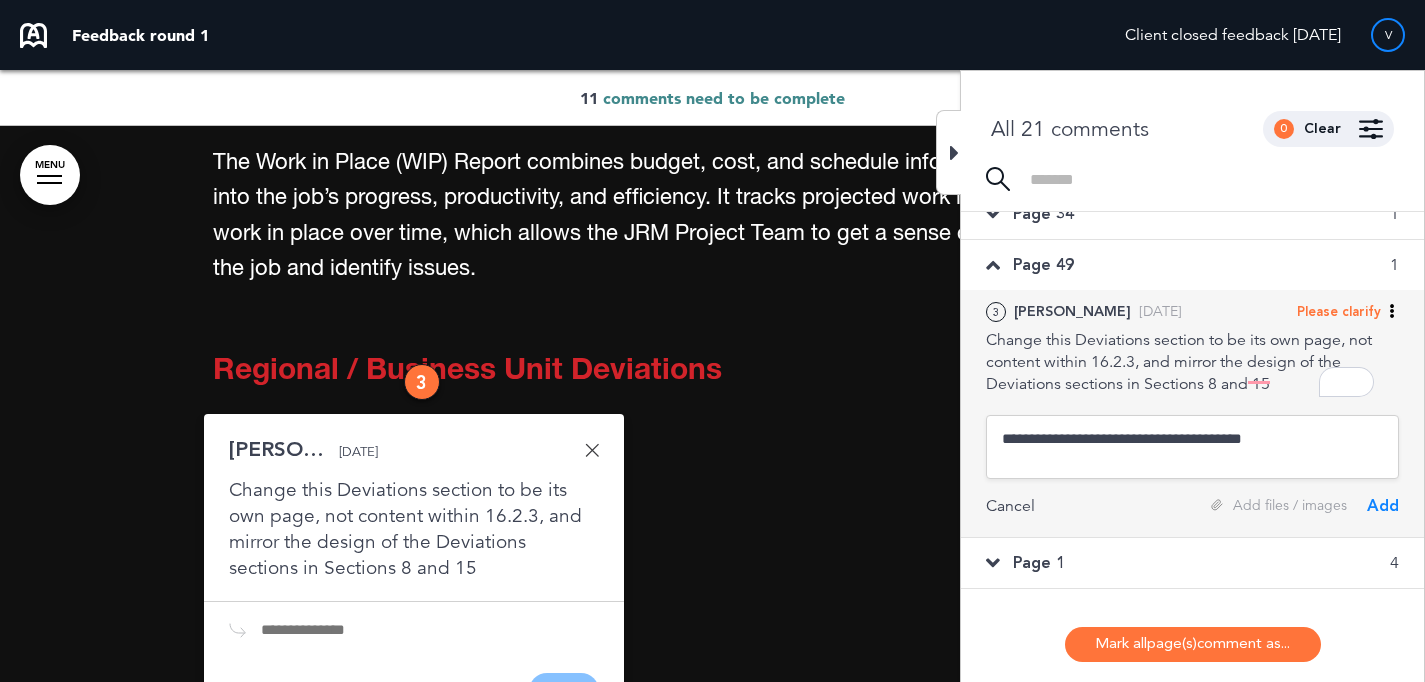 click on "**********" at bounding box center (1192, 447) 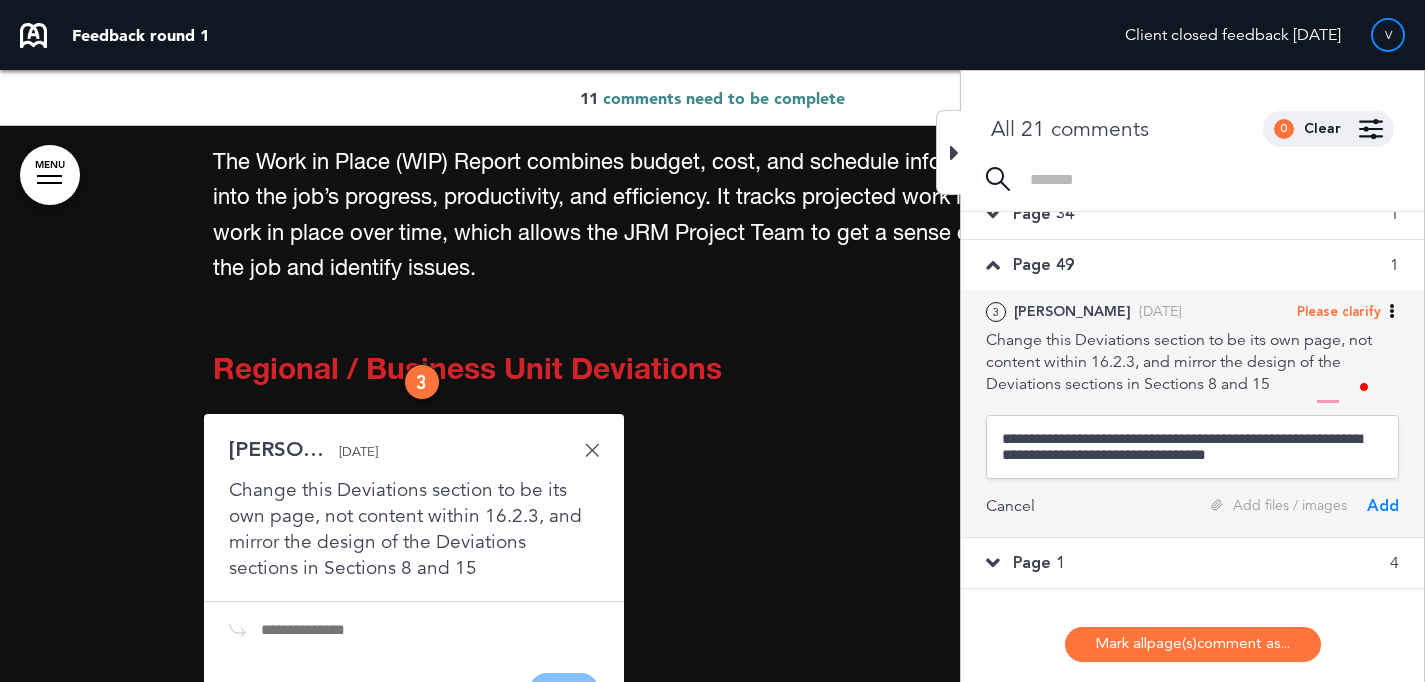 click on "**********" at bounding box center [1192, 447] 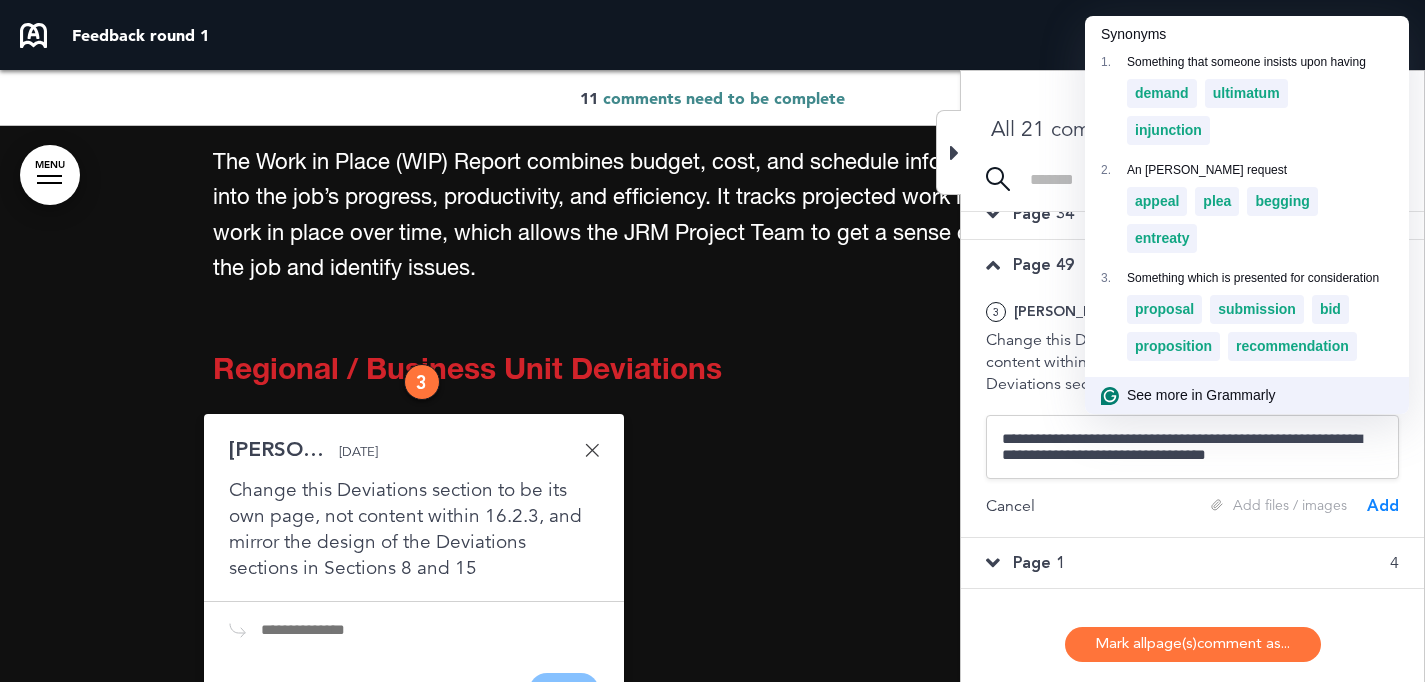 click on "See more in Grammarly" 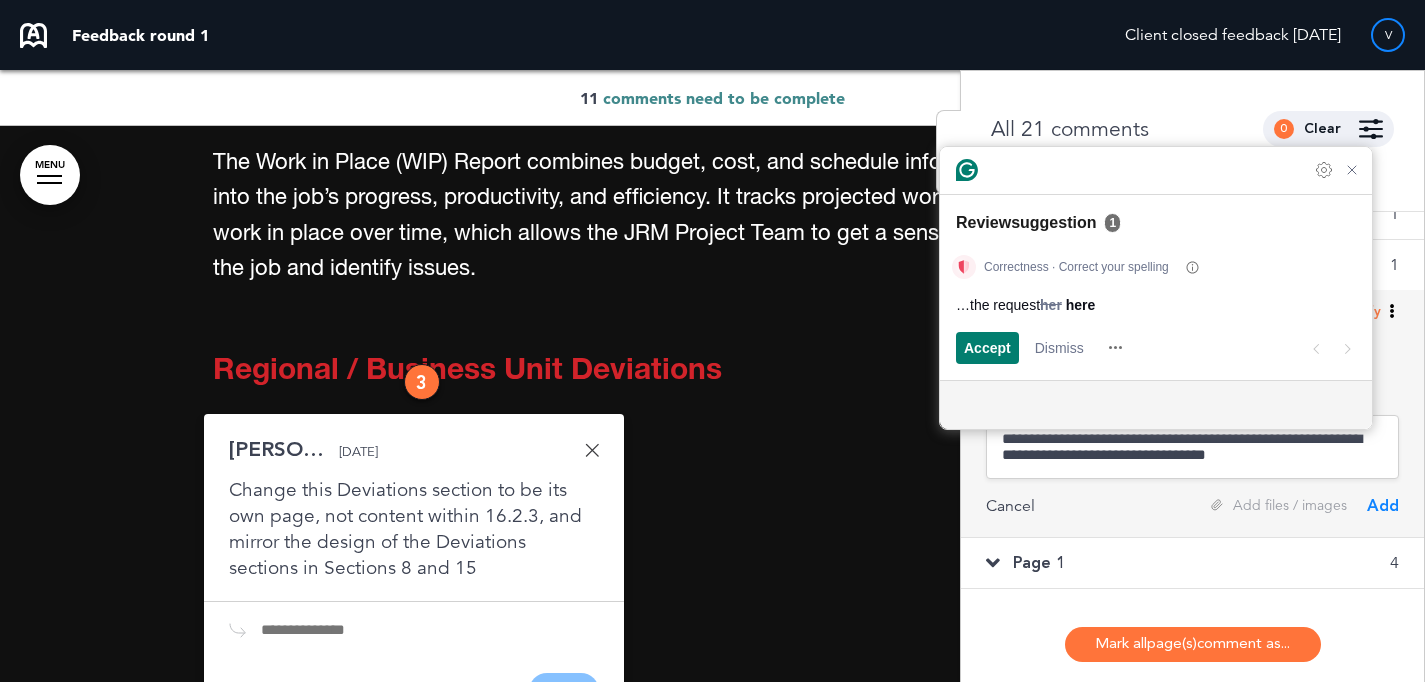 click on "**********" at bounding box center [1192, 447] 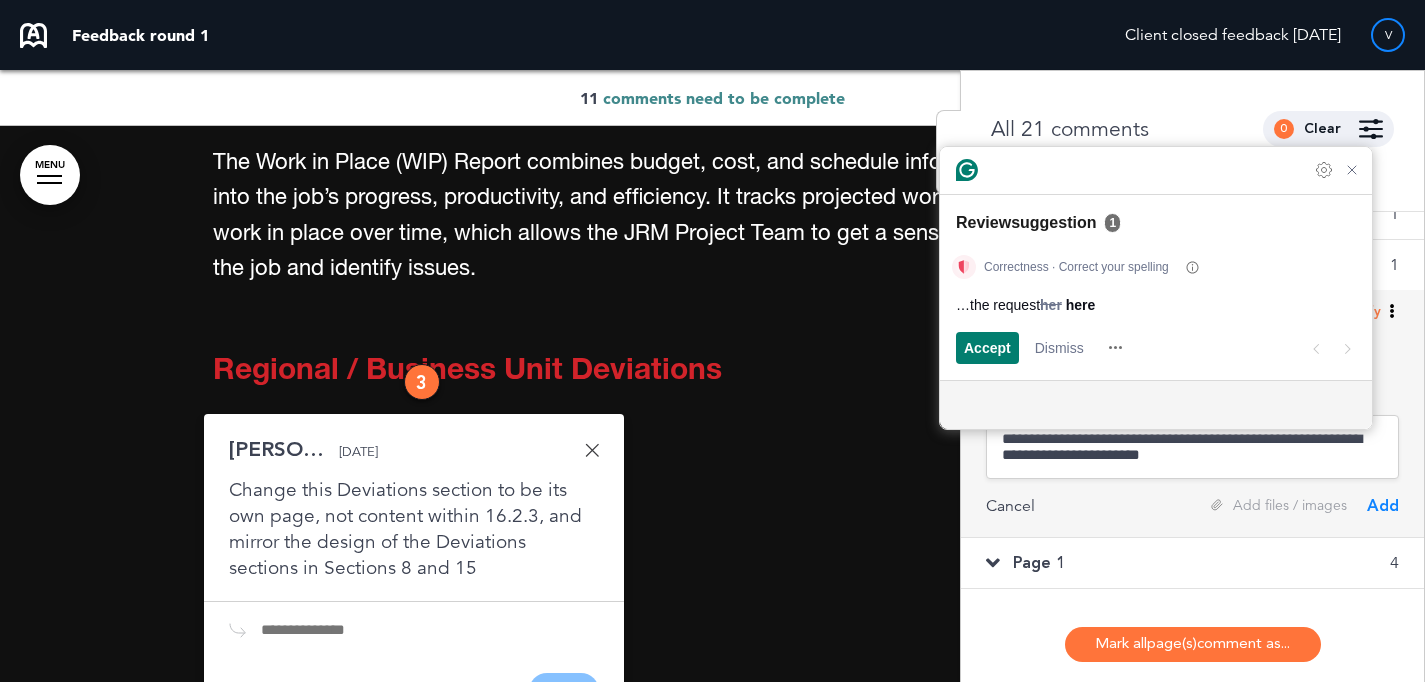 paste on "**********" 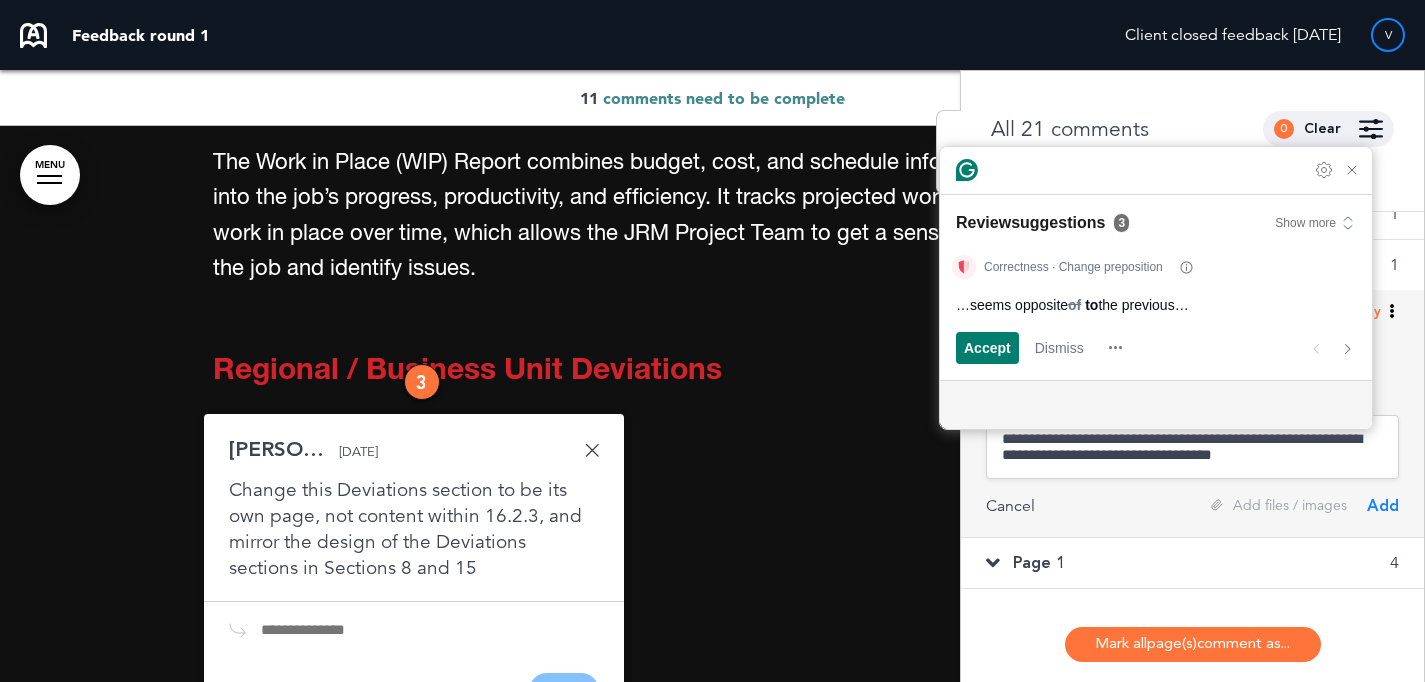 click on "**********" at bounding box center [1192, 447] 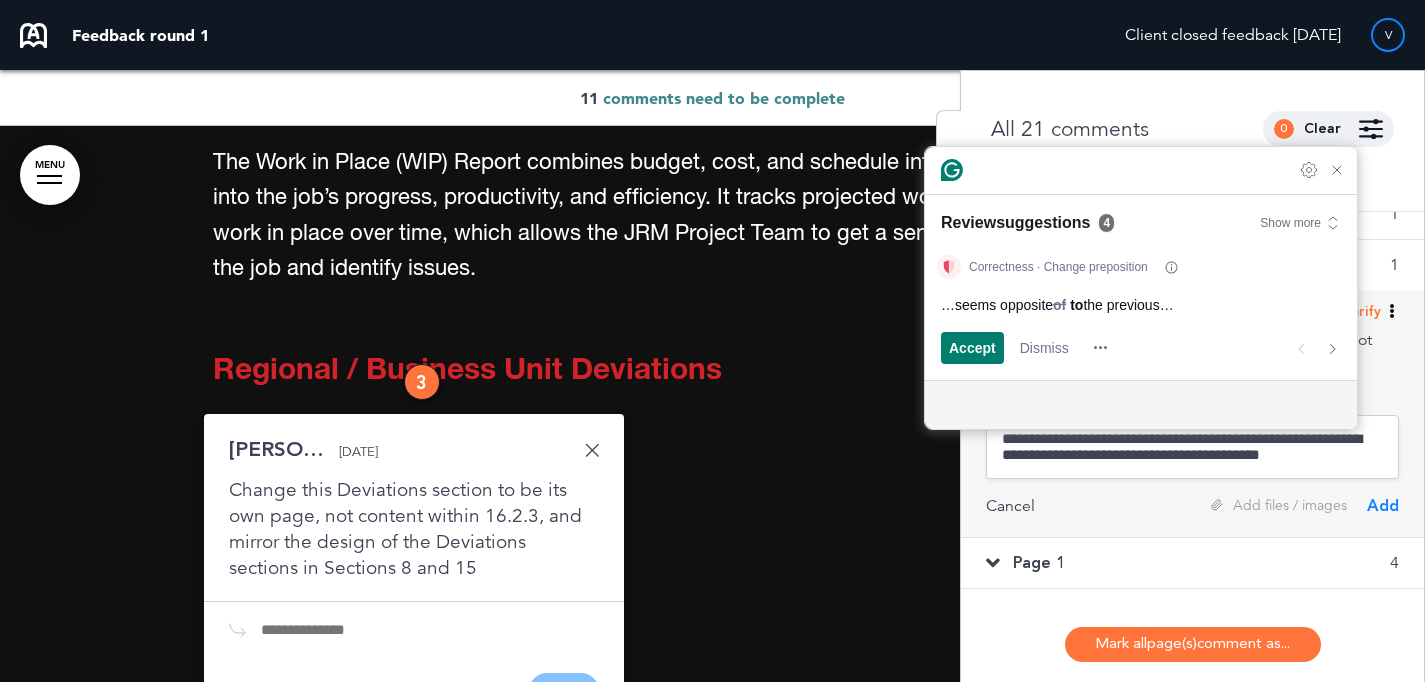 scroll, scrollTop: 3, scrollLeft: 0, axis: vertical 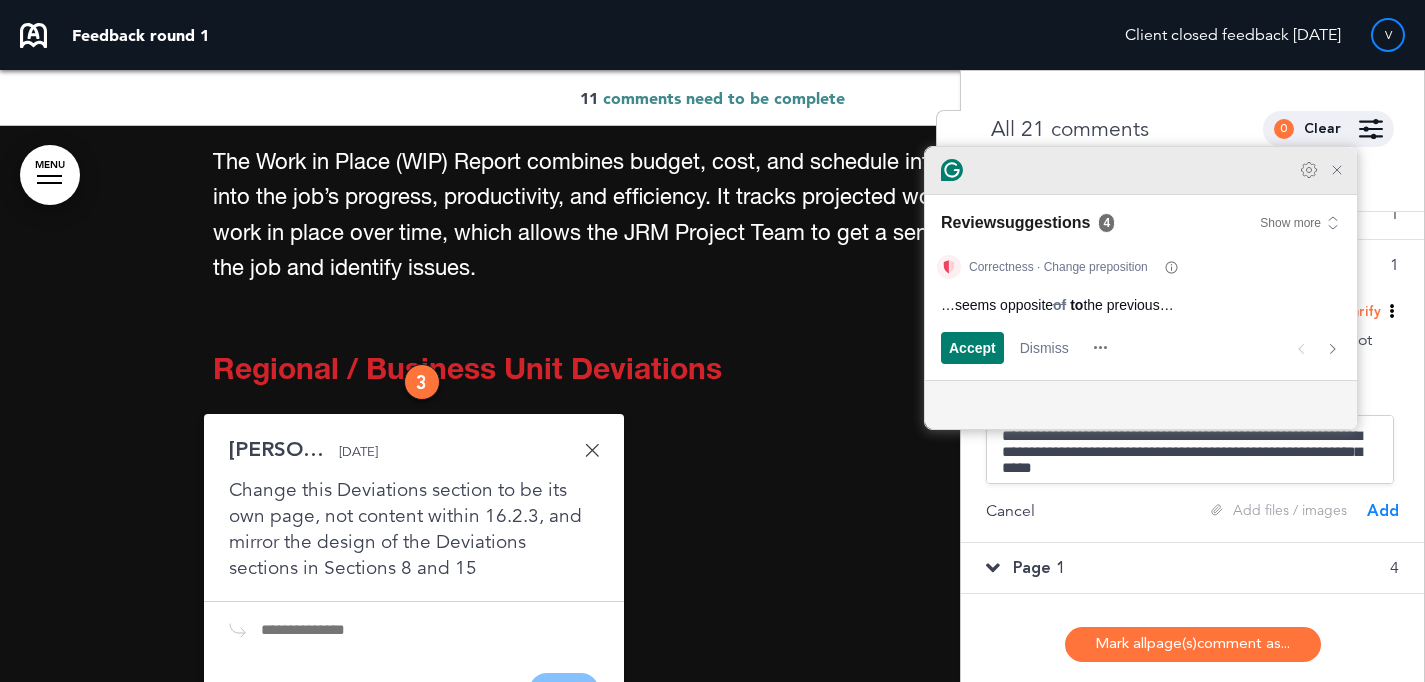 click on "Grammarly Assistant Review  suggestions 4 Show more Correctness · Change preposition …seems opposite  of   to  the previous… Accept  and open next suggestion Dismiss  and open next suggestion" 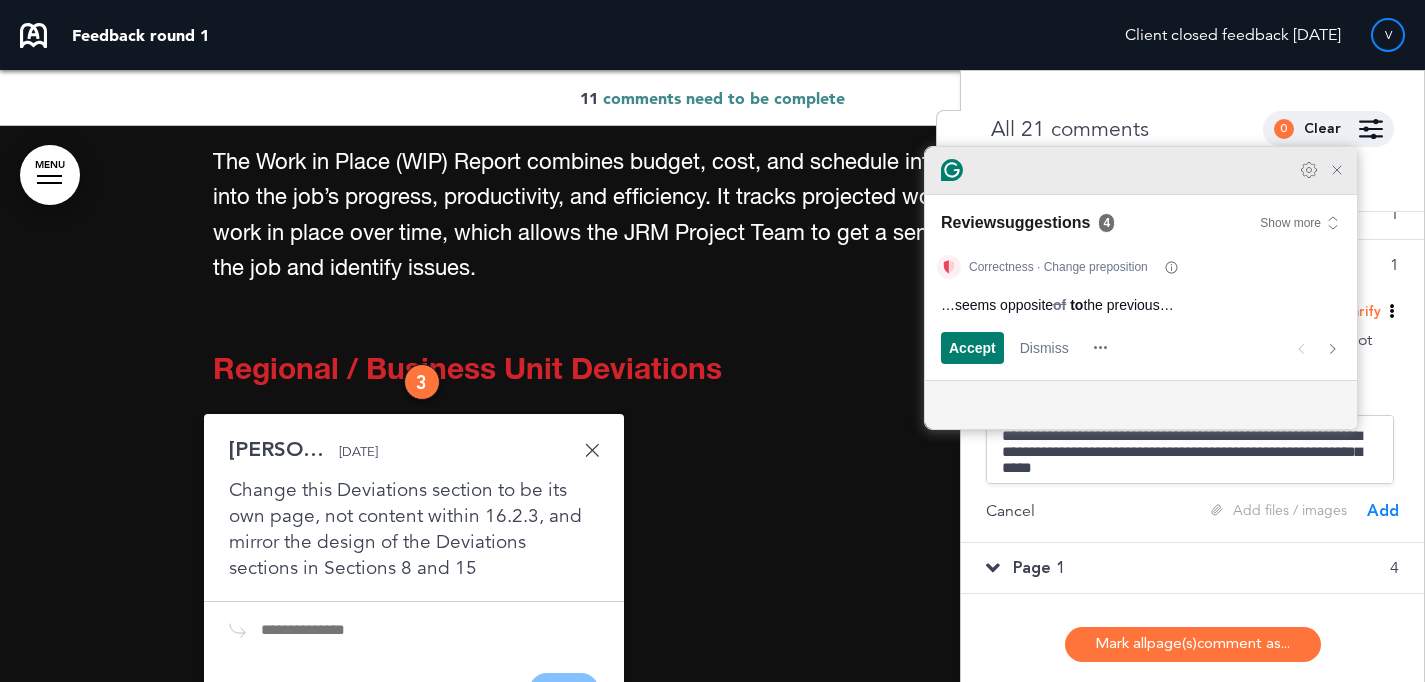 click 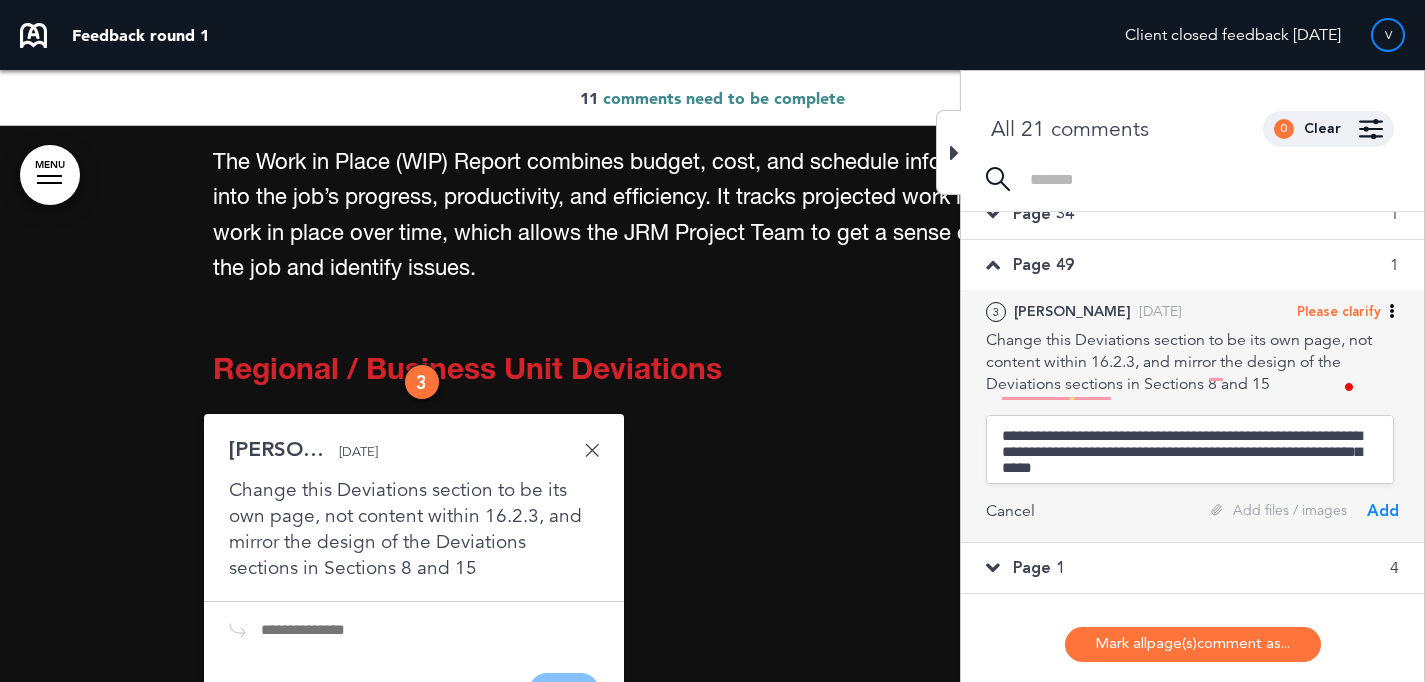 scroll, scrollTop: 7, scrollLeft: 0, axis: vertical 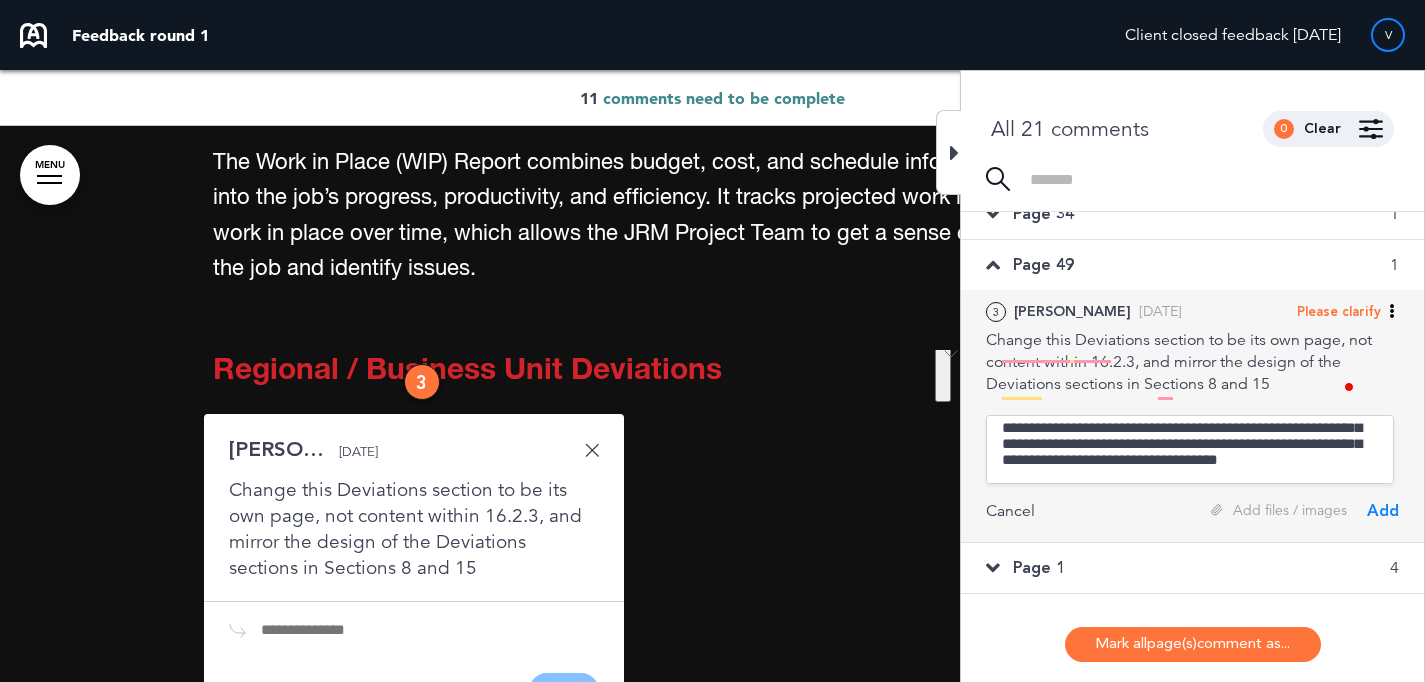 type on "**********" 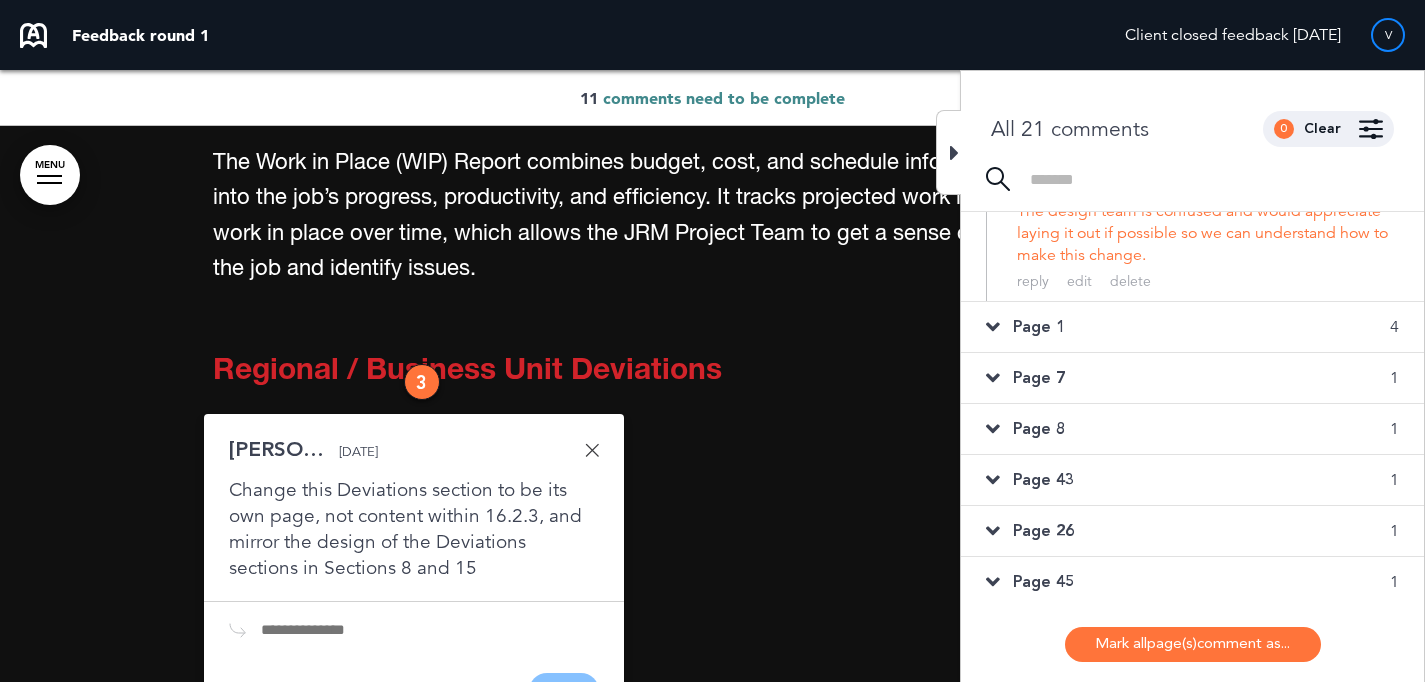 click on "Page 1
4" at bounding box center [1192, 327] 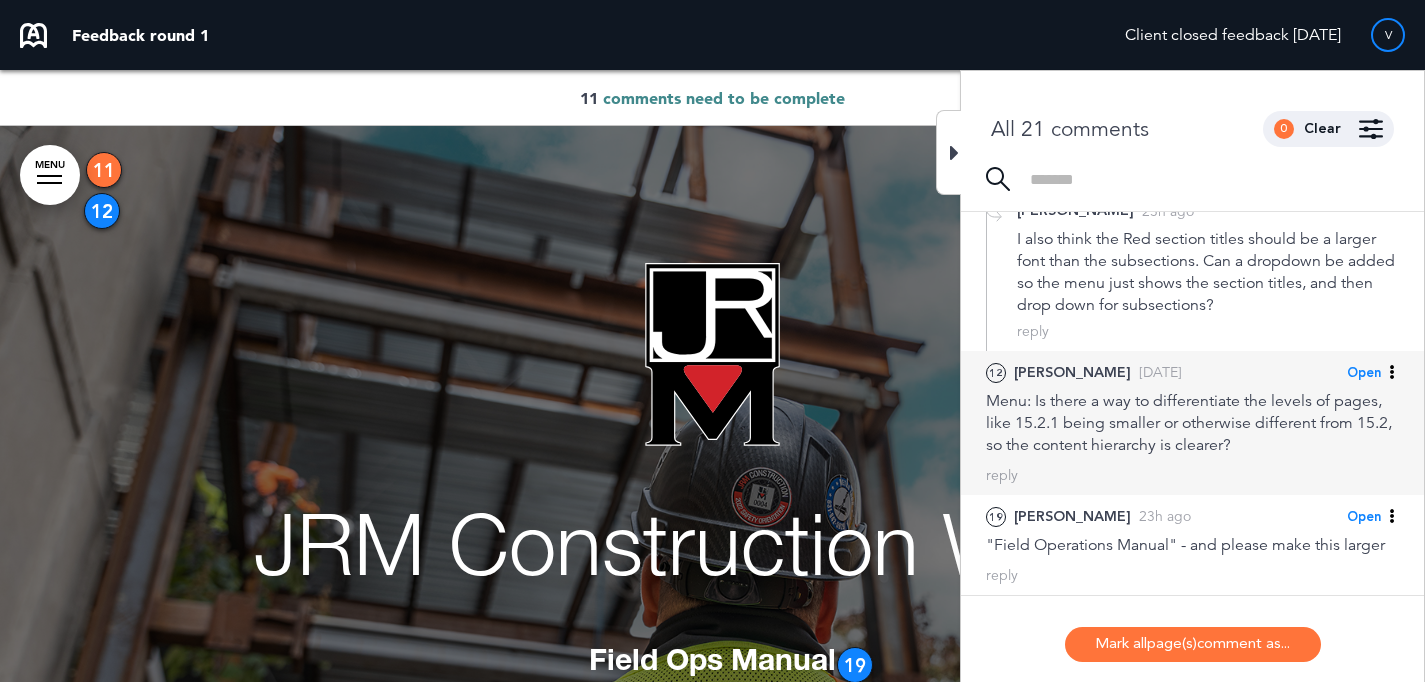 click on "Open" at bounding box center [1364, 373] 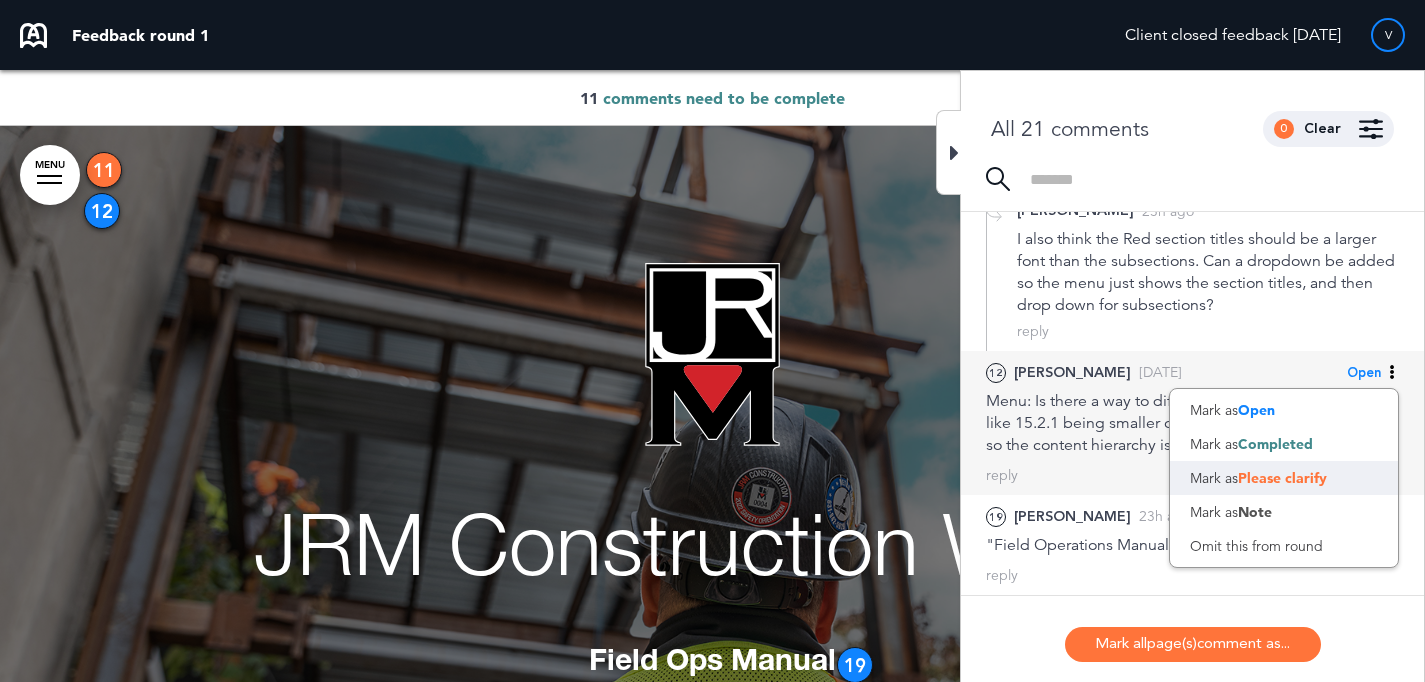 click on "Mark as  Please clarify" at bounding box center (1284, 478) 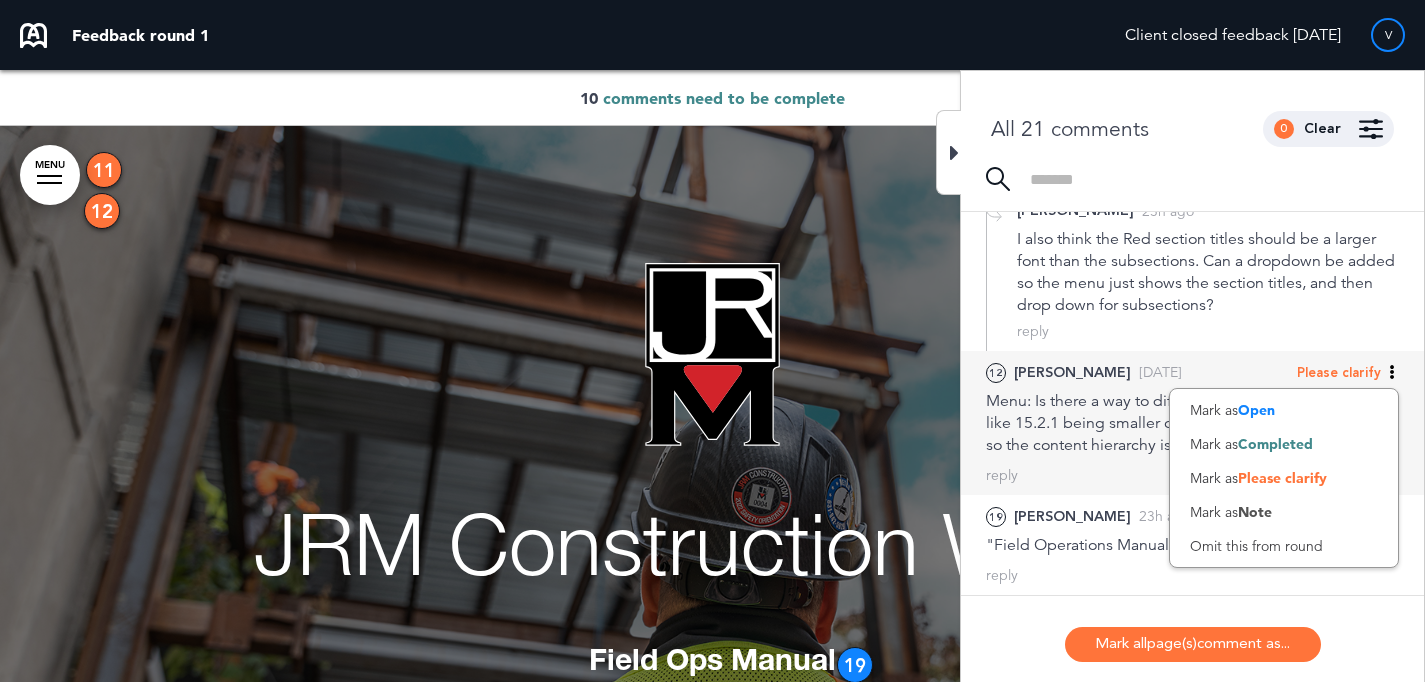 click on "12
Cara A.
Yesterday
Please clarify
Mark as  Open
Mark as  Completed
Mark as  Please clarify
Mark as  Note
Omit this from round
Menu: Is there a way to differentiate the levels of pages, like 15.2.1 being smaller or otherwise different from 15.2, so the content hierarchy is clearer?
reply
Cancel
Add files / images
Add" at bounding box center [1192, 423] 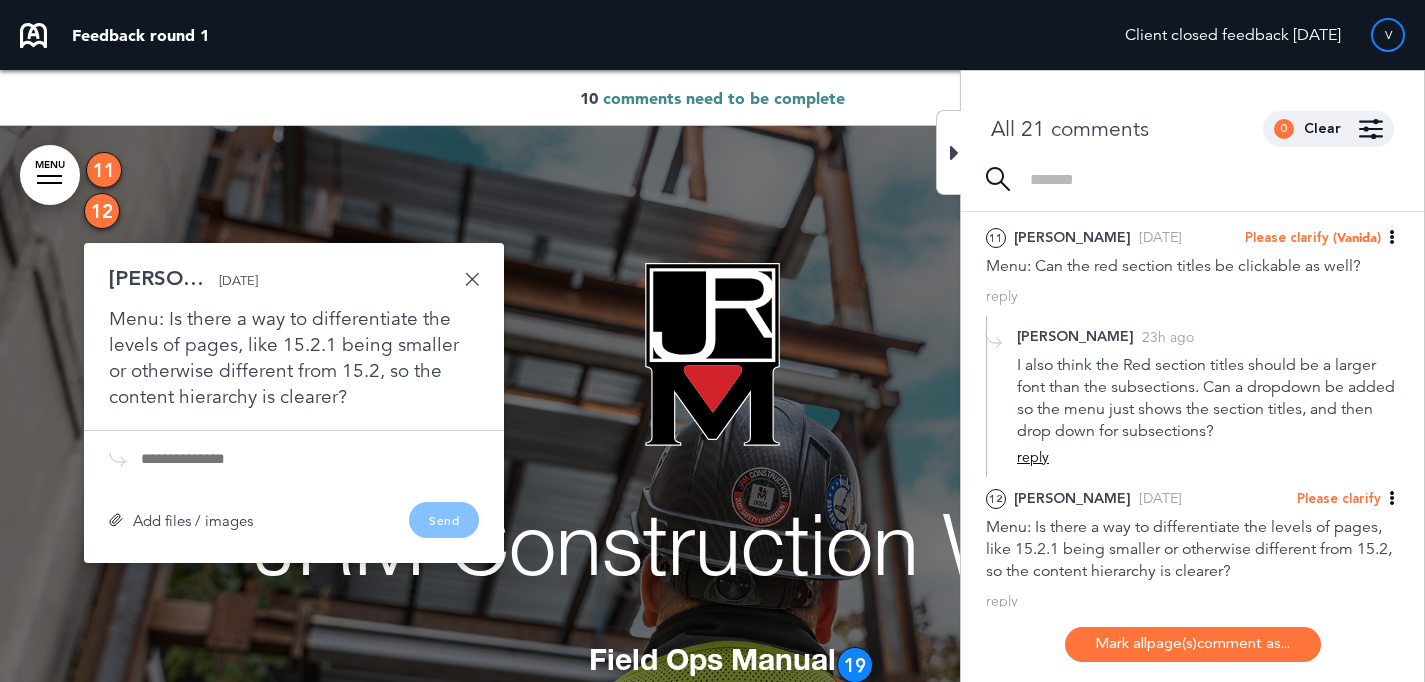 click on "reply" at bounding box center (1033, 457) 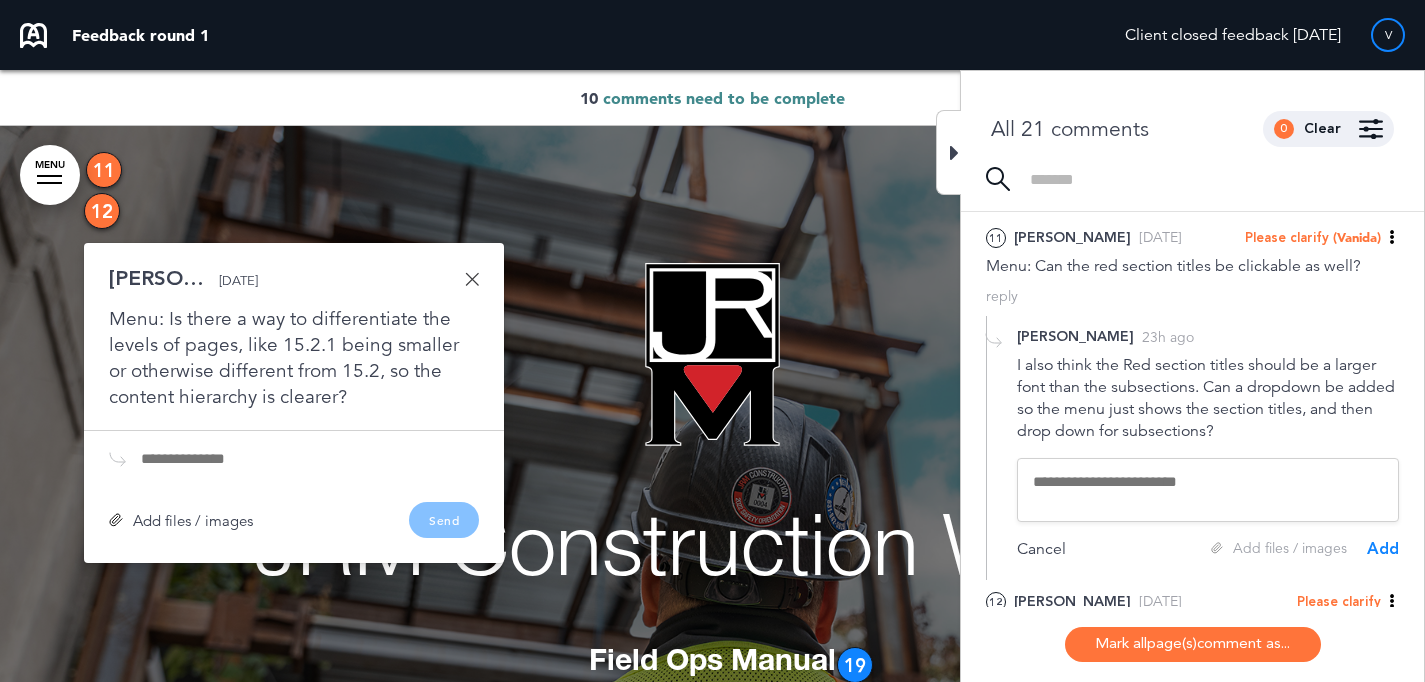 click at bounding box center [1208, 490] 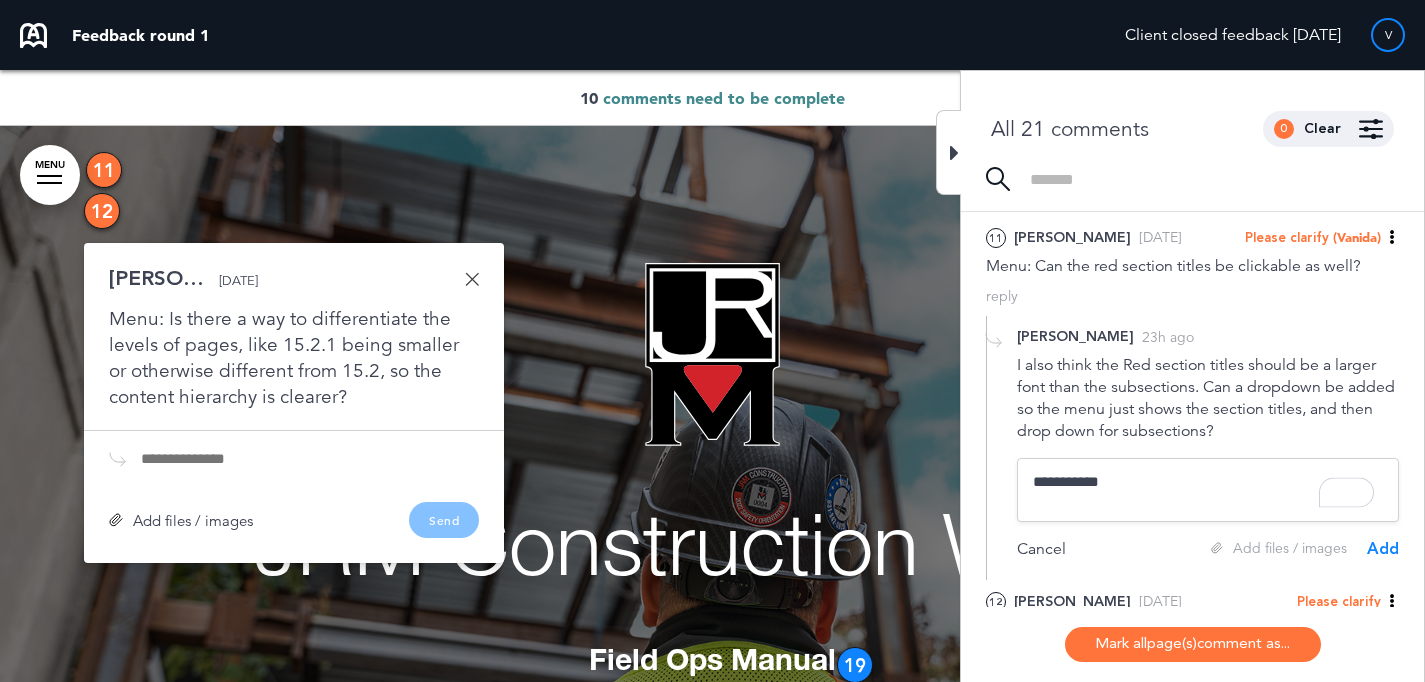 click on "**********" at bounding box center (1208, 490) 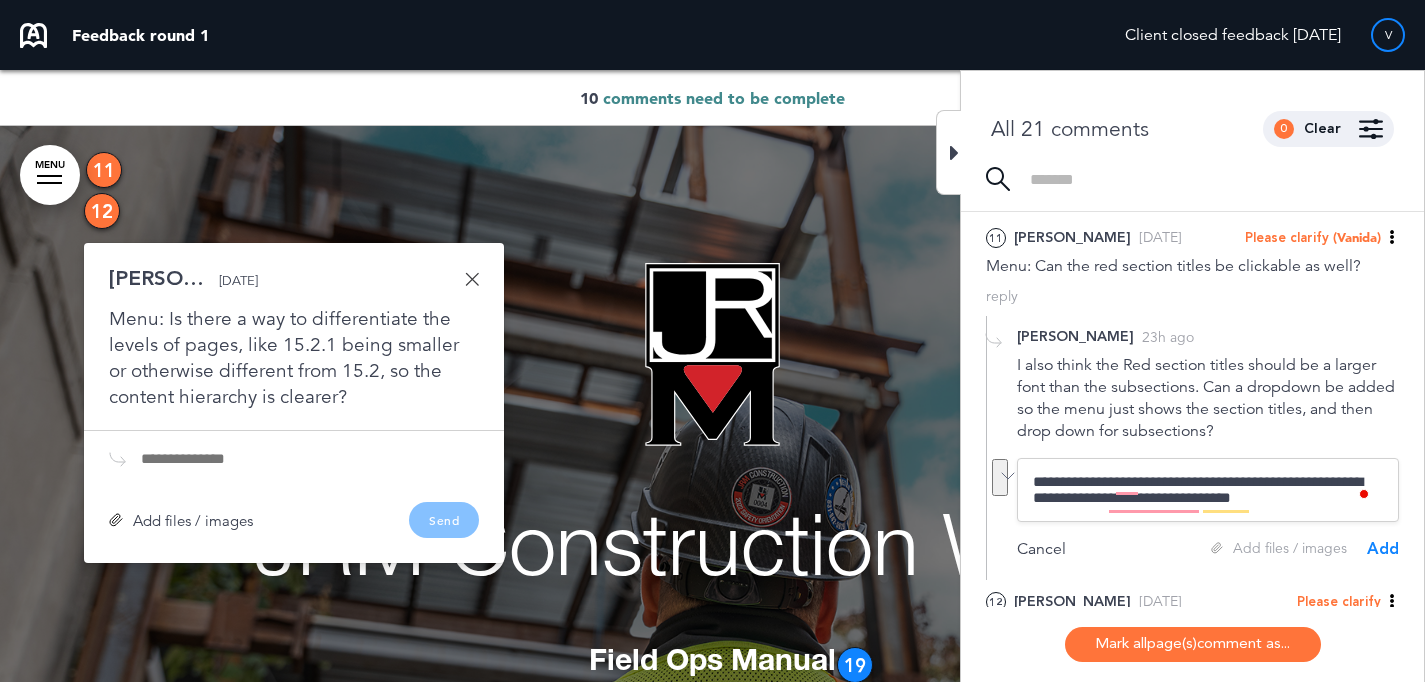 type on "**********" 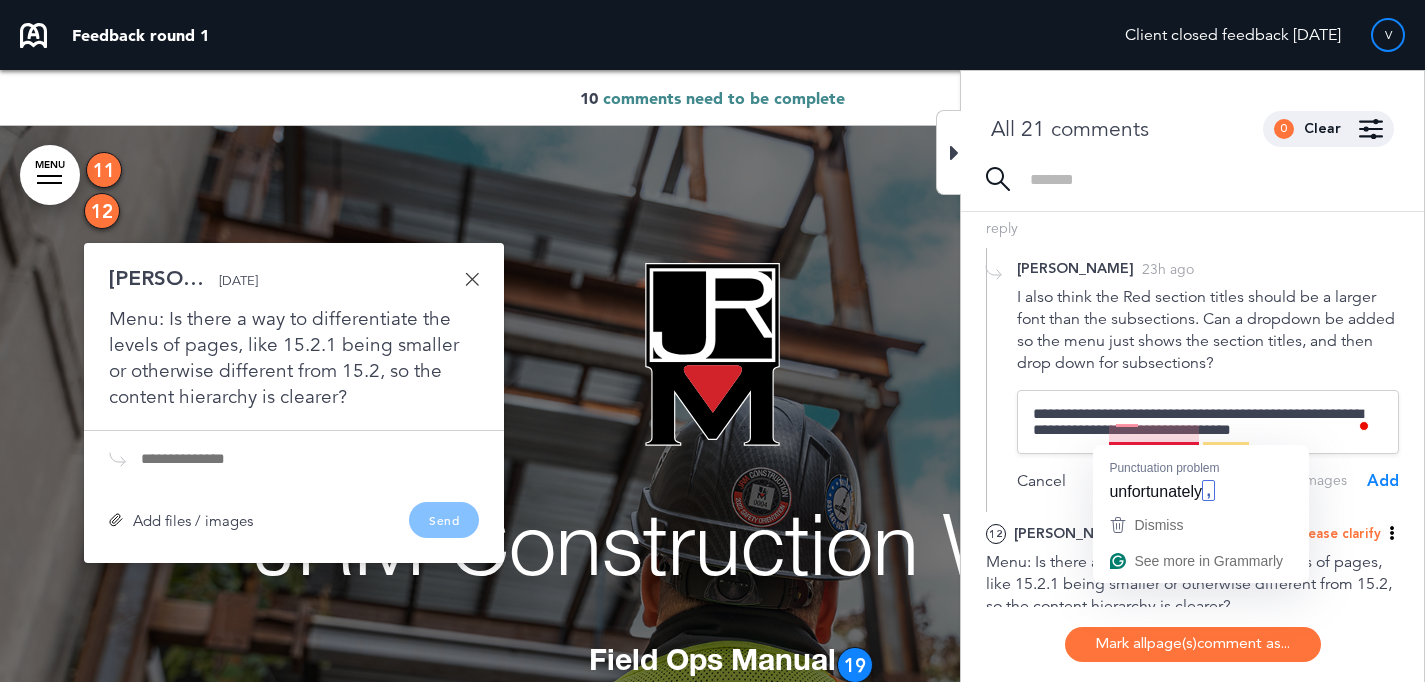 click on "**********" at bounding box center (1208, 422) 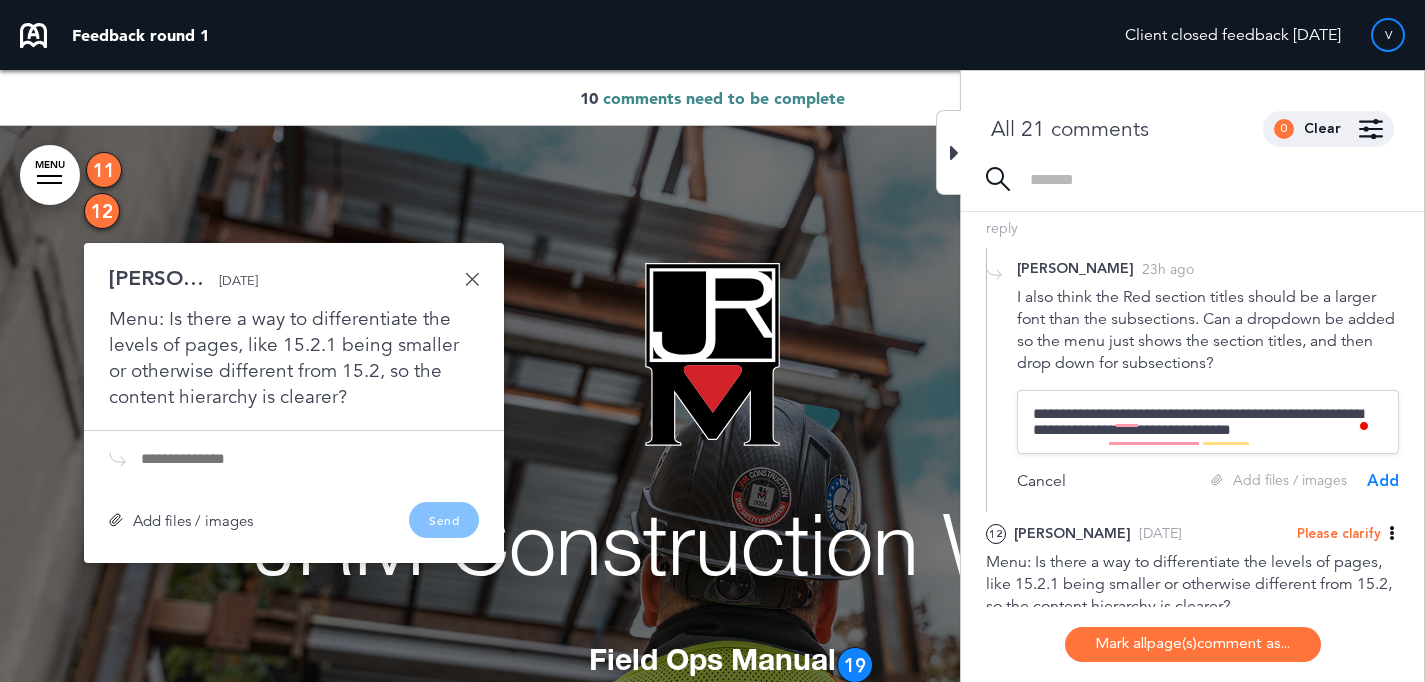 click on "Add" at bounding box center [1383, 481] 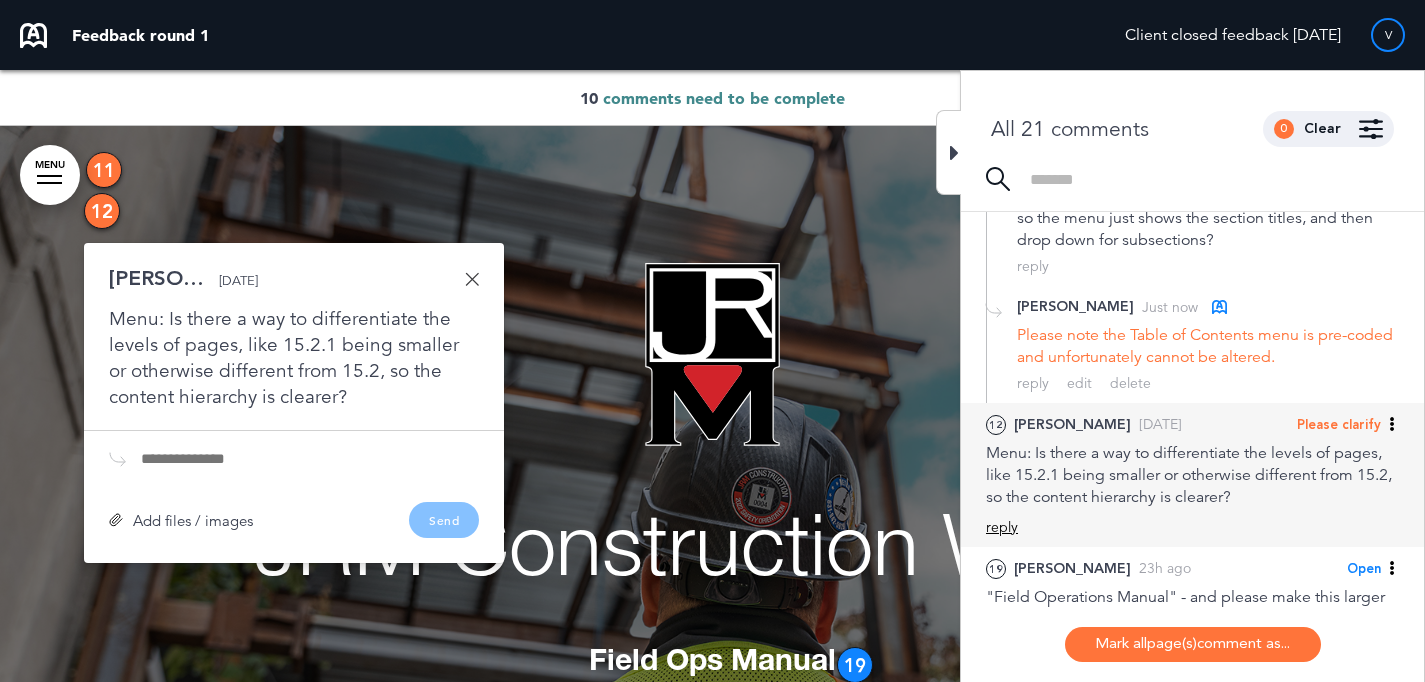 click on "reply" at bounding box center [1002, 527] 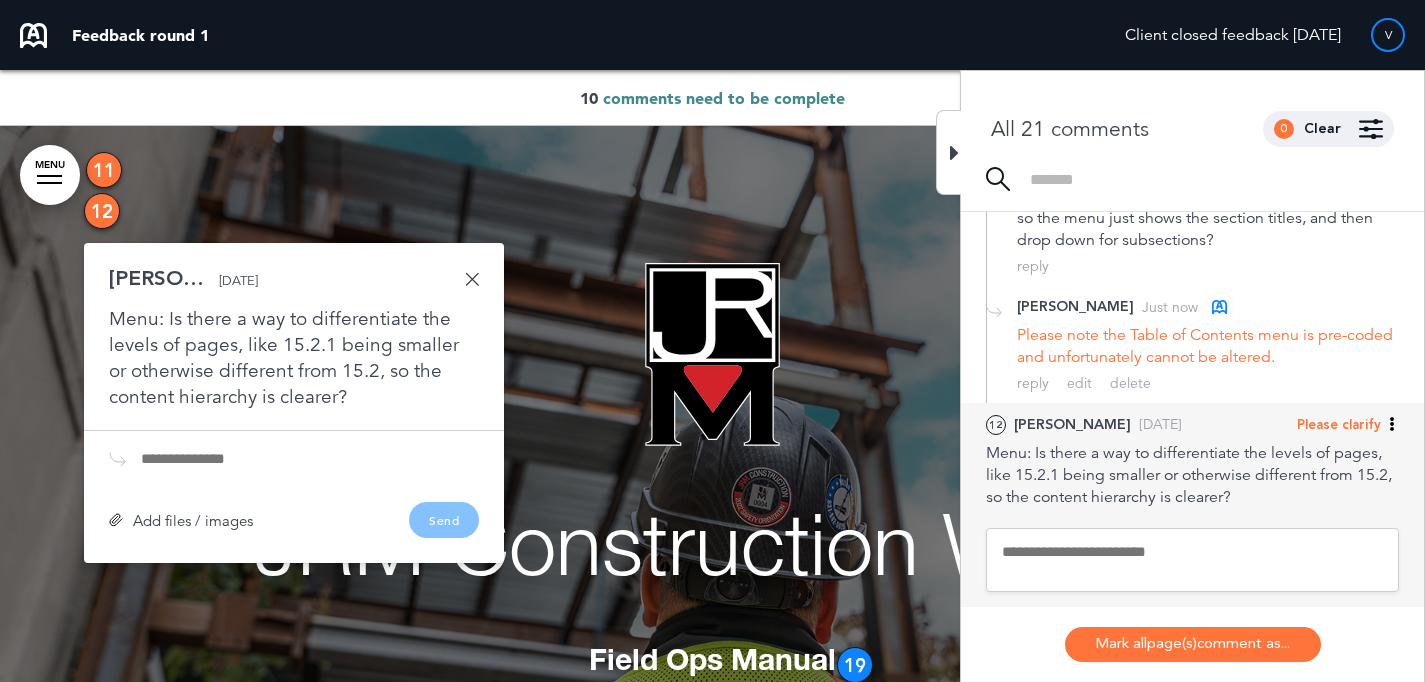 click at bounding box center [1192, 560] 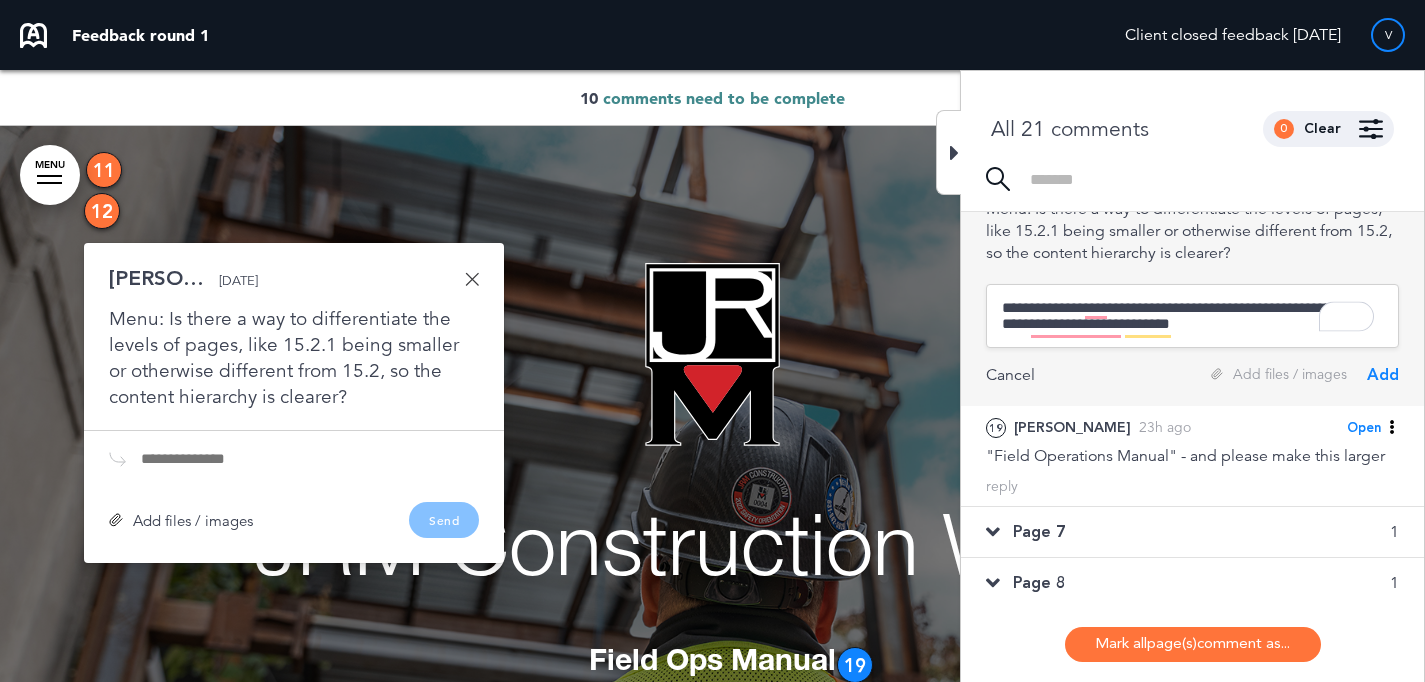 type on "**********" 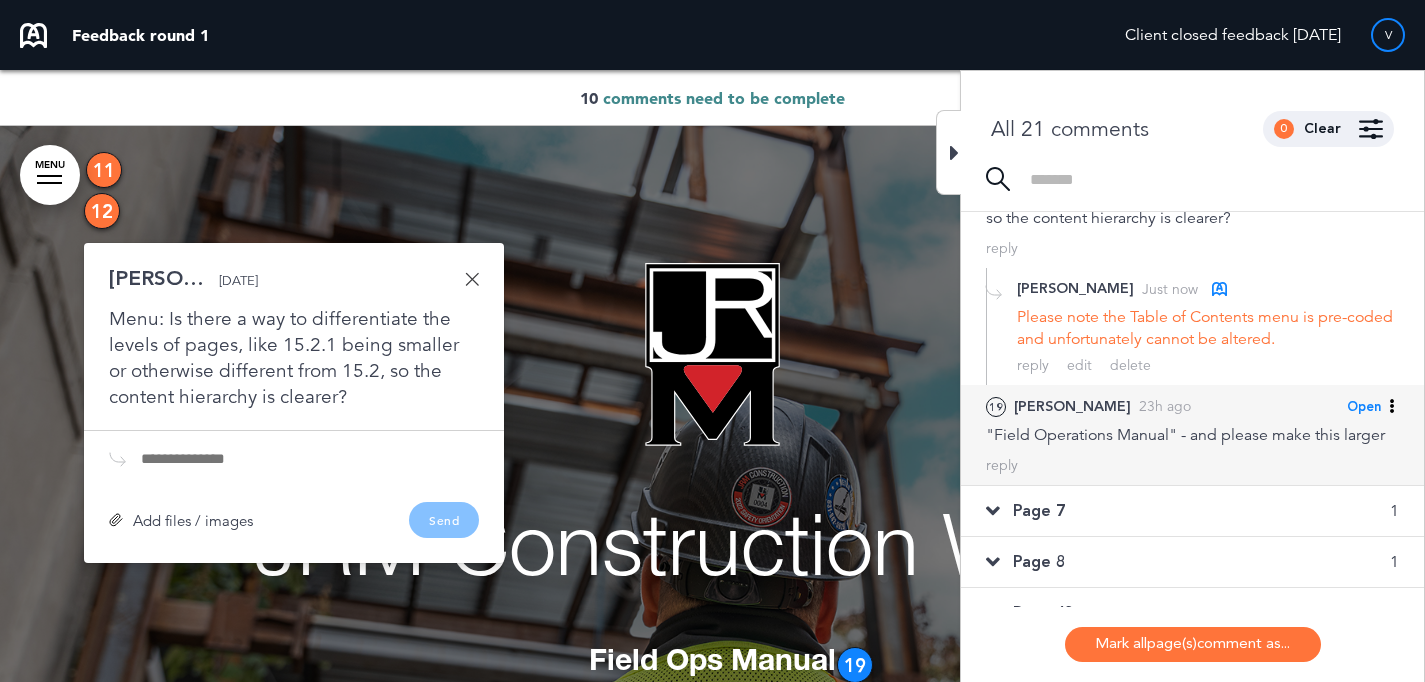 click on ""Field Operations Manual" - and please make this larger" at bounding box center (1192, 435) 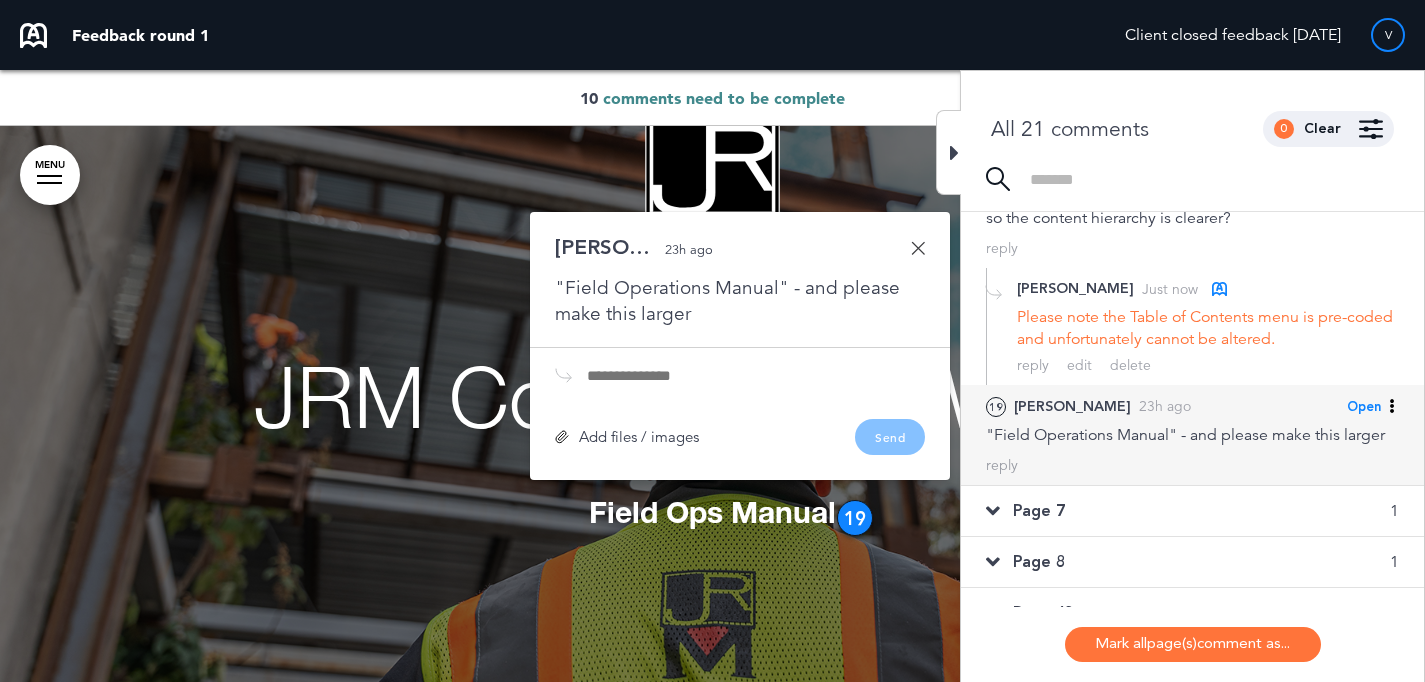 click on "Open" at bounding box center (1364, 407) 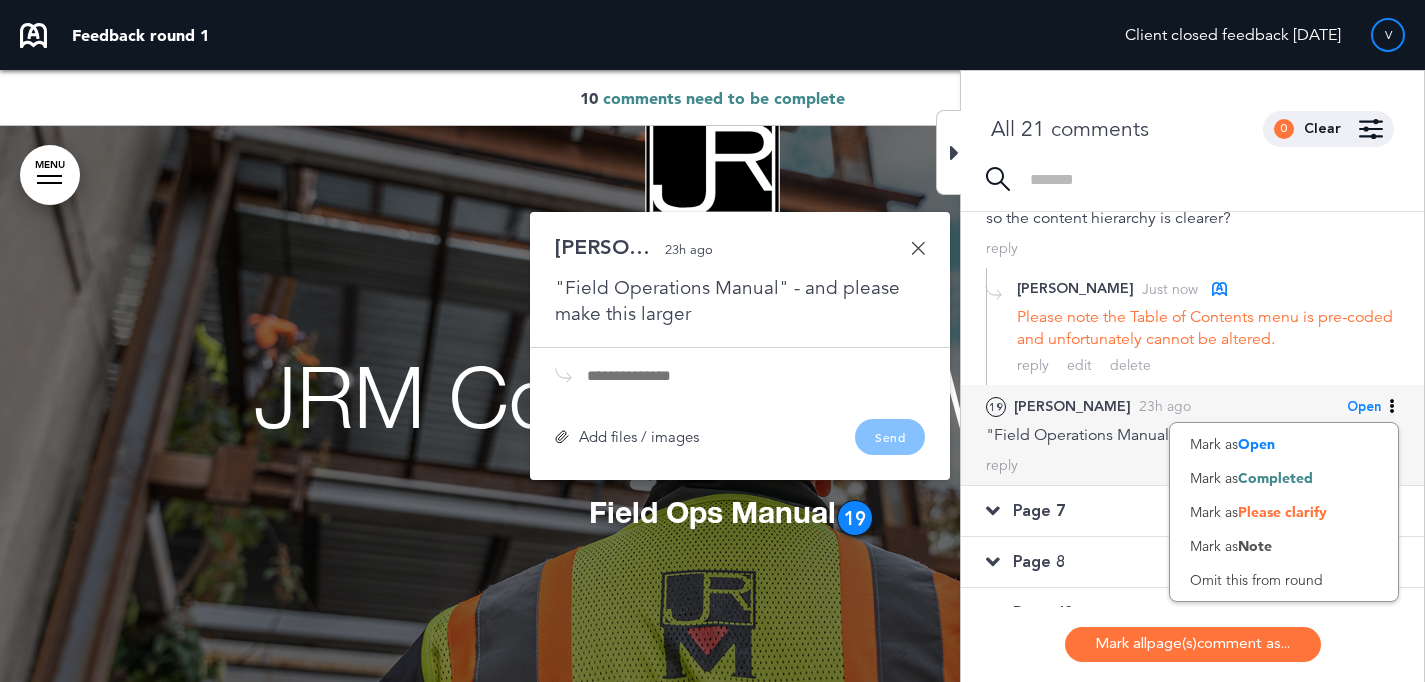click on ""Field Operations Manual" - and please make this larger" at bounding box center [1192, 435] 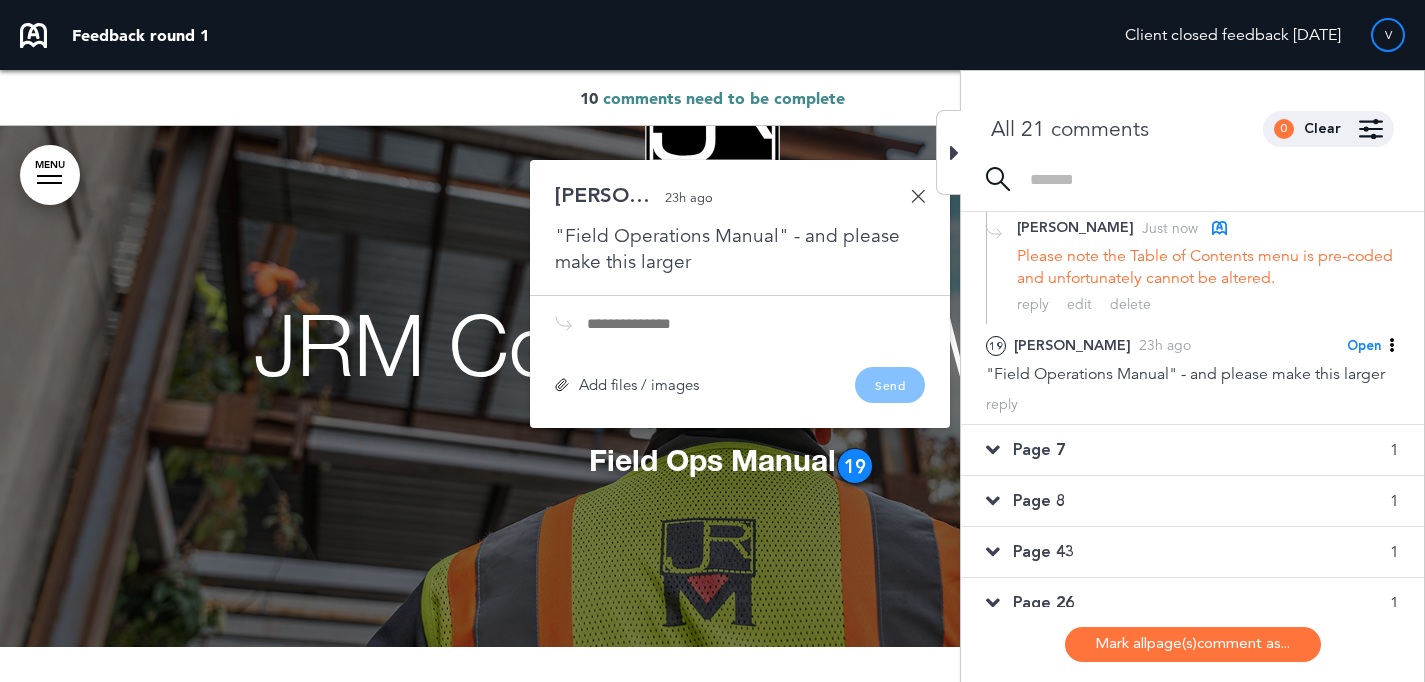click on "Page 7
1" at bounding box center (1192, 450) 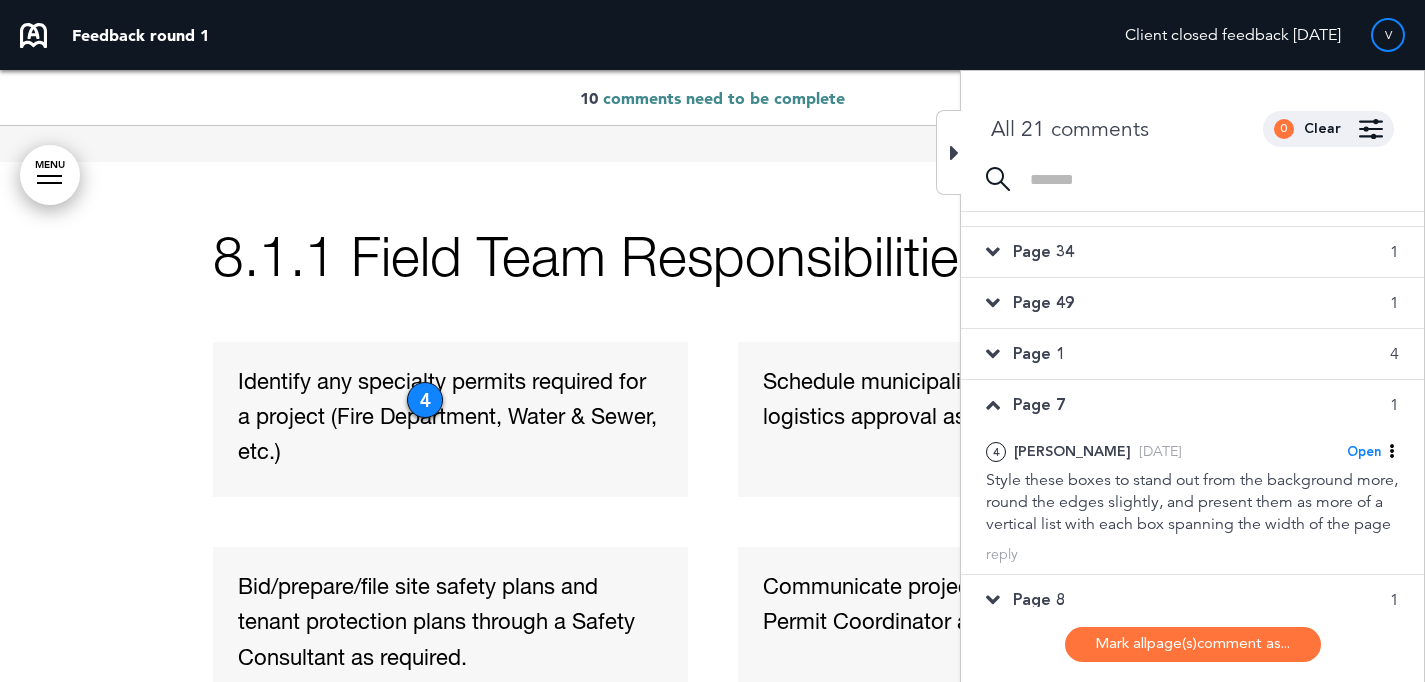 click on "Page 1
4" at bounding box center [1192, 354] 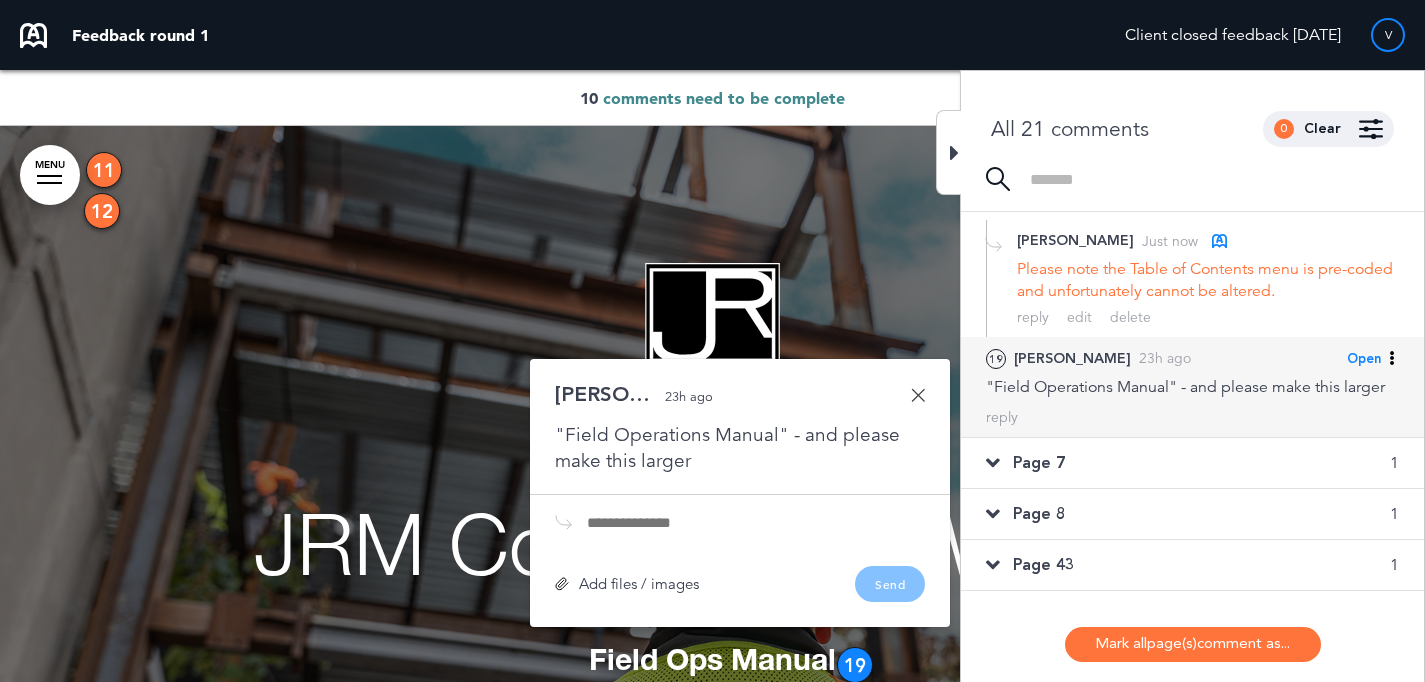 click on "Open" at bounding box center [1364, 359] 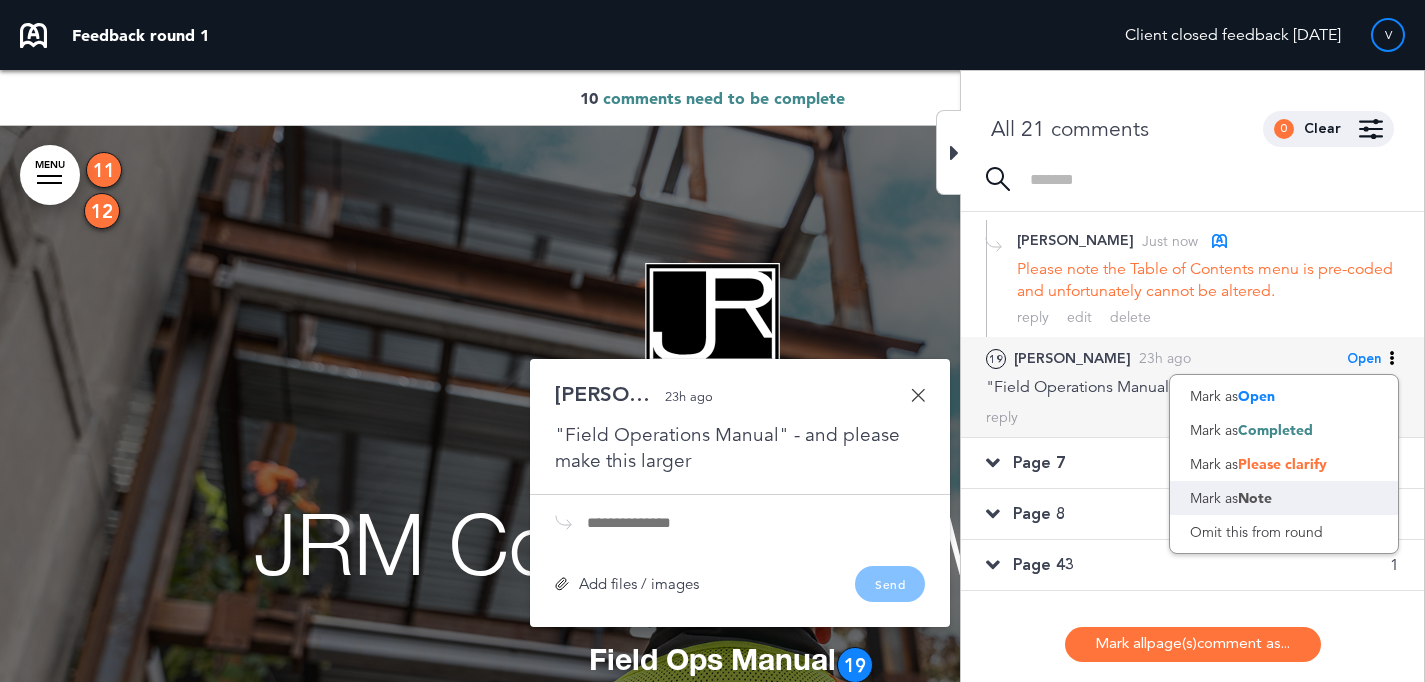 click on "Mark as  Note" at bounding box center (1284, 498) 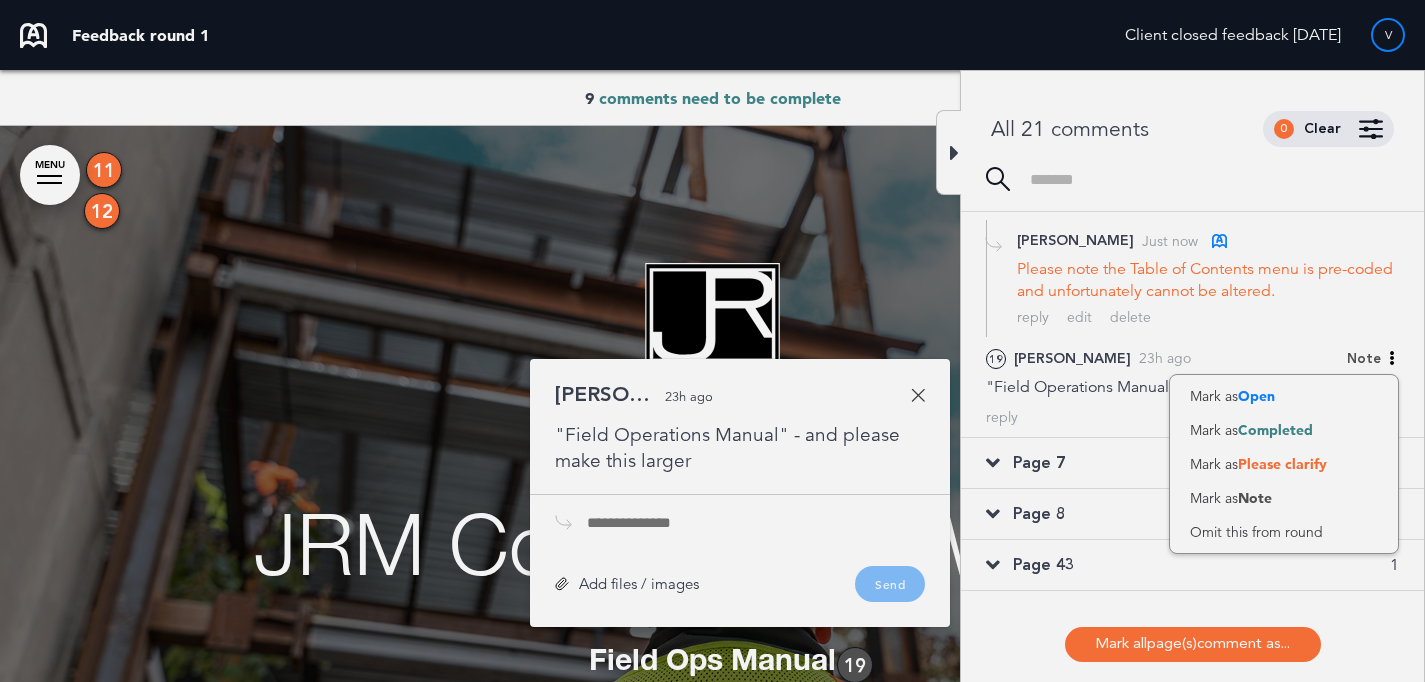 click on "Are you sure you want to close this modal?
Cancel
Close
10
Publishing
Creating
Creating
Success!
Your PDF will download in 10 seconds.
Success!
We'll remove the preview badge on your handbook shortly.
You've been invited to join {from_name}'s handbook.
Would you like to accept the invite?
Accept
Decline
Back
What's your  restaurant 's name?
)" at bounding box center [712, 341] 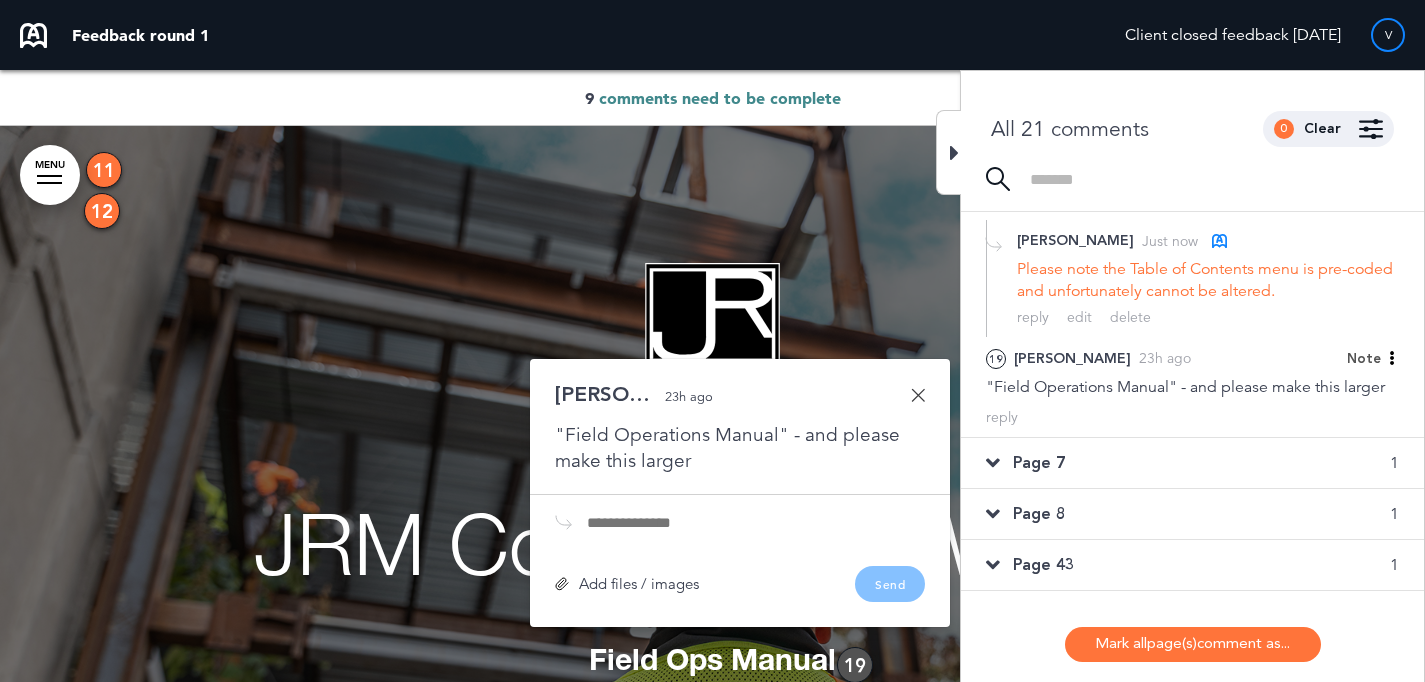 click on "Page 7
1" at bounding box center (1192, 463) 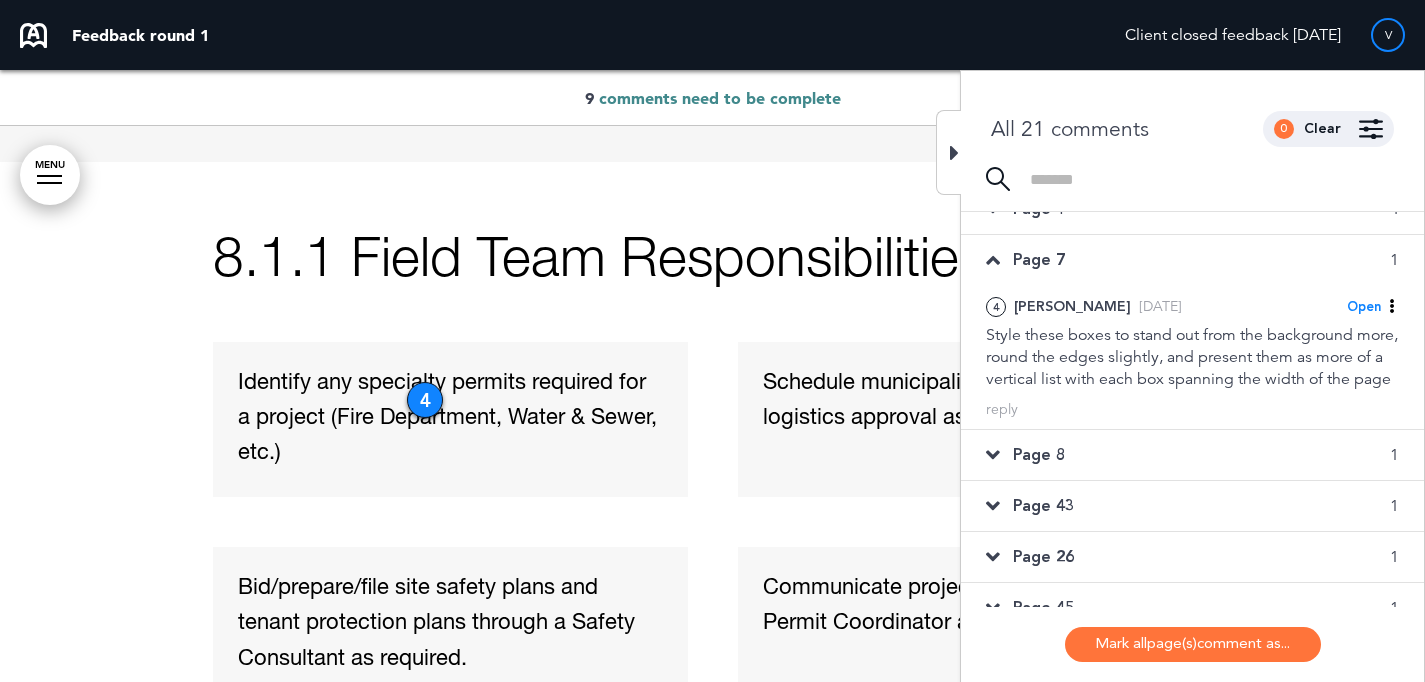 click on "Page 8
1" at bounding box center [1192, 455] 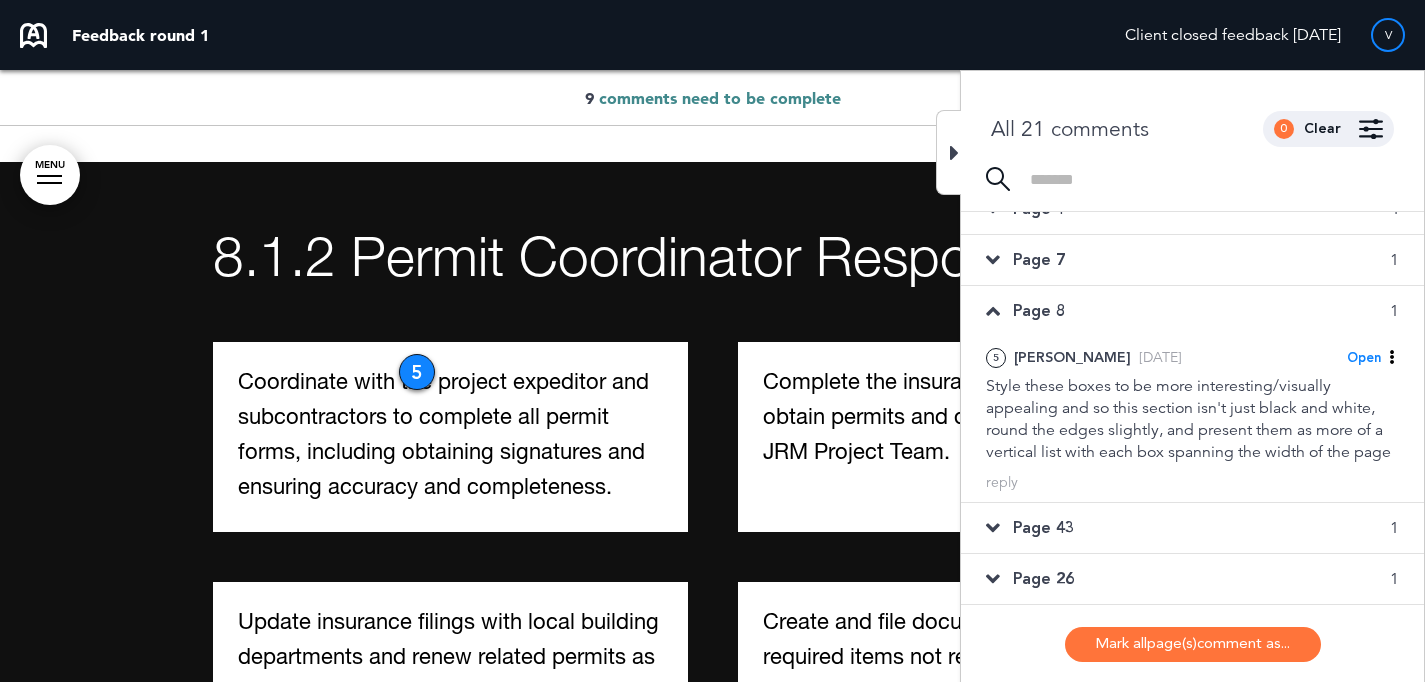 click on "Page 43
1" at bounding box center [1192, 528] 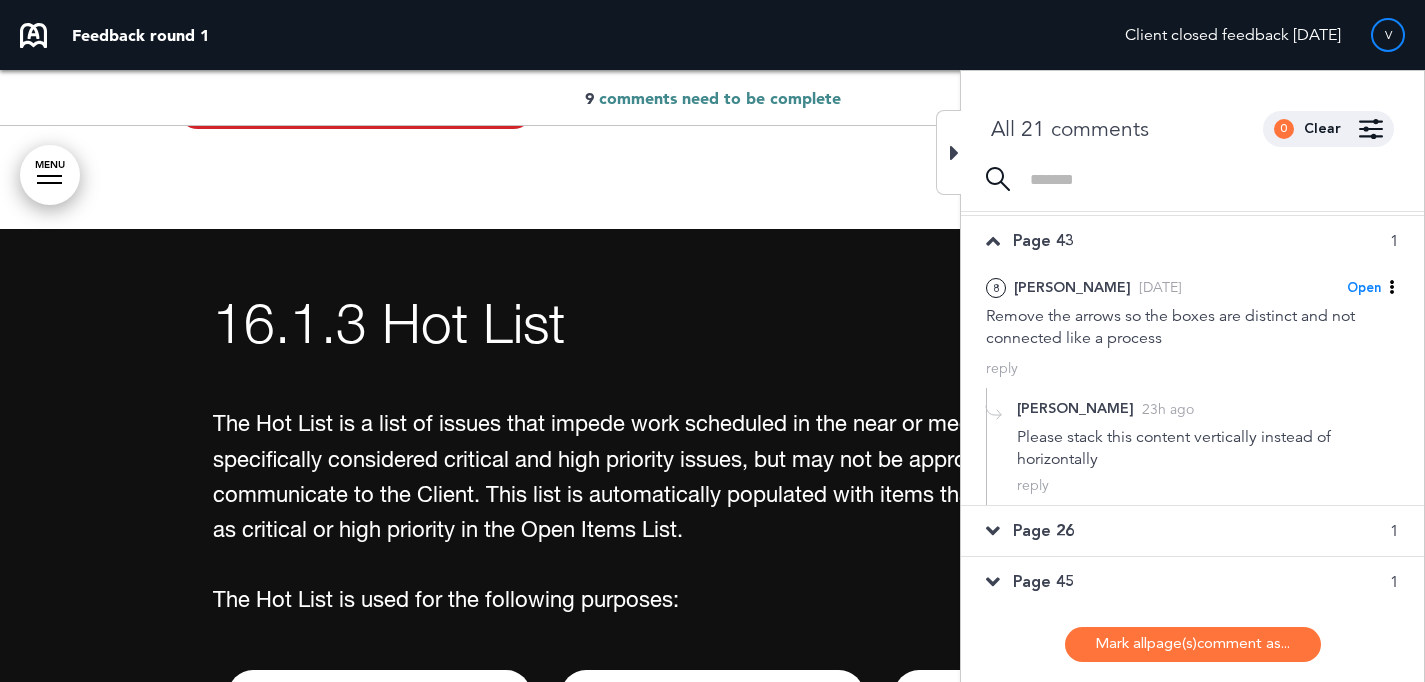 click on "Page 26
1" at bounding box center [1192, 531] 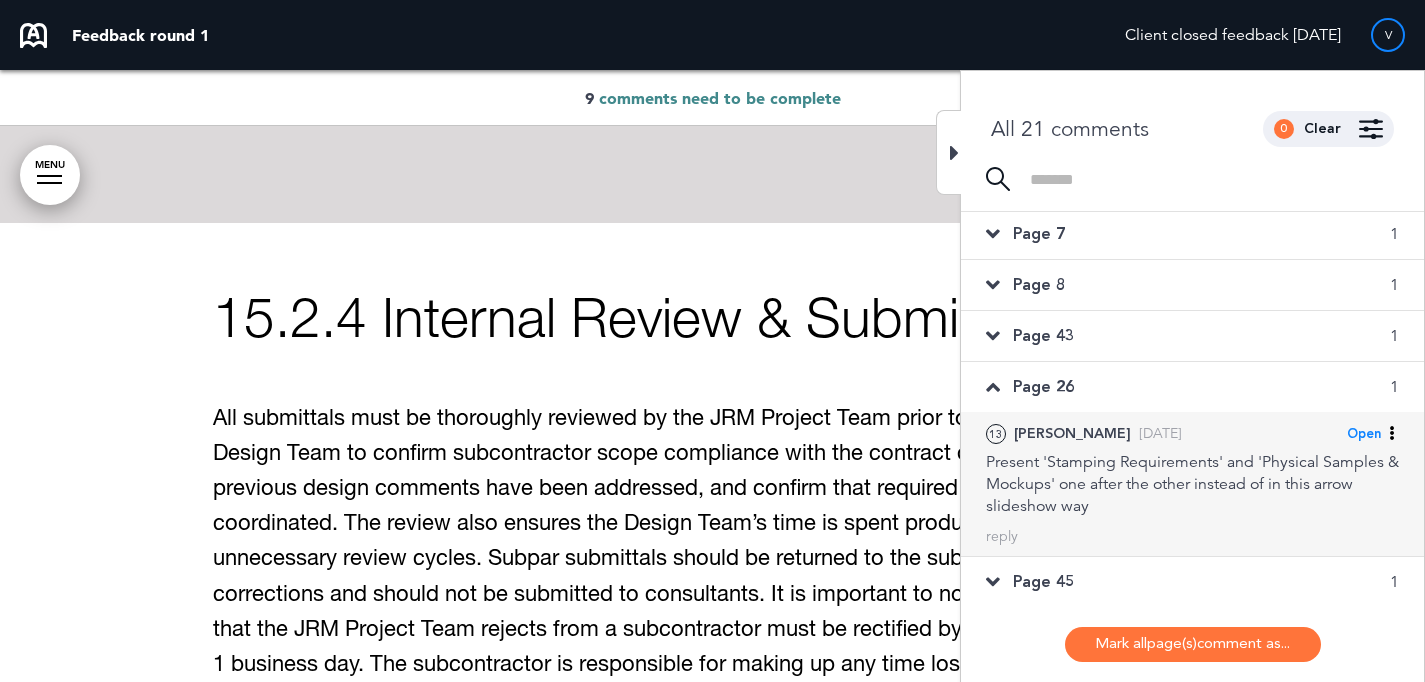 click on "Open" at bounding box center [1364, 434] 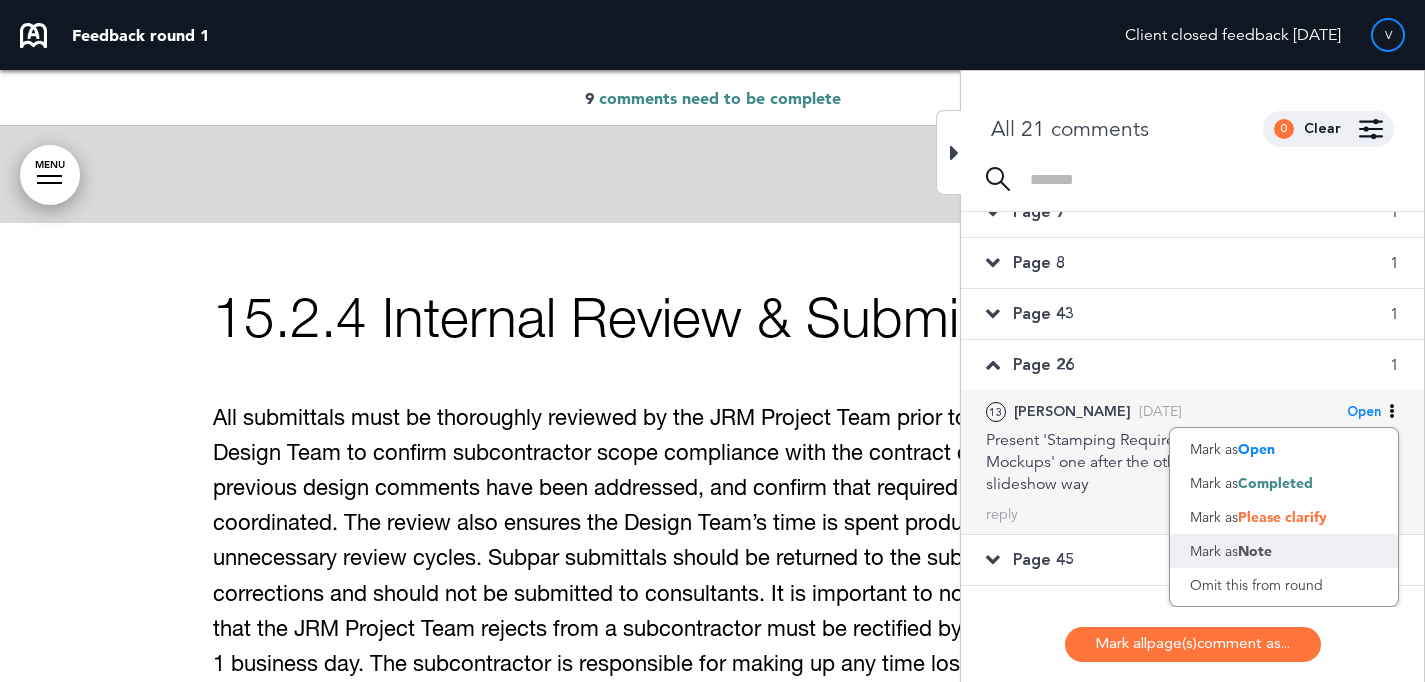 click on "Mark as  Note" at bounding box center (1284, 551) 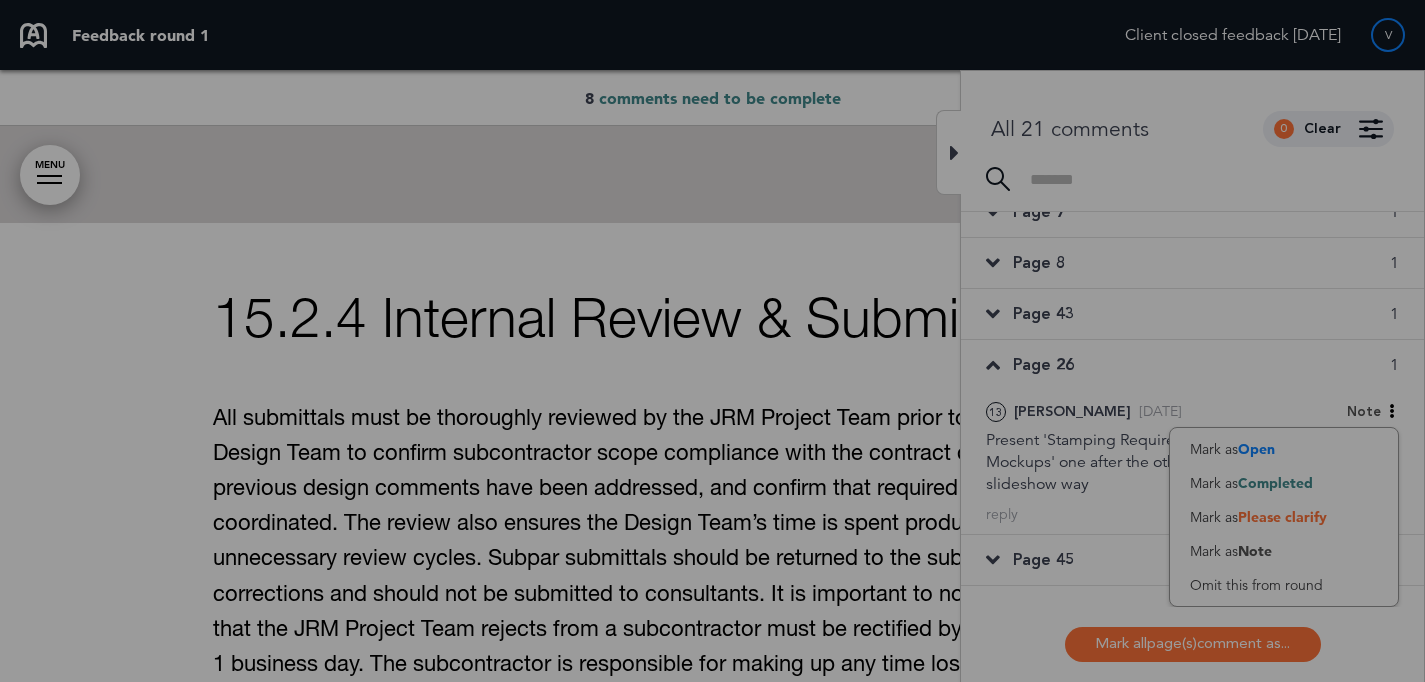 click on "Are you sure you want to close this modal?
Cancel
Close
10
Publishing
Creating
Creating
Success!
Your PDF will download in 10 seconds.
Success!
We'll remove the preview badge on your handbook shortly.
You've been invited to join {from_name}'s handbook.
Would you like to accept the invite?
Accept
Decline
Back
What's your  restaurant 's name?
)" at bounding box center [712, -22541] 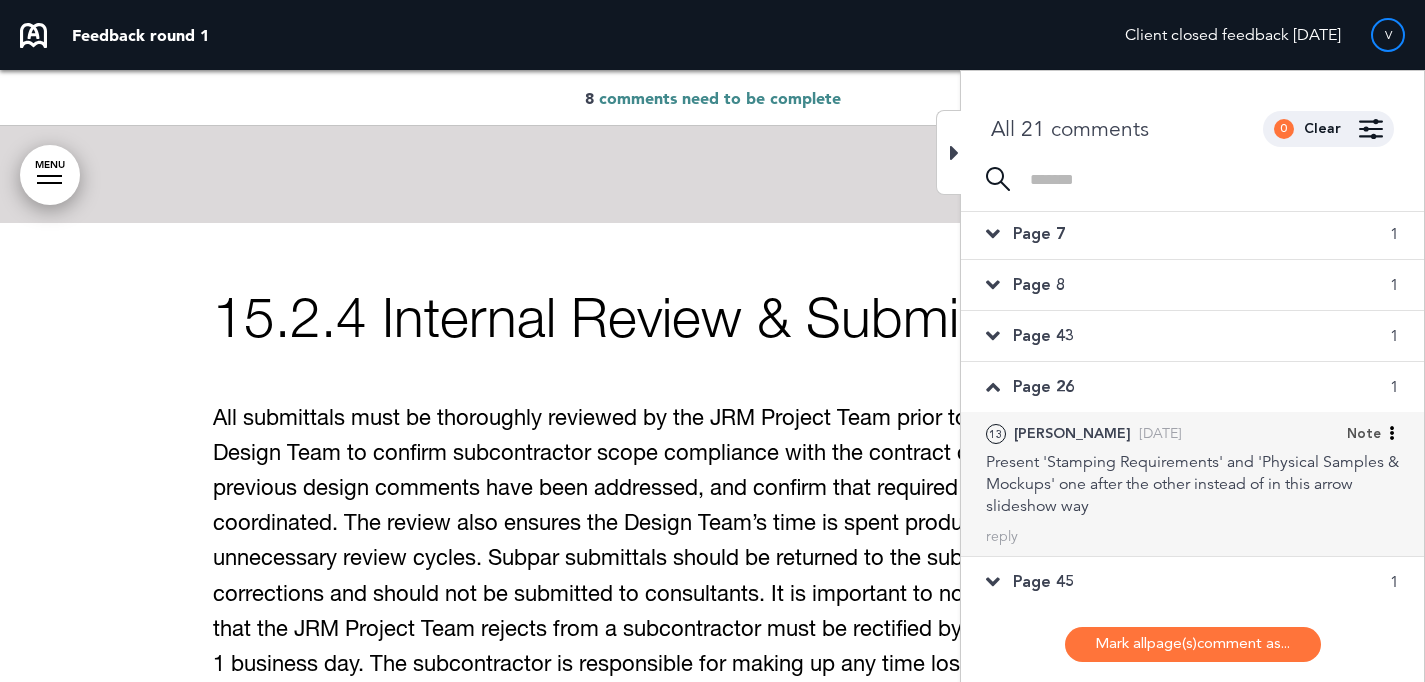 click on "Note" at bounding box center (1364, 434) 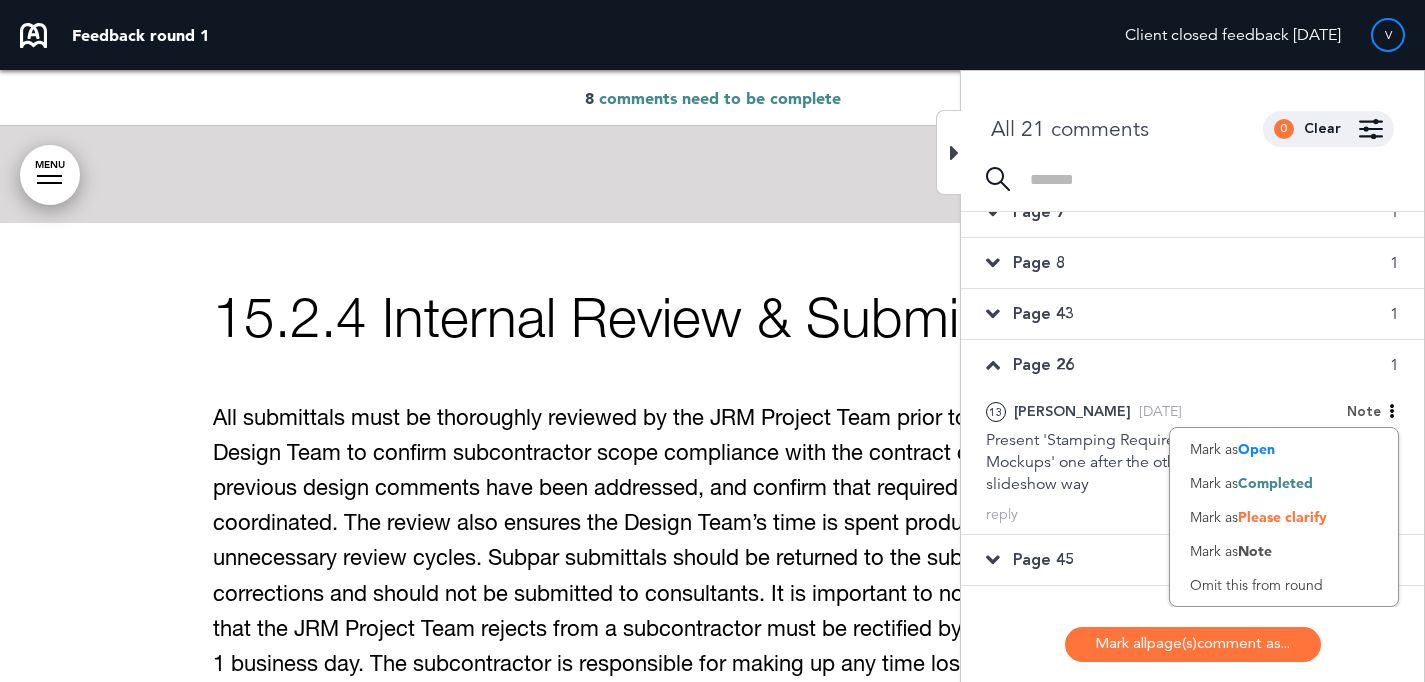 click on "Page 45
1" at bounding box center (1192, 560) 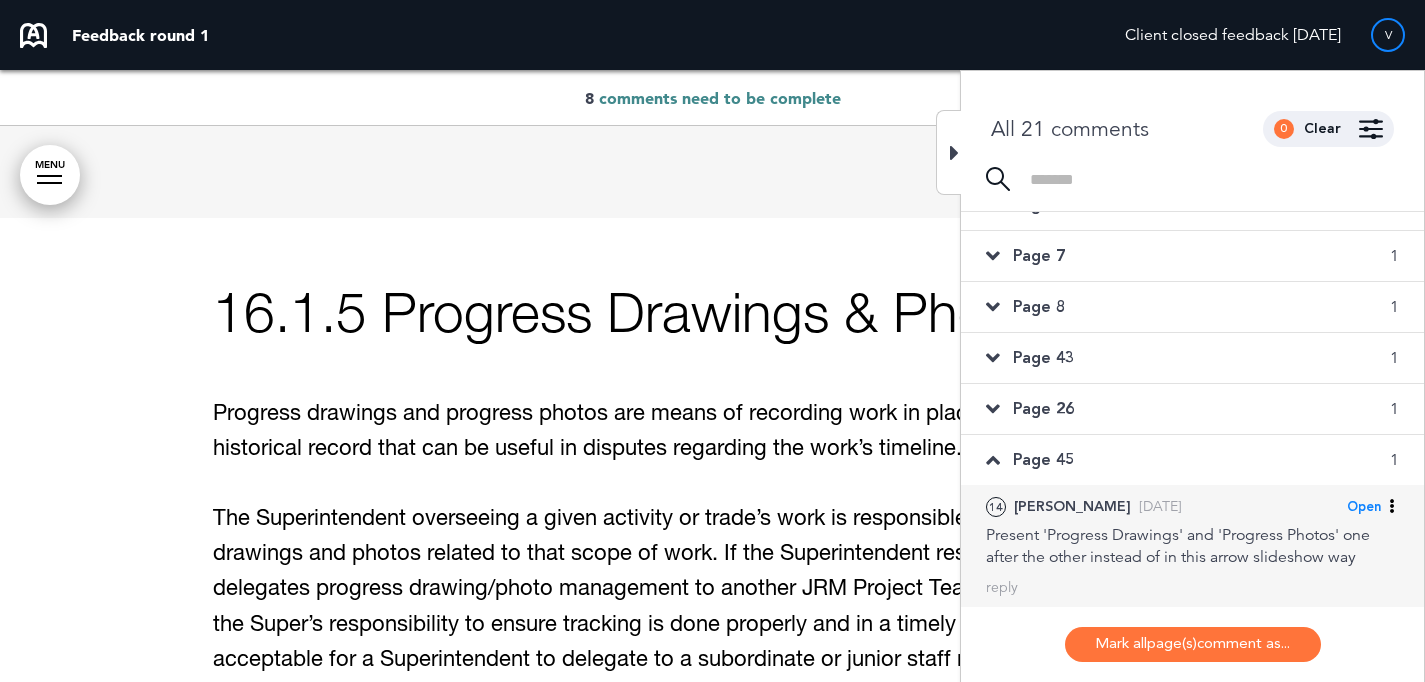 click on "Open" at bounding box center (1364, 507) 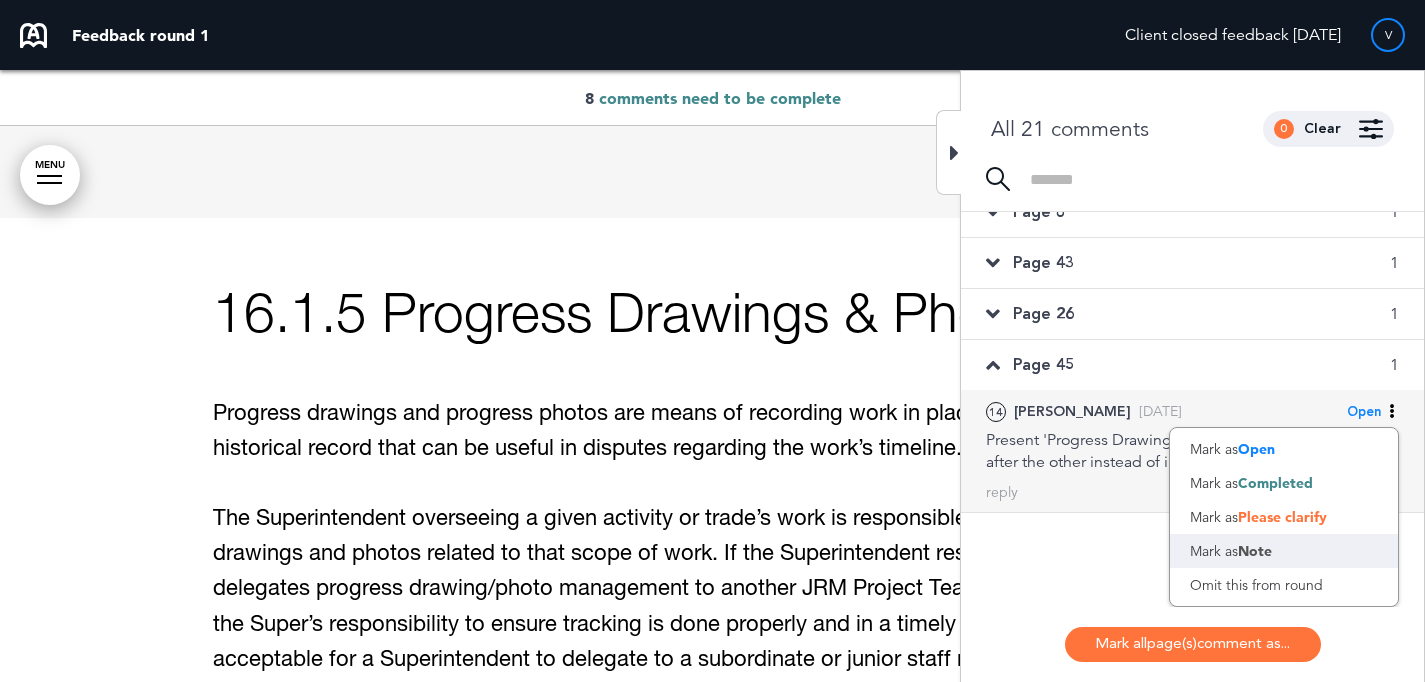 click on "Mark as  Note" at bounding box center (1284, 551) 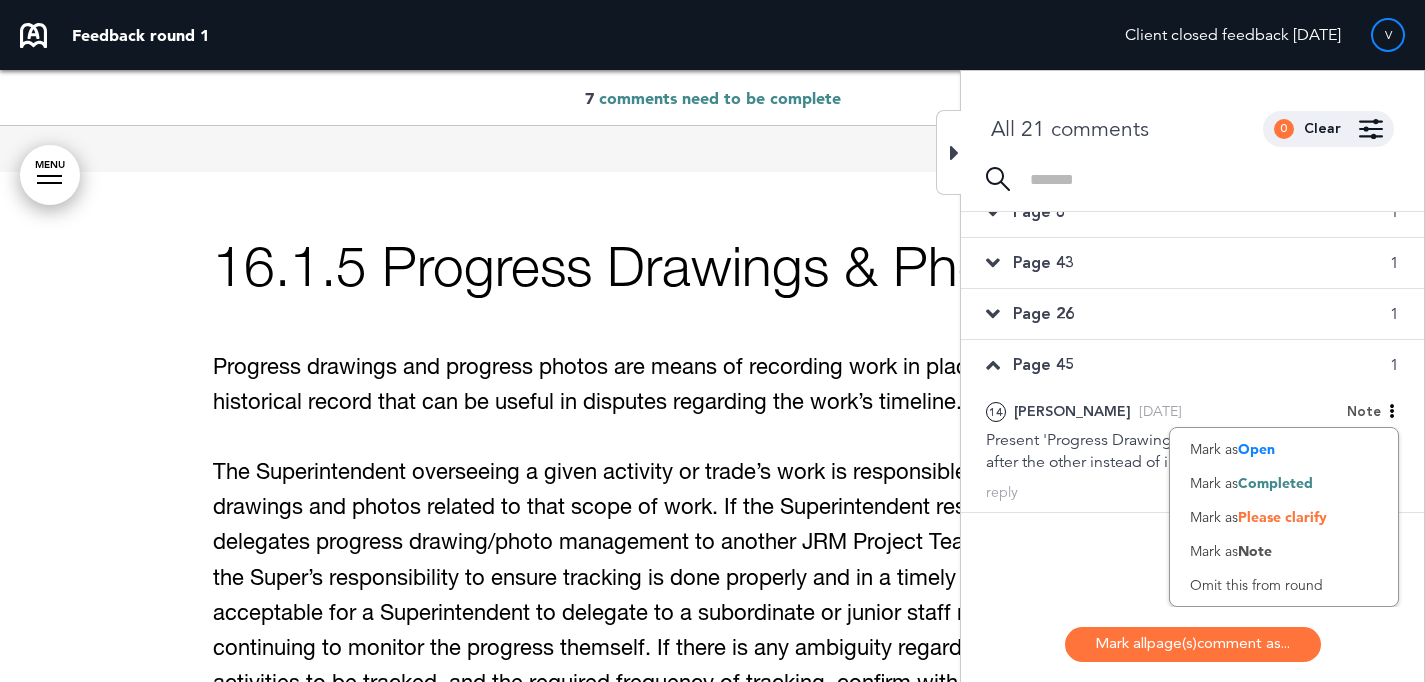click on "Global
4
2
Cara A.
Yesterday
Note
(Vanida)
Mark as  Open
Mark as  Completed
Mark as  Please clarify
Mark as  Note
Omit this from round
reply" at bounding box center (1192, 409) 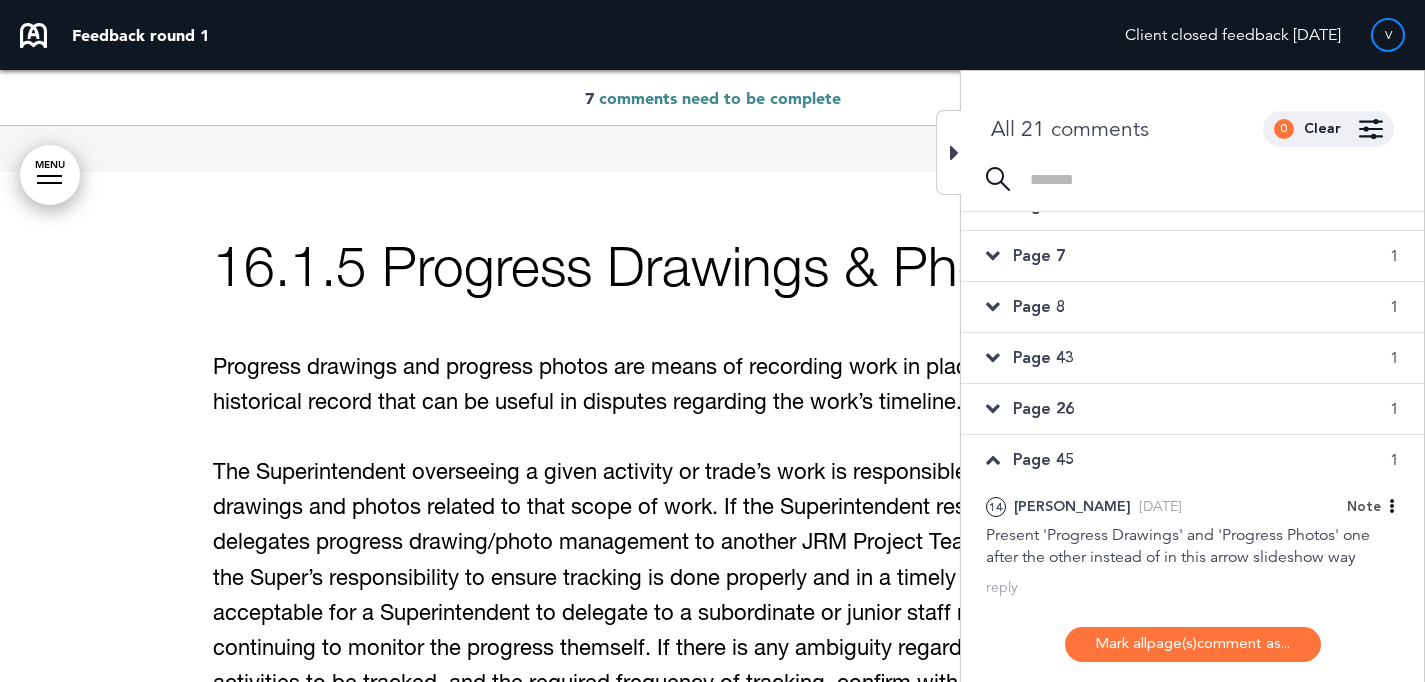 click on "Page 26
1" at bounding box center (1192, 409) 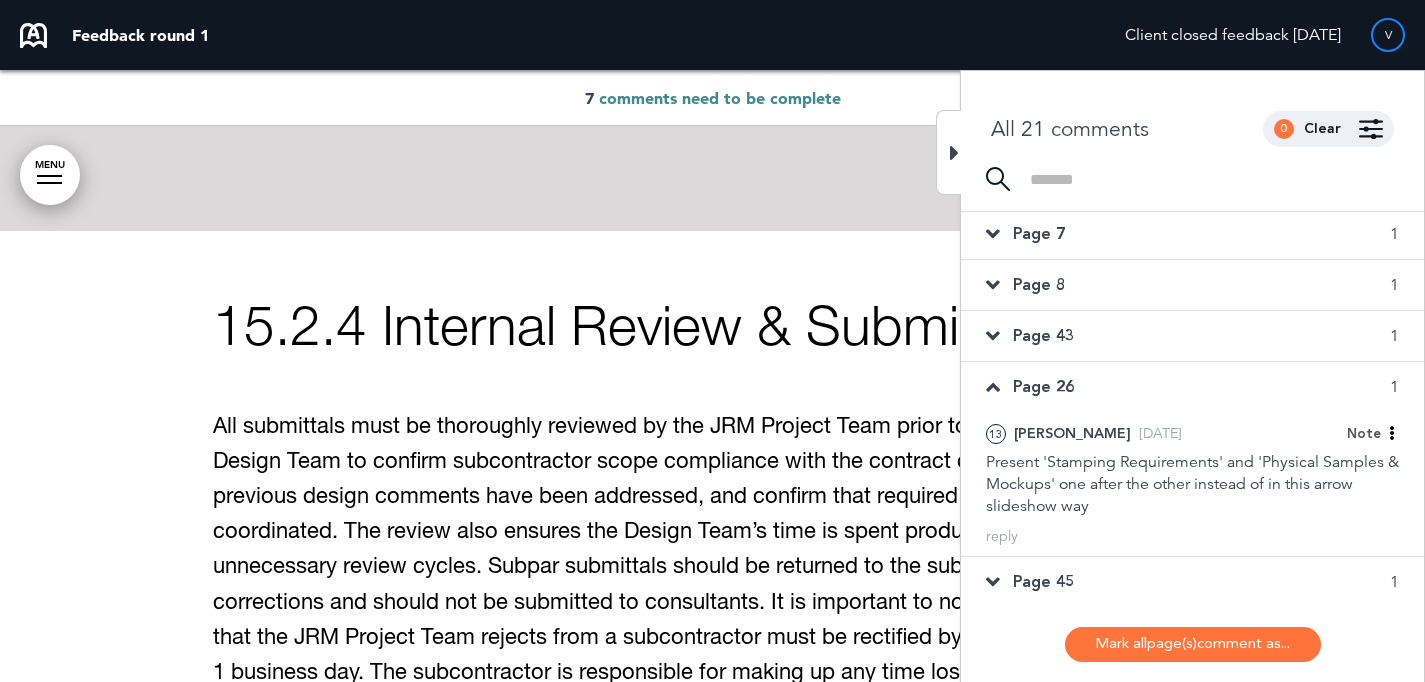 click on "Page 43
1" at bounding box center (1192, 336) 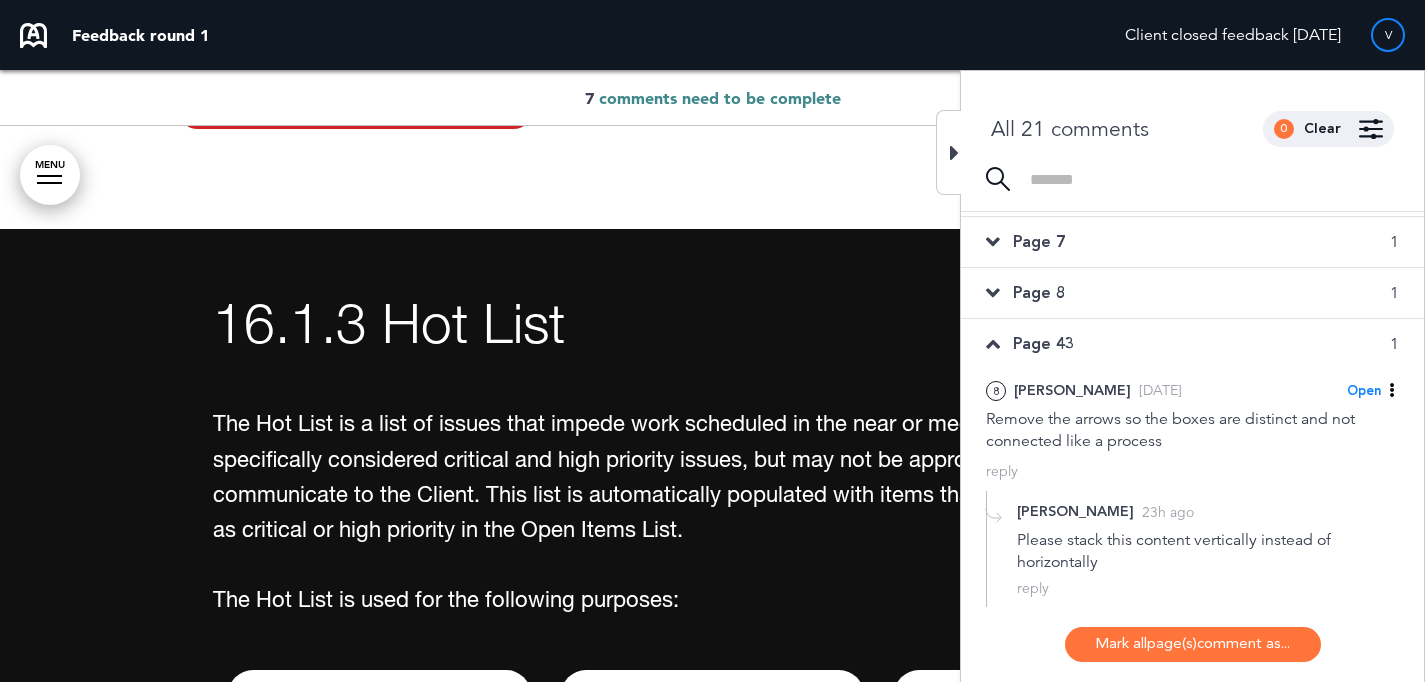 click on "Page 8
1" at bounding box center (1192, 293) 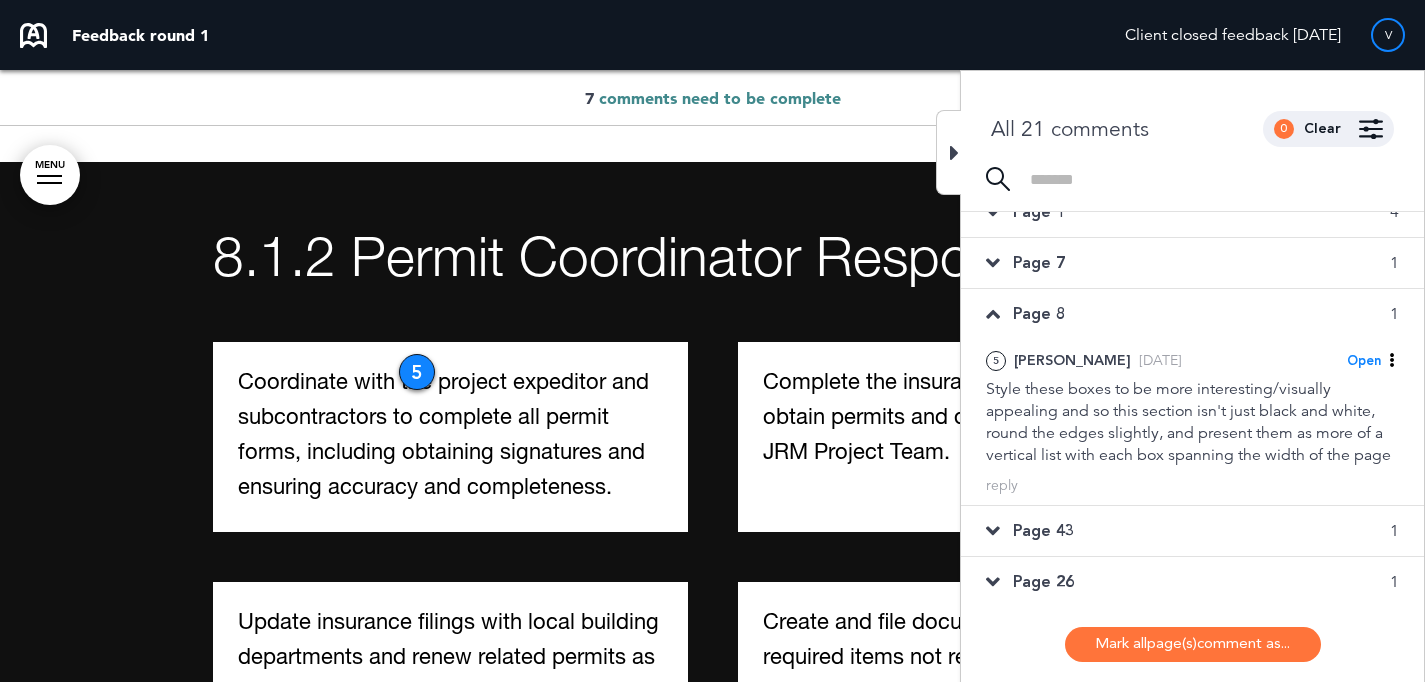 click on "Page 7
1" at bounding box center [1192, 263] 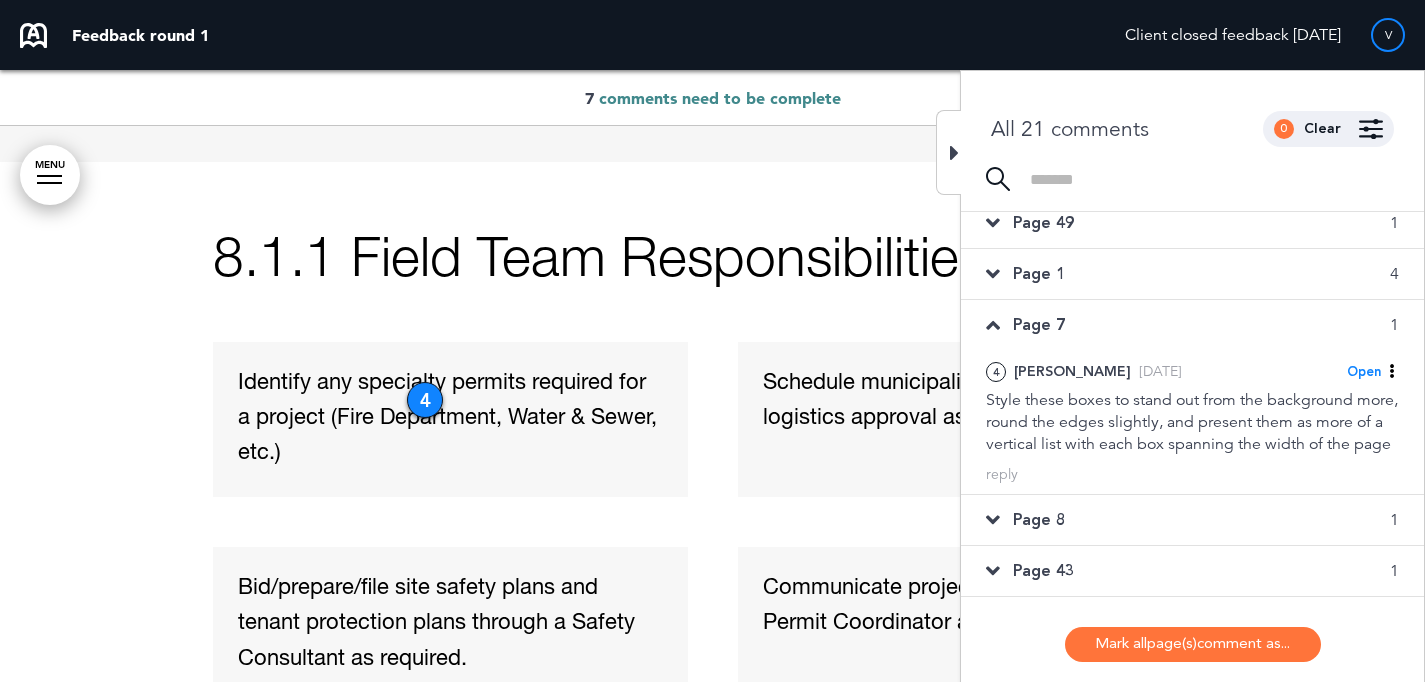 click on "Page 1
4" at bounding box center [1192, 274] 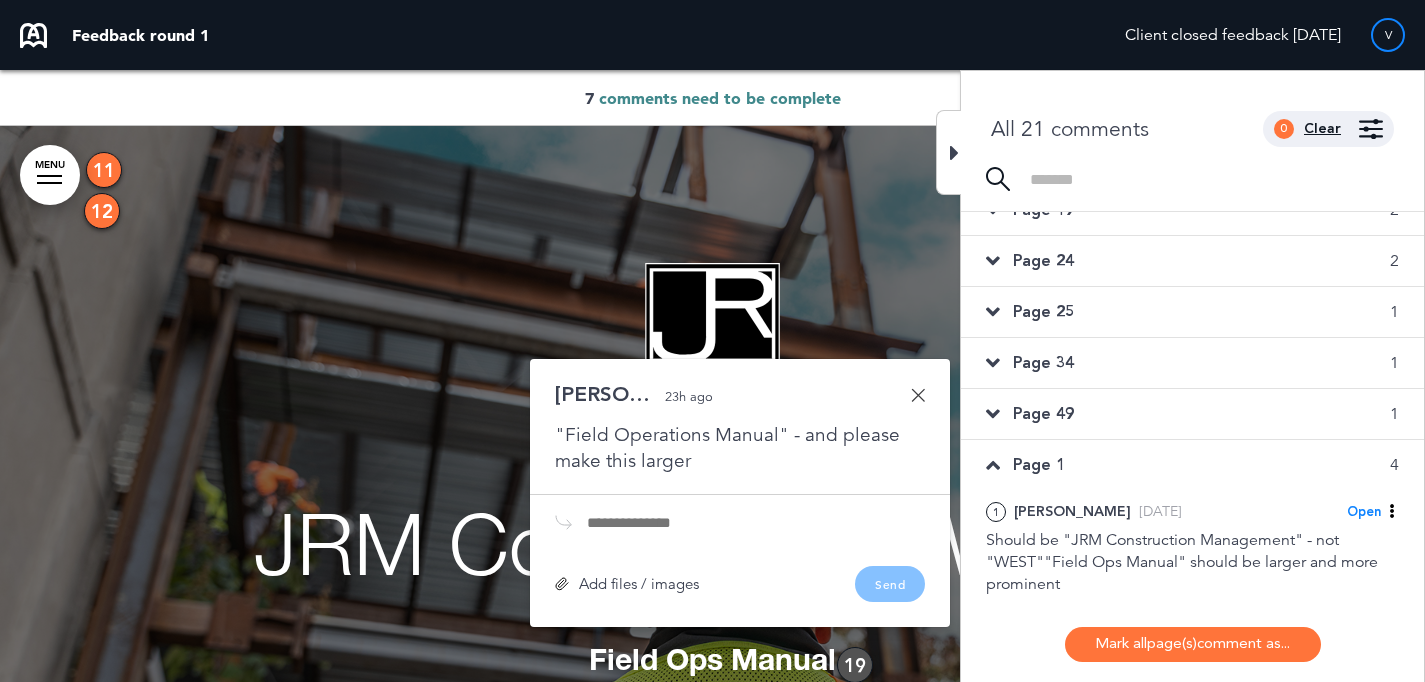 click on "Clear" at bounding box center (1322, 129) 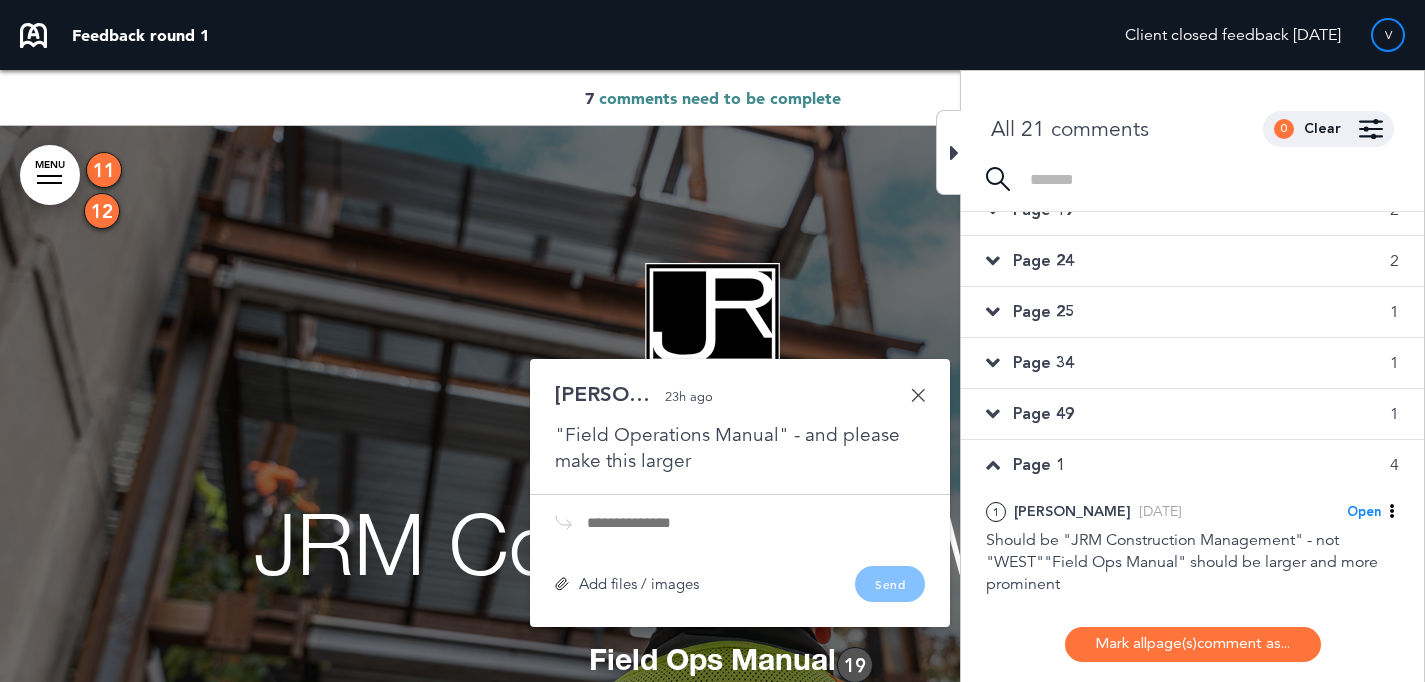 click at bounding box center (1371, 129) 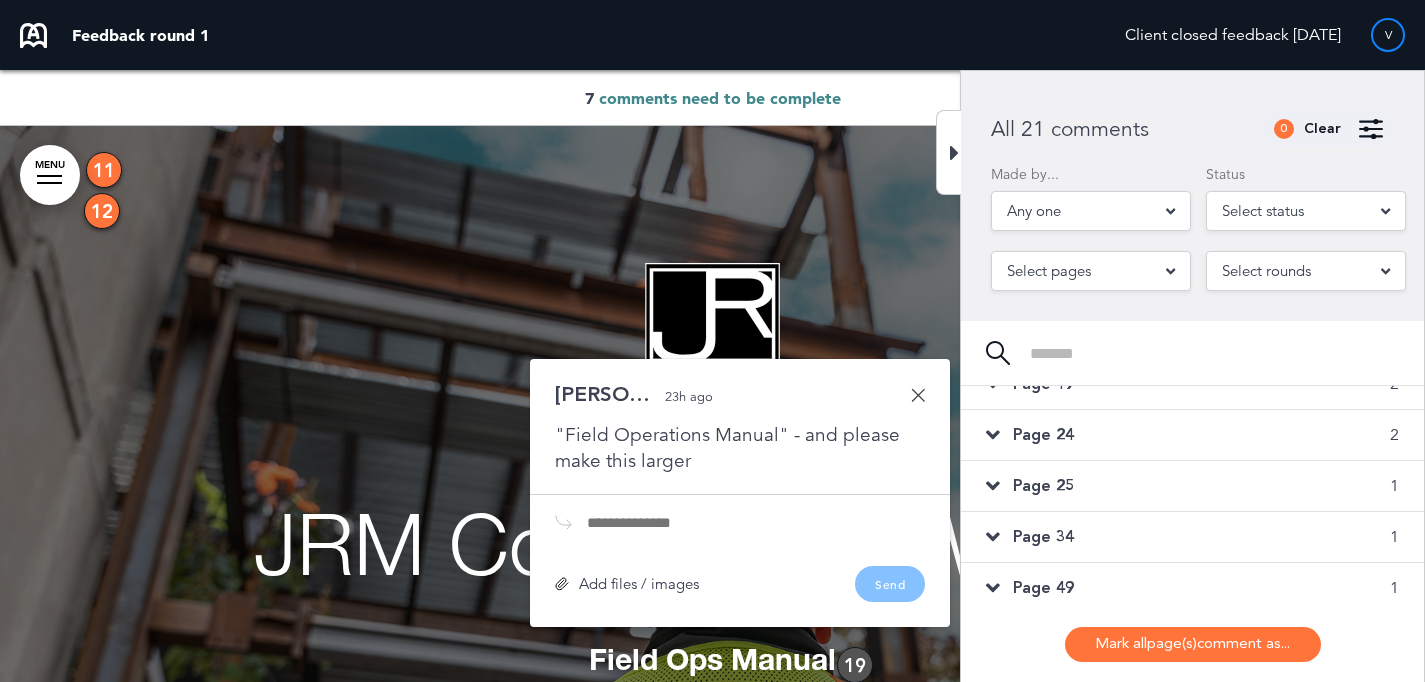 click on "Select status" at bounding box center (1306, 211) 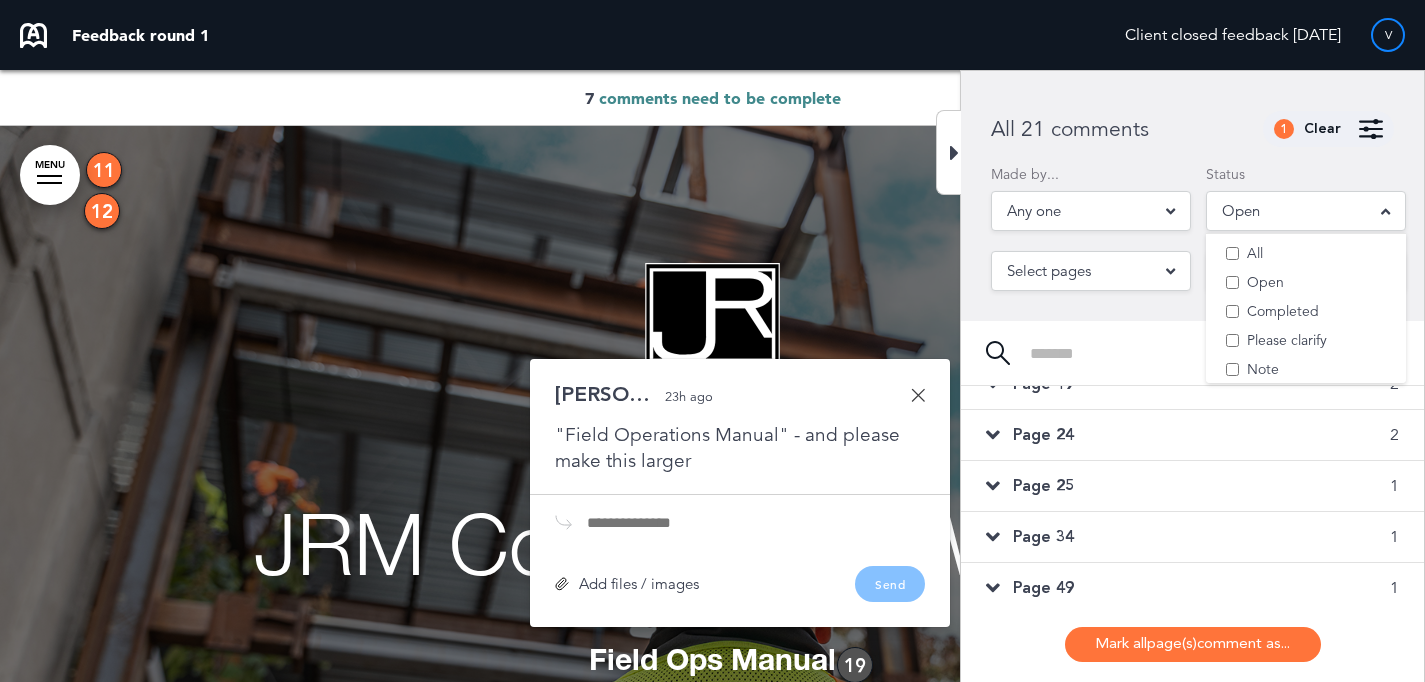 click on "Made by..." at bounding box center [1091, 174] 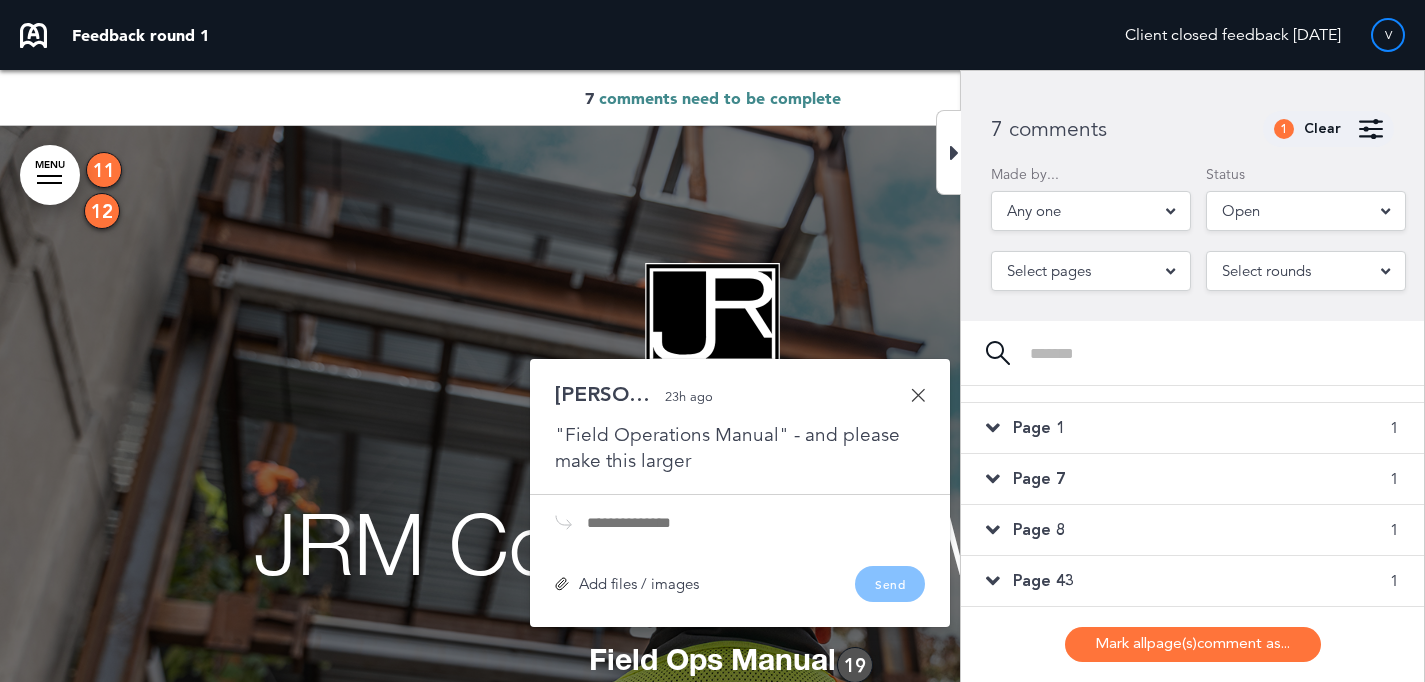 click on "Page 1
1" at bounding box center (1192, 428) 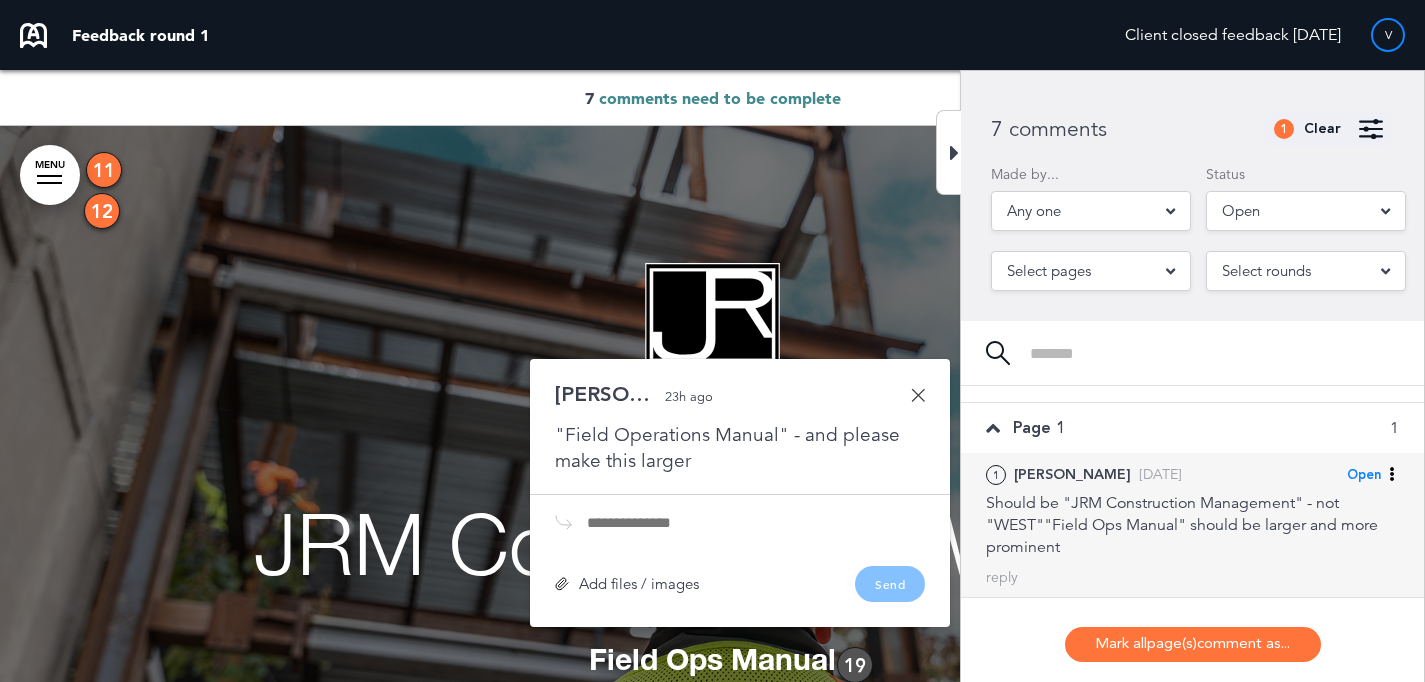click on "Should be "JRM Construction Management" - not "WEST""Field Ops Manual" should be larger and more prominent" at bounding box center (1192, 525) 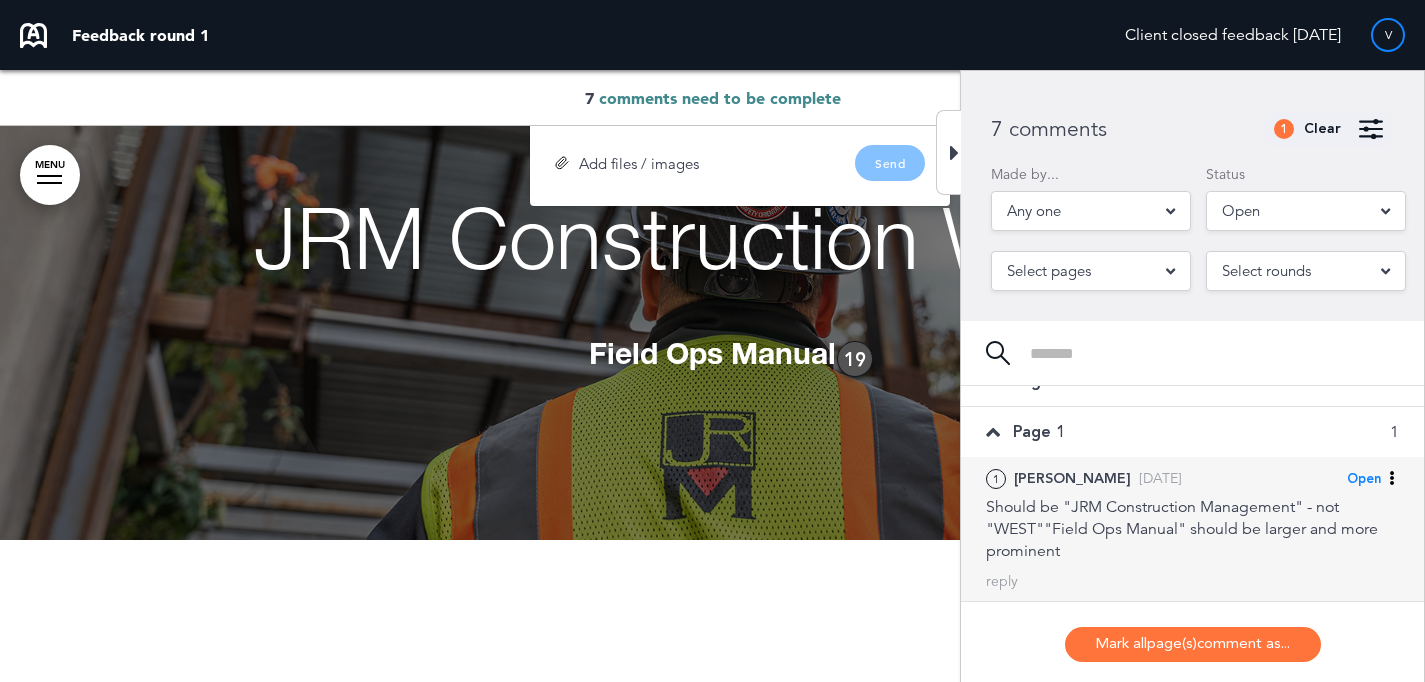 click on "Open" at bounding box center [1364, 479] 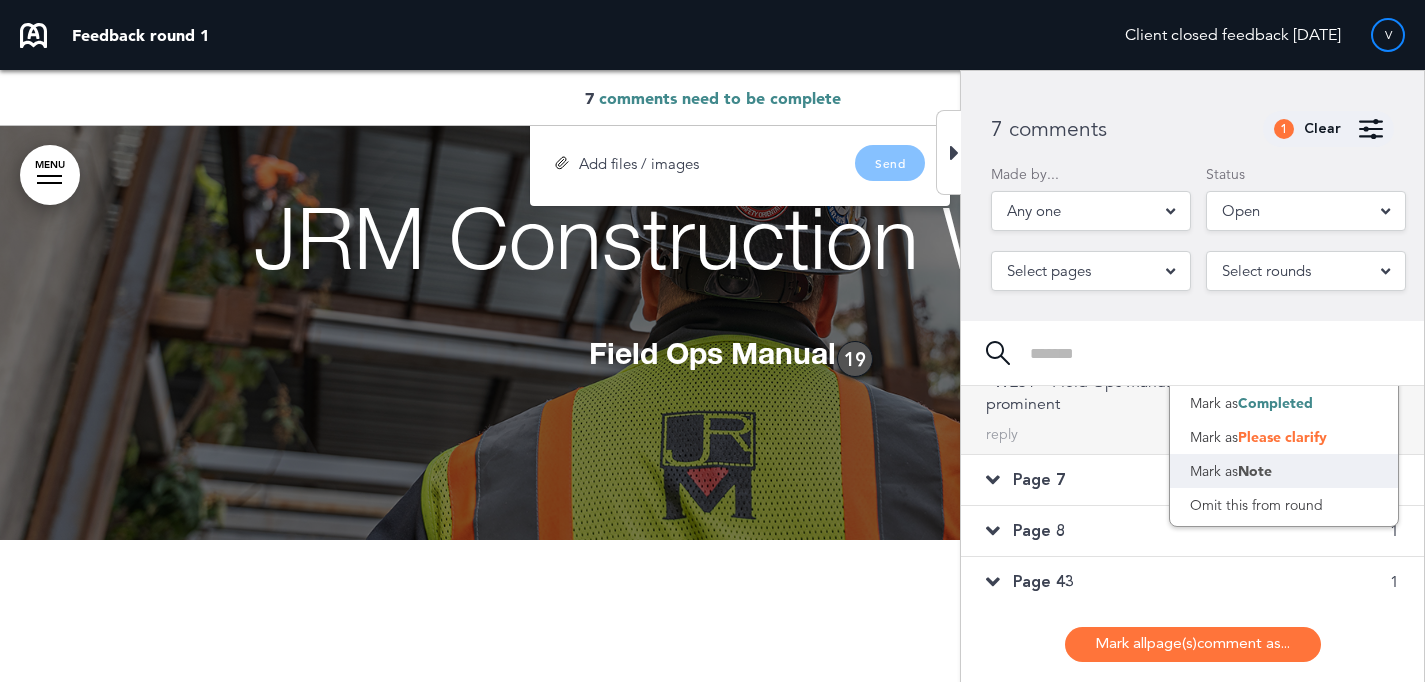 click on "Mark as  Note" at bounding box center (1284, 471) 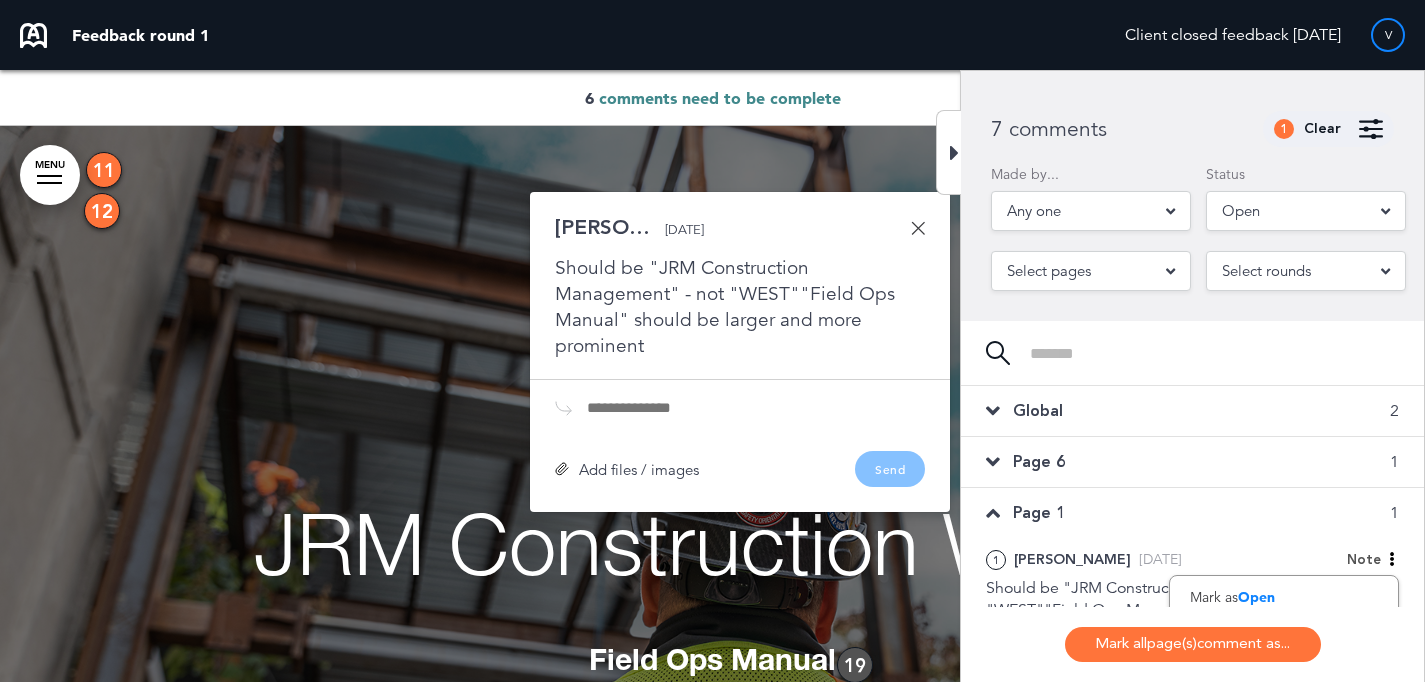 click on "Page 6
1" at bounding box center [1192, 462] 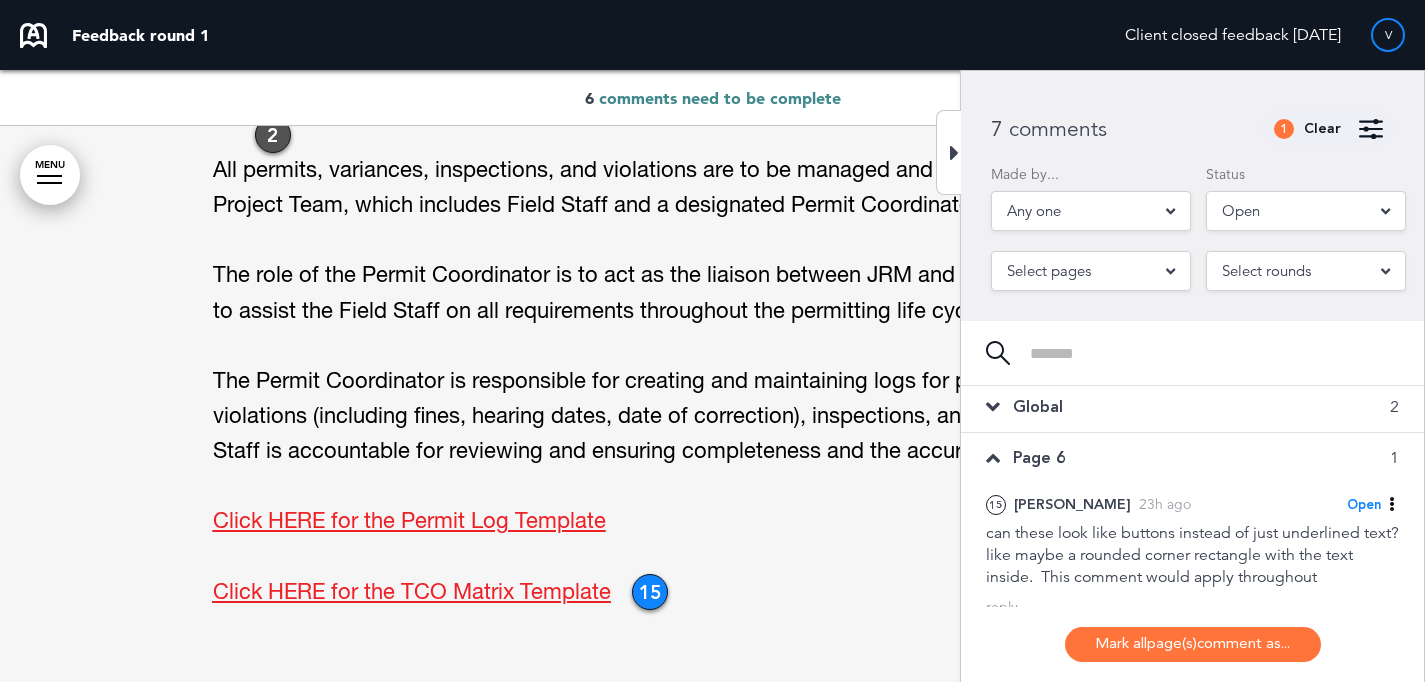 click on "Global
2" at bounding box center (1192, 407) 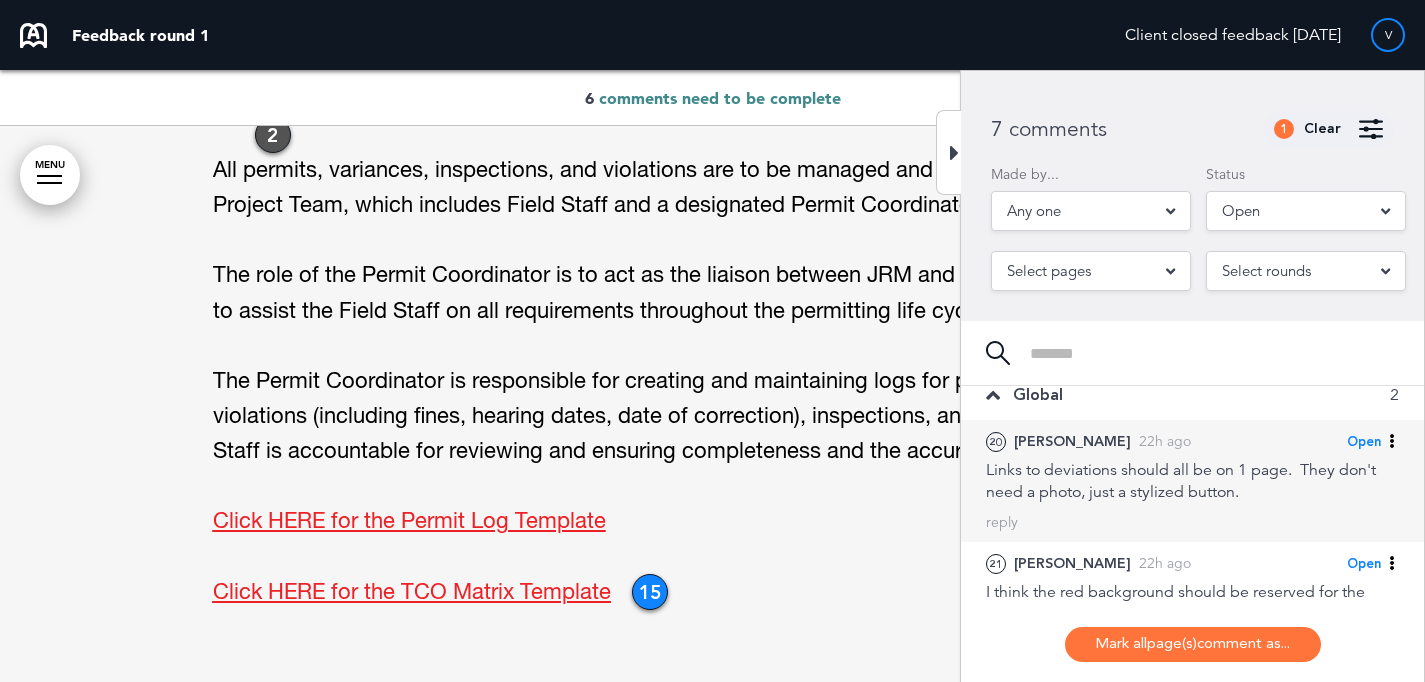 click on "Open" at bounding box center (1364, 442) 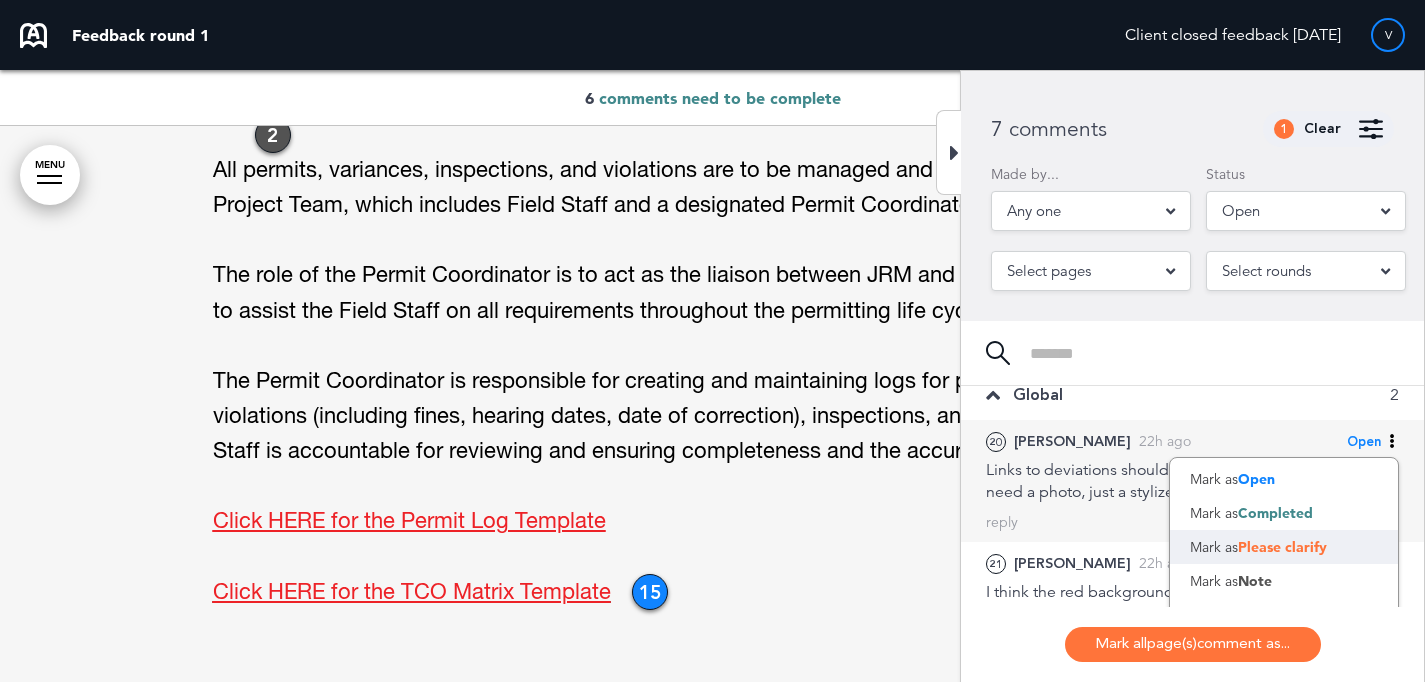 click on "Please clarify" at bounding box center [1282, 547] 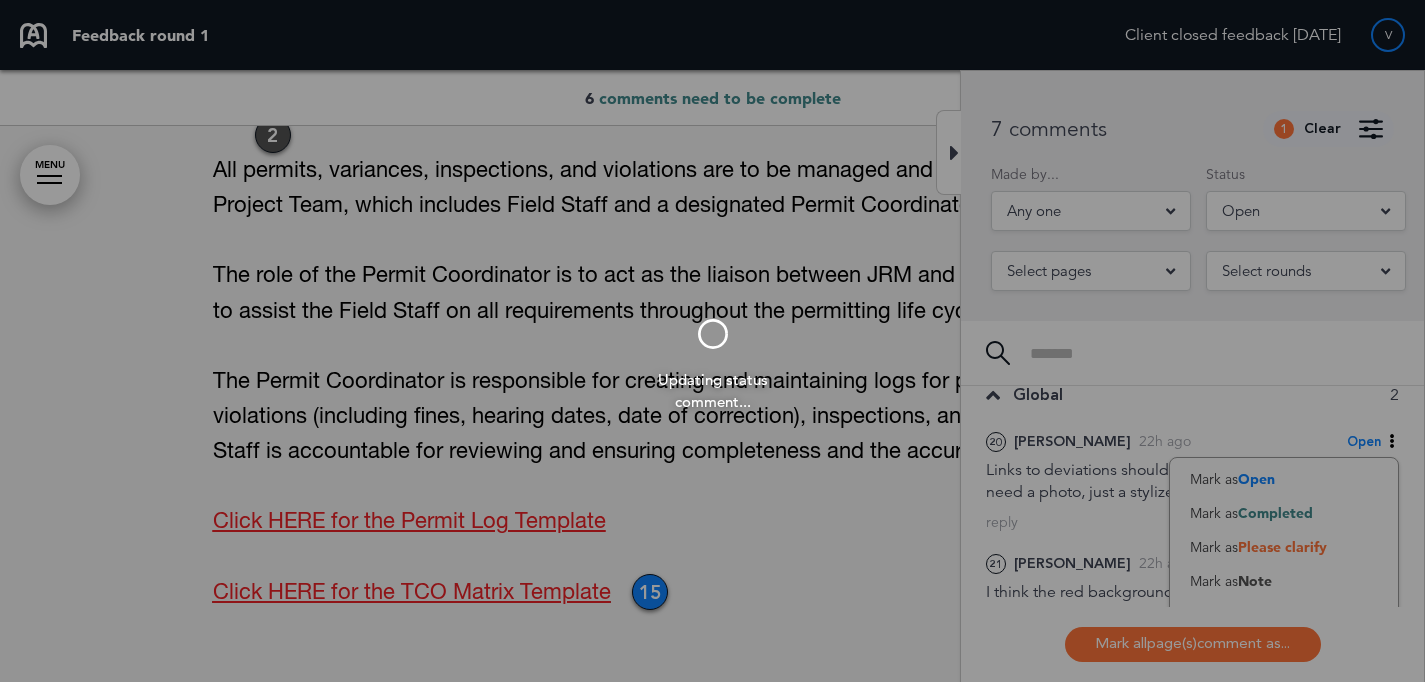 click at bounding box center (712, 341) 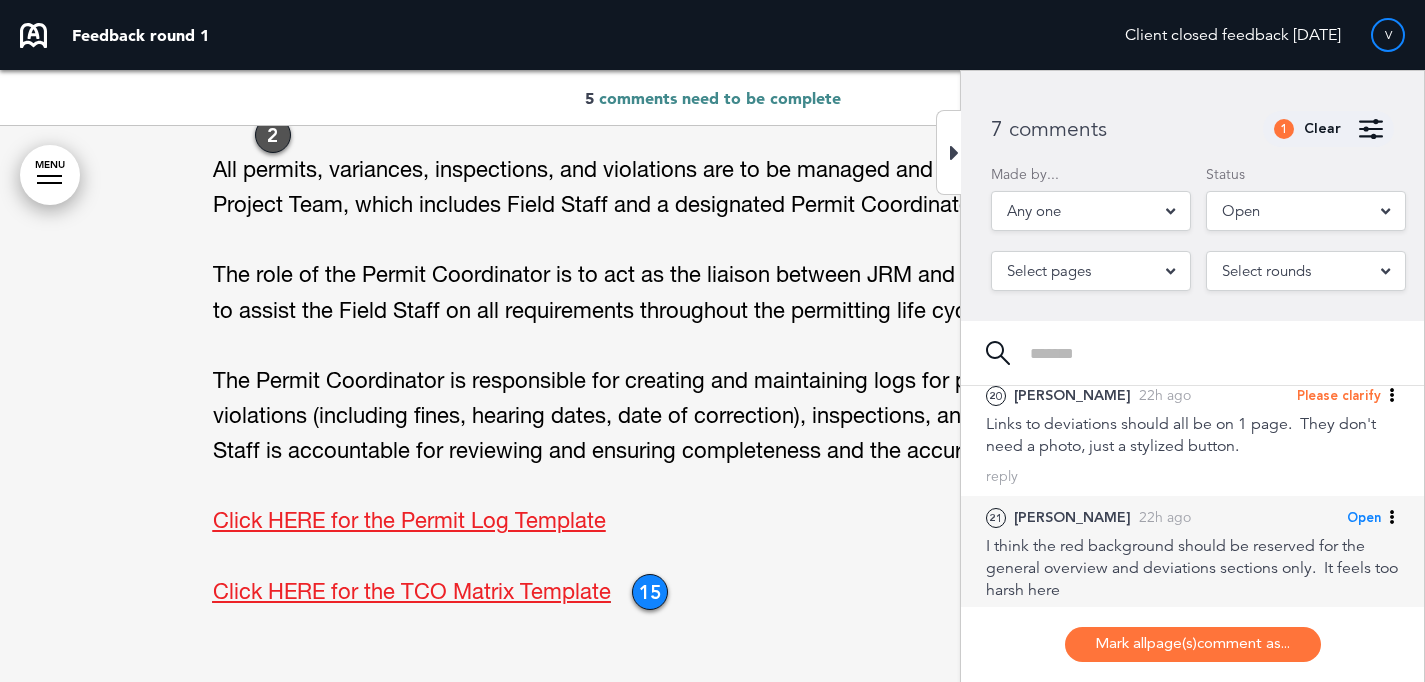 click on "Open" at bounding box center (1364, 518) 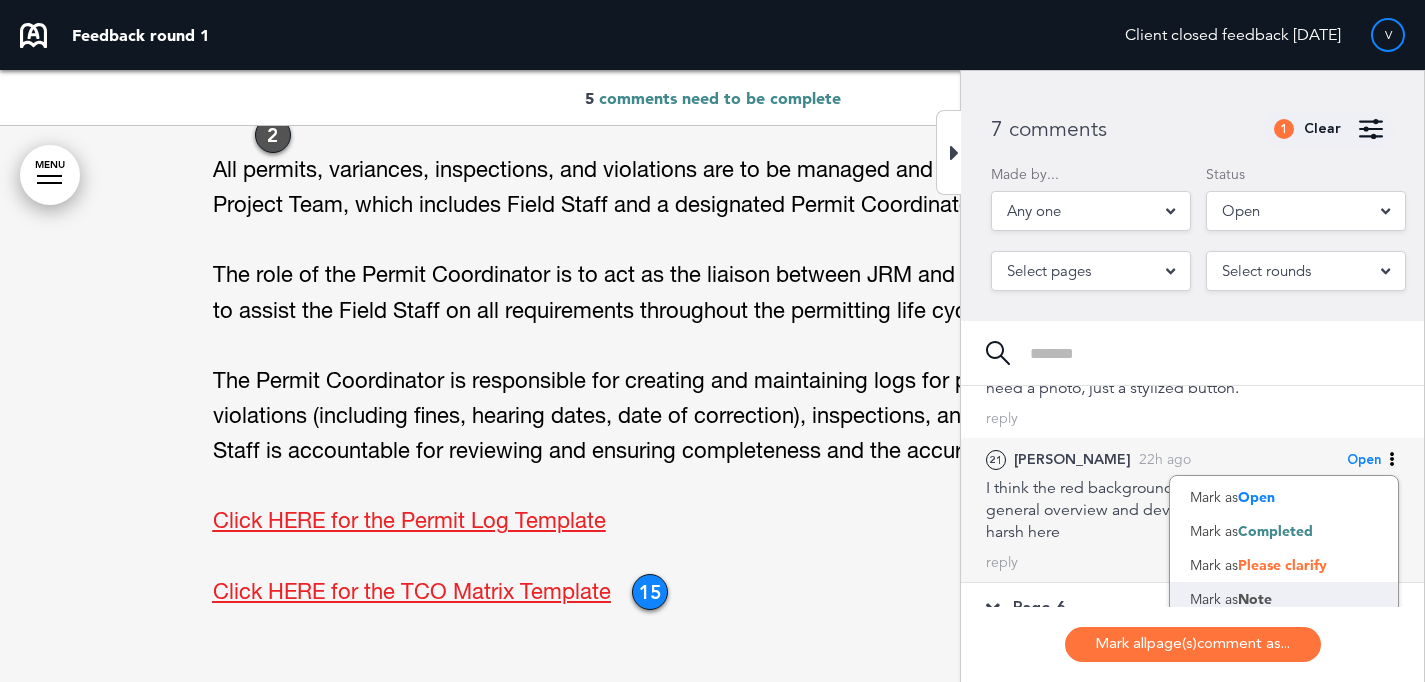 click on "Mark as  Note" at bounding box center (1284, 599) 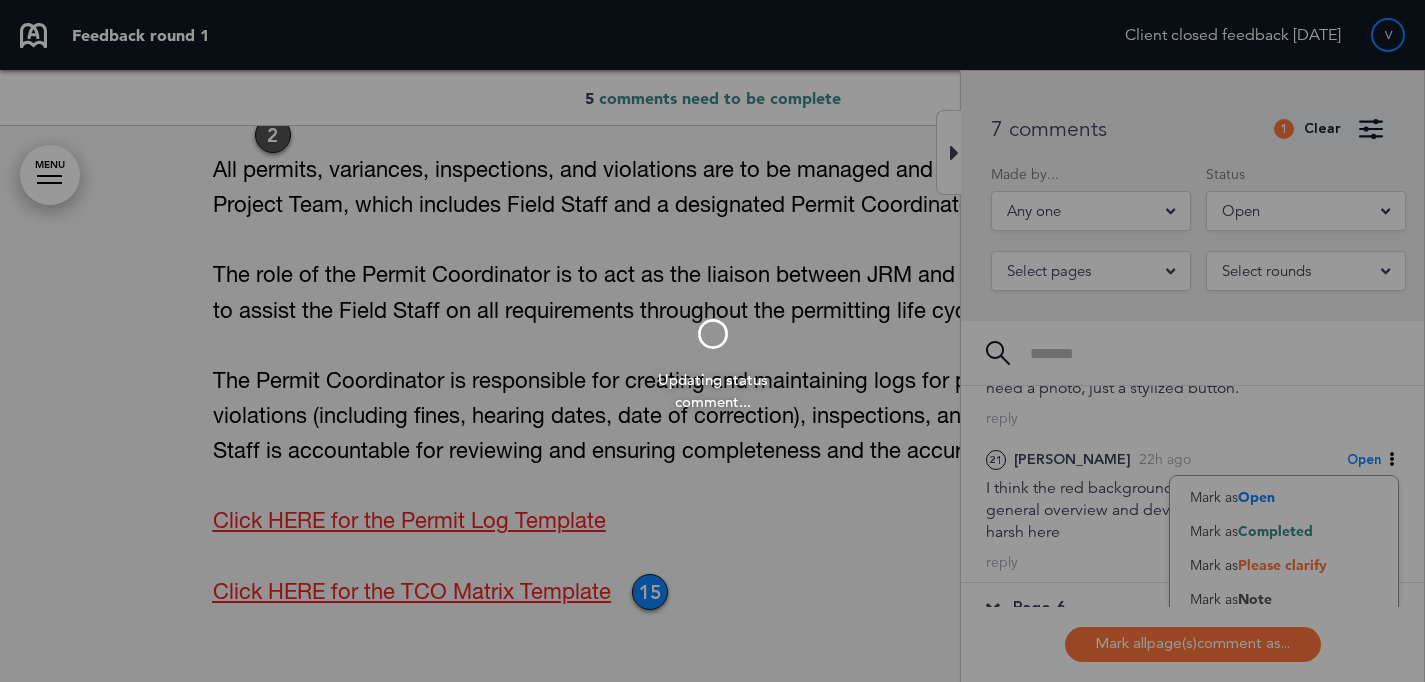 click at bounding box center (712, 341) 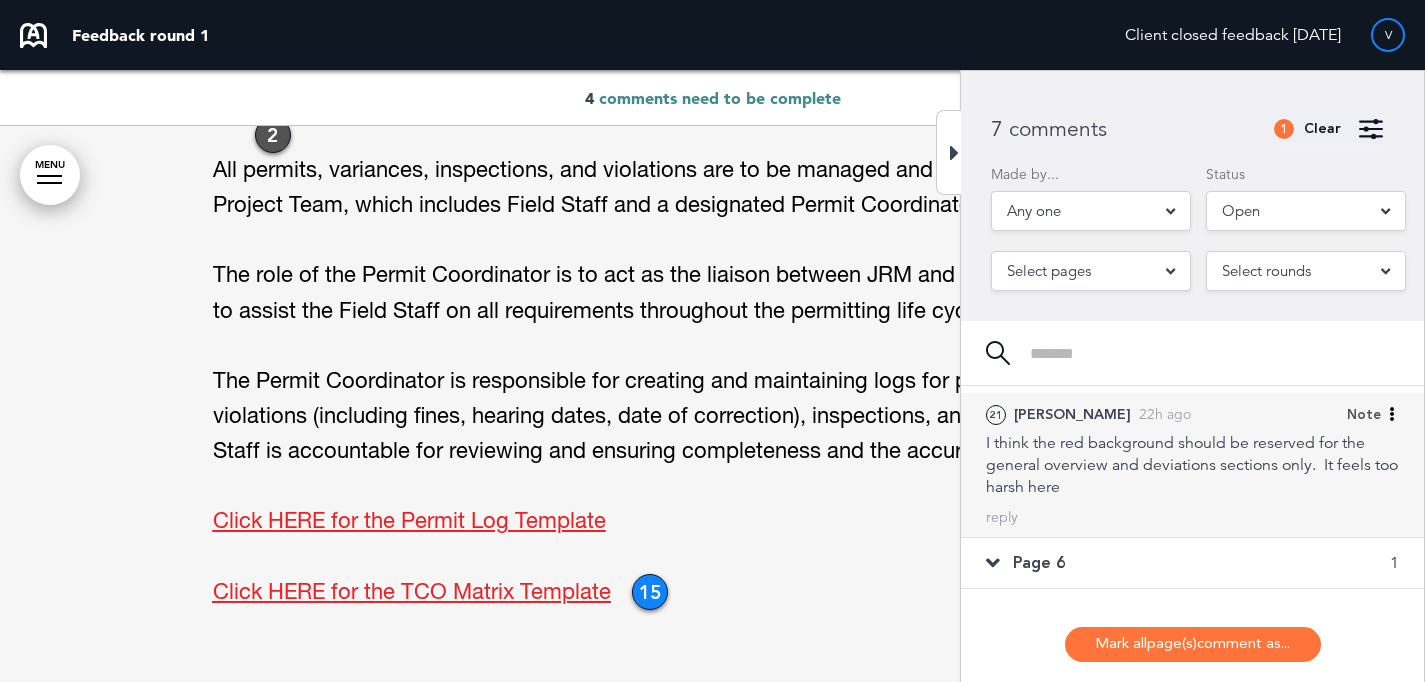 click on "Note" at bounding box center [1366, 414] 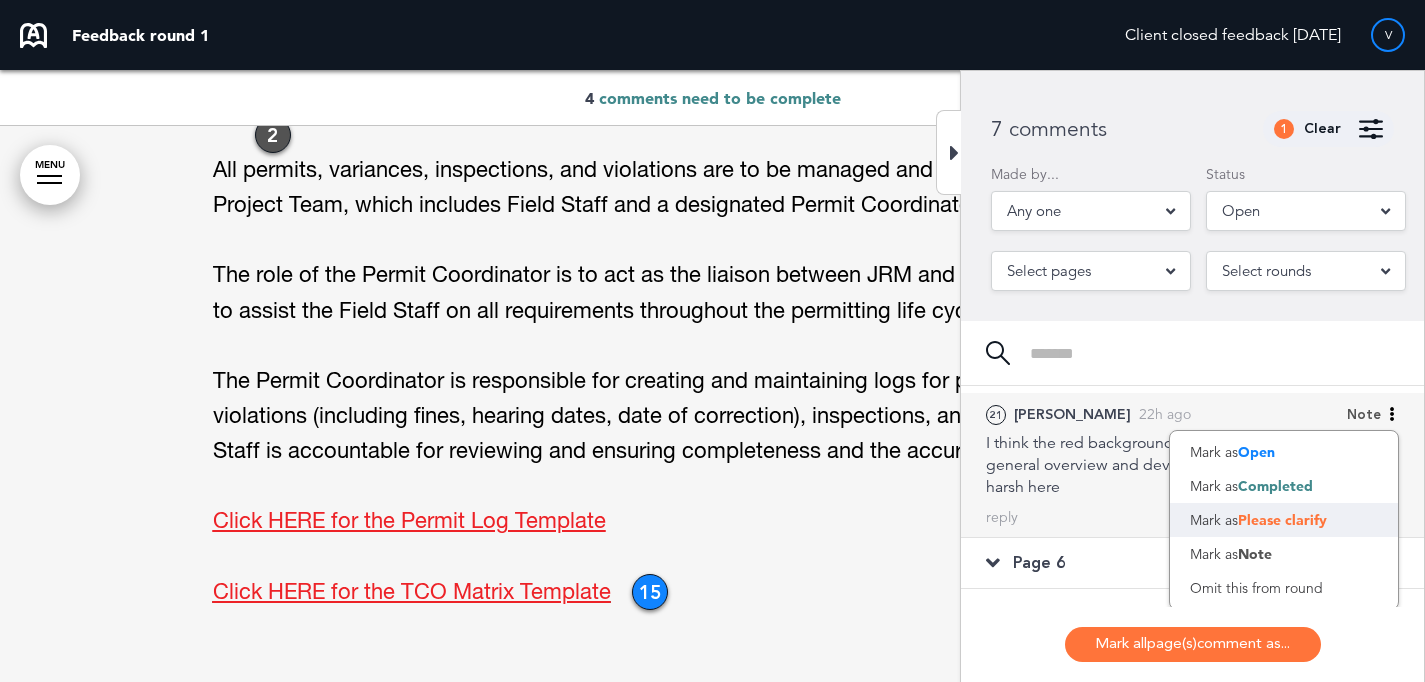 click on "Please clarify" at bounding box center (1282, 520) 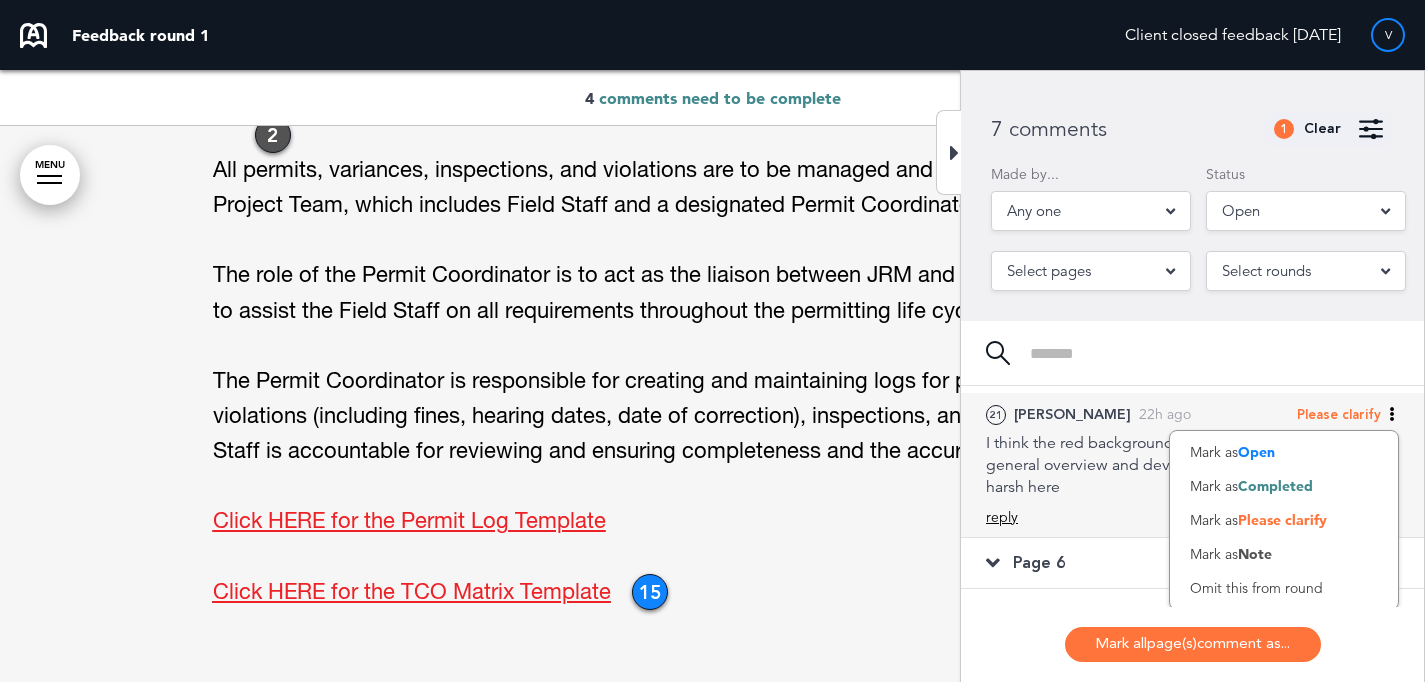 click on "reply" at bounding box center [1002, 517] 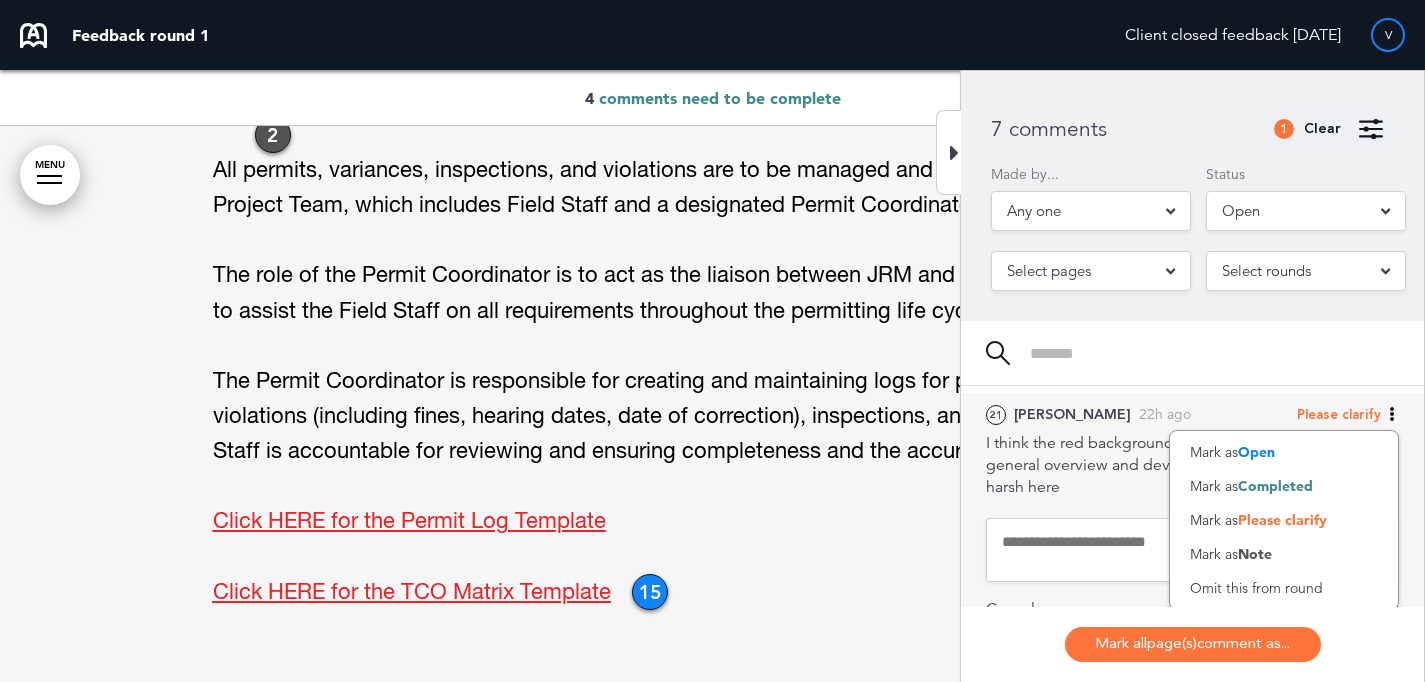 click at bounding box center [1192, 550] 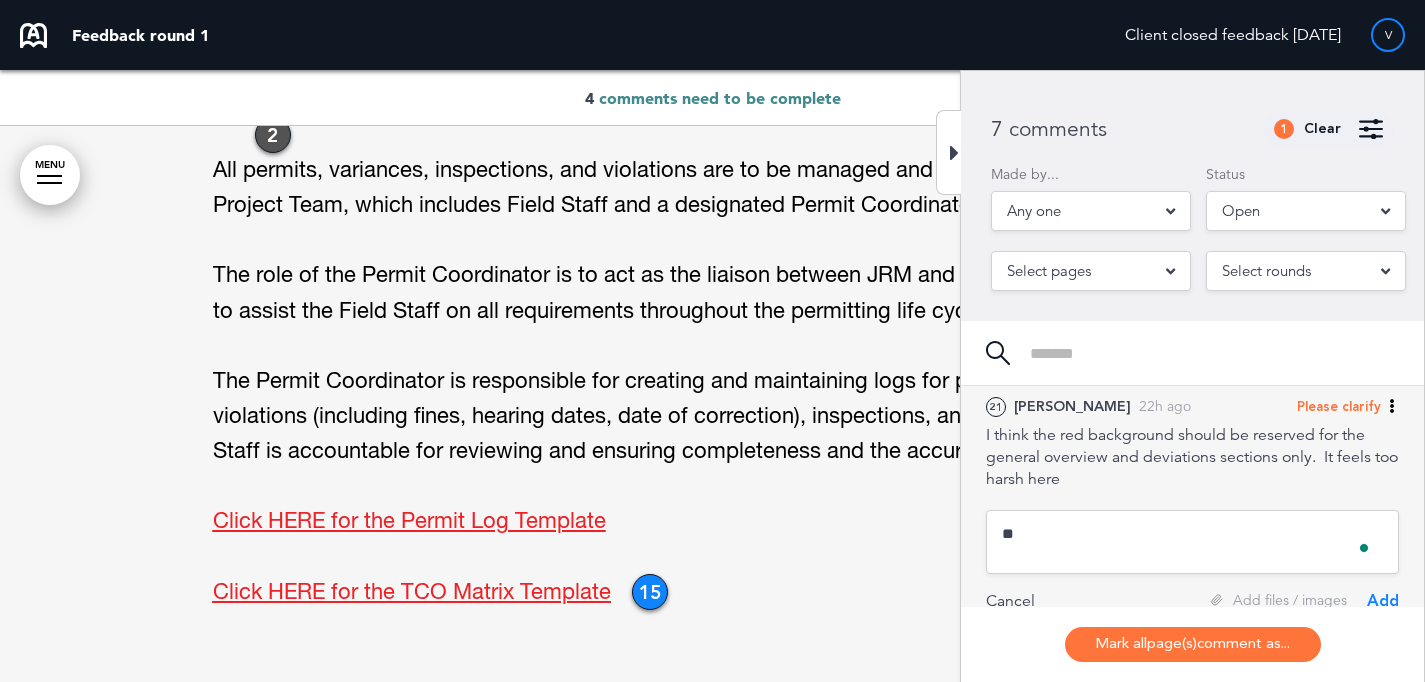 type on "*" 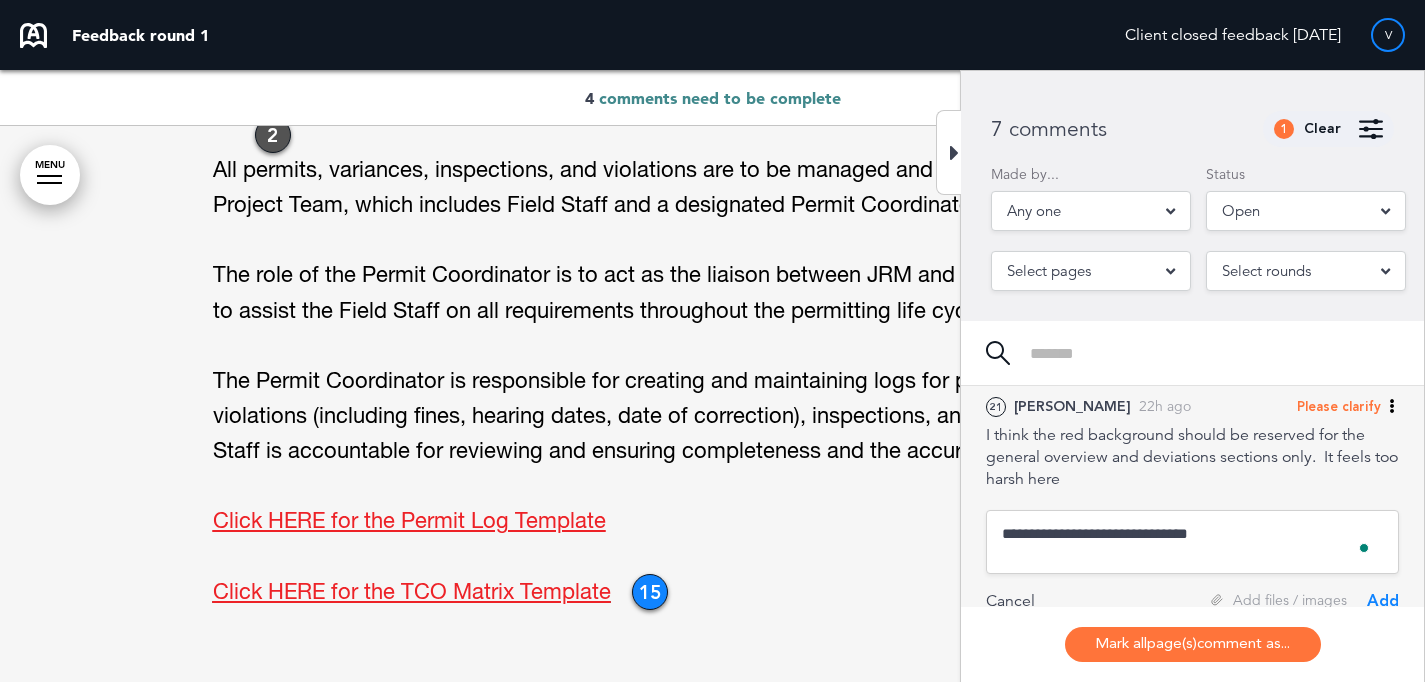 type on "**********" 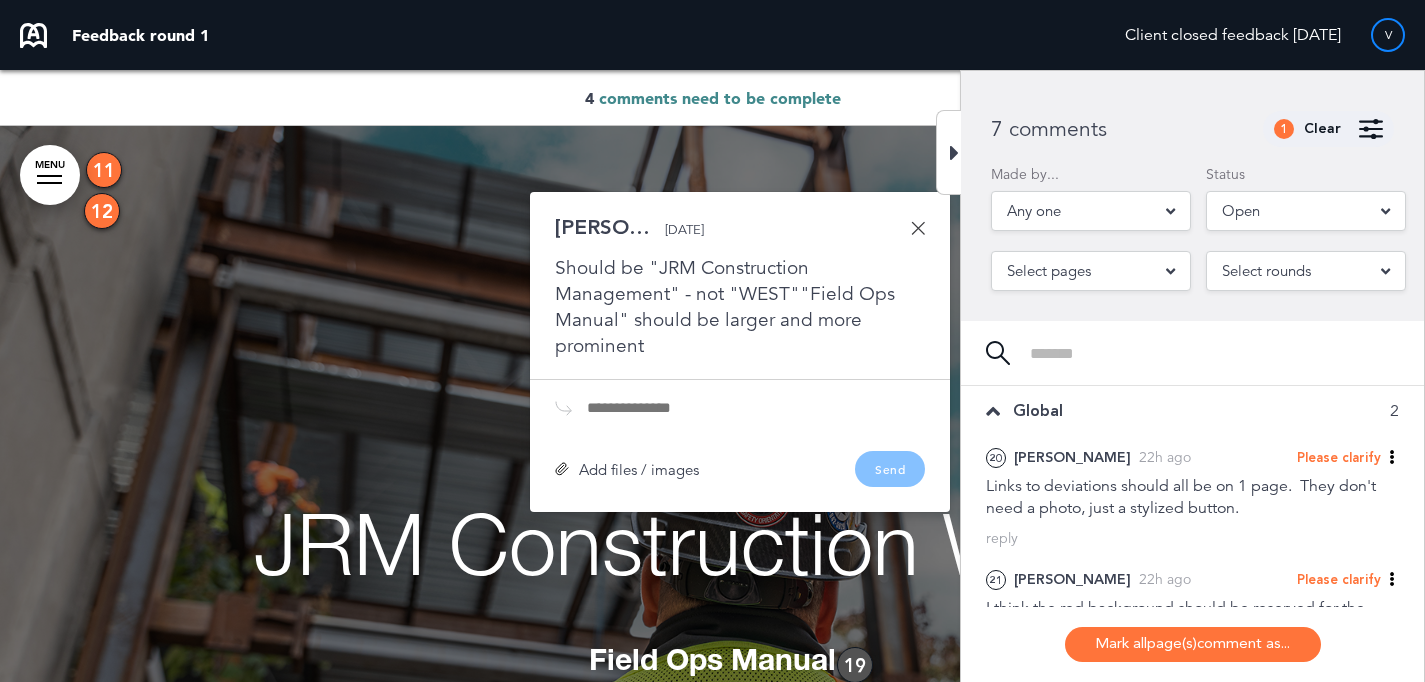 scroll, scrollTop: 3954, scrollLeft: 0, axis: vertical 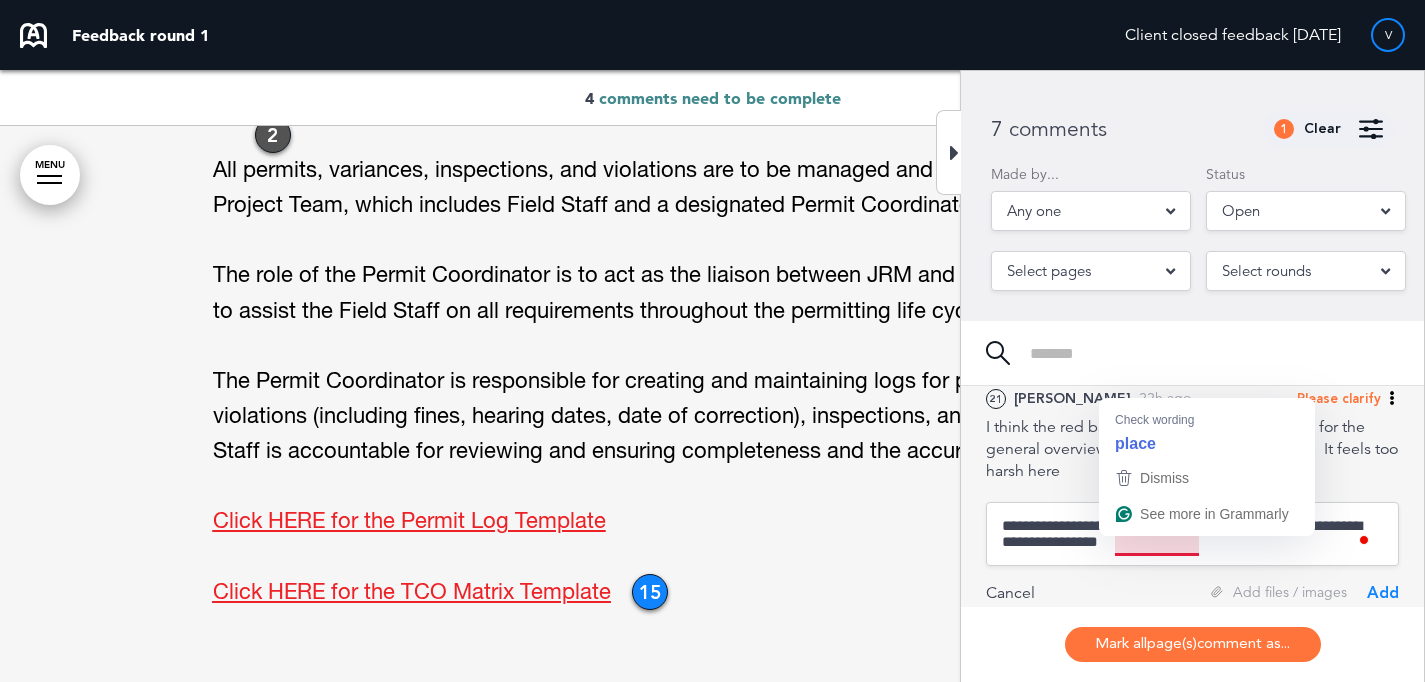 click on "**********" at bounding box center [1192, 534] 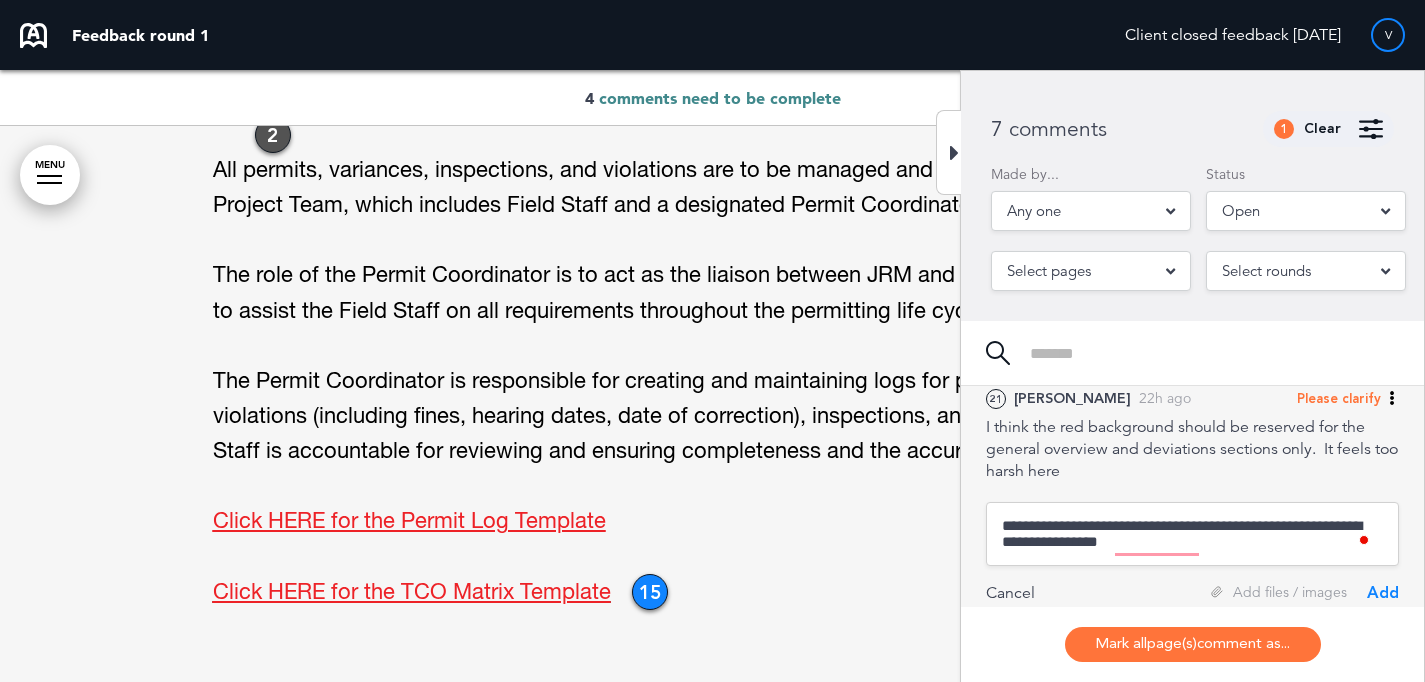 click on "**********" at bounding box center [1192, 534] 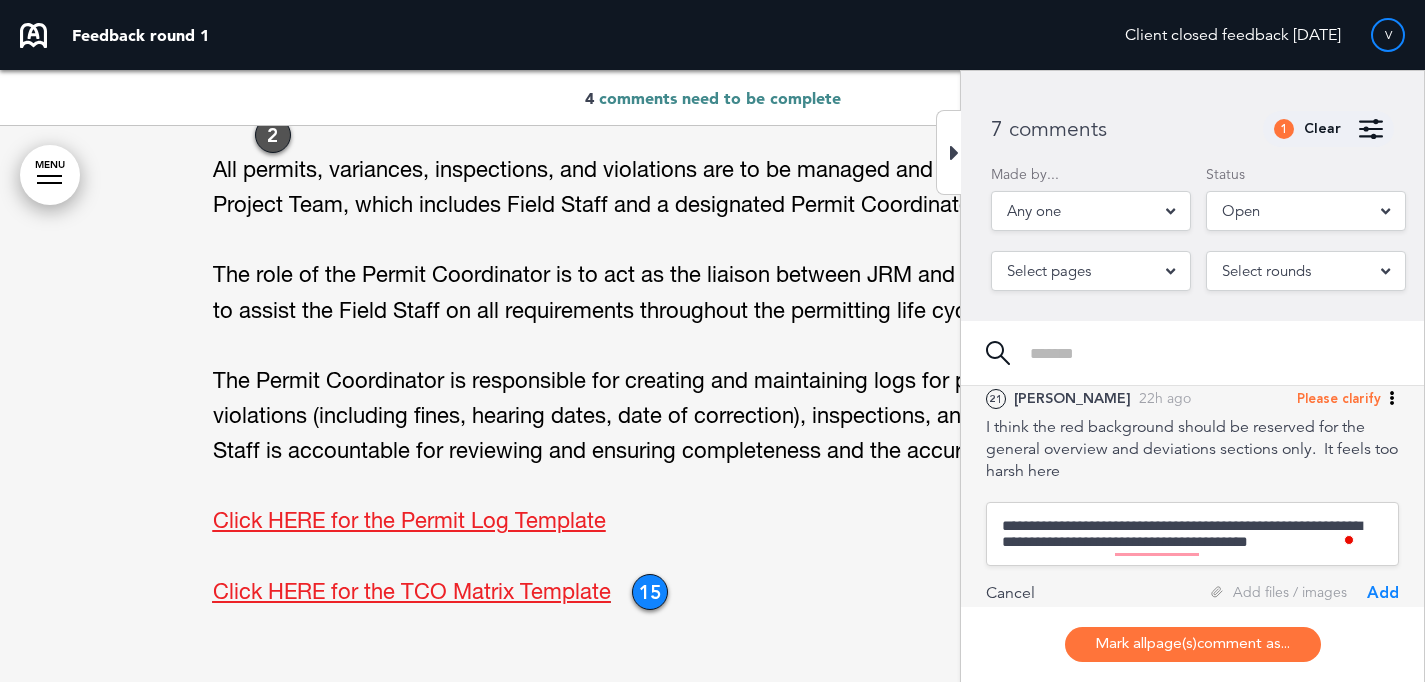 scroll, scrollTop: 3, scrollLeft: 0, axis: vertical 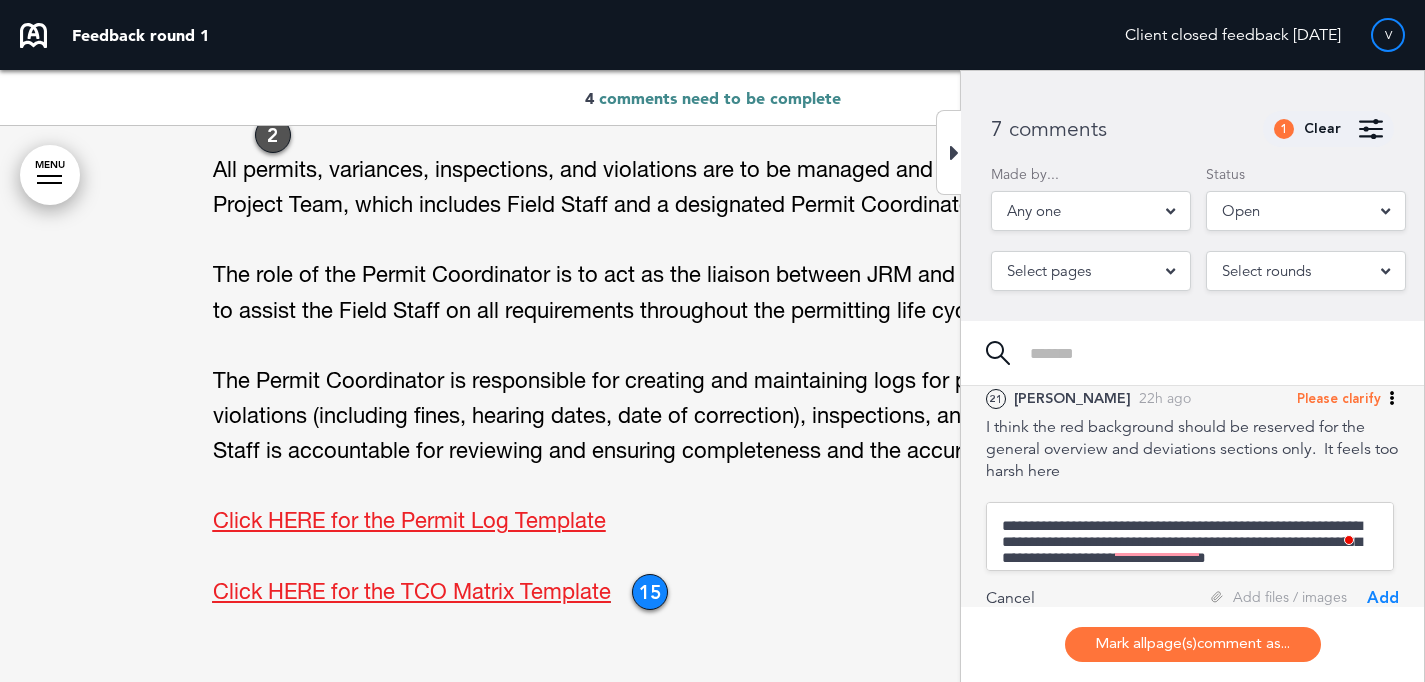 click on "**********" at bounding box center [1190, 536] 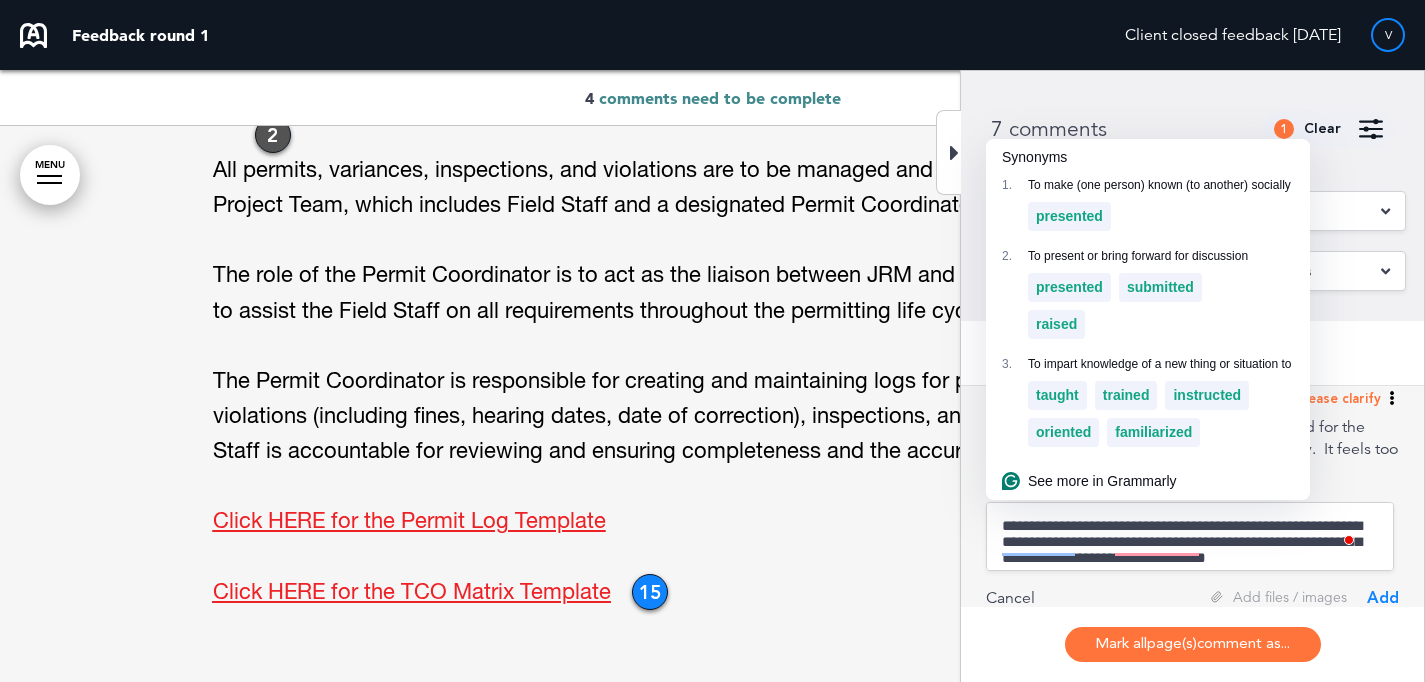 click on "**********" at bounding box center [1190, 536] 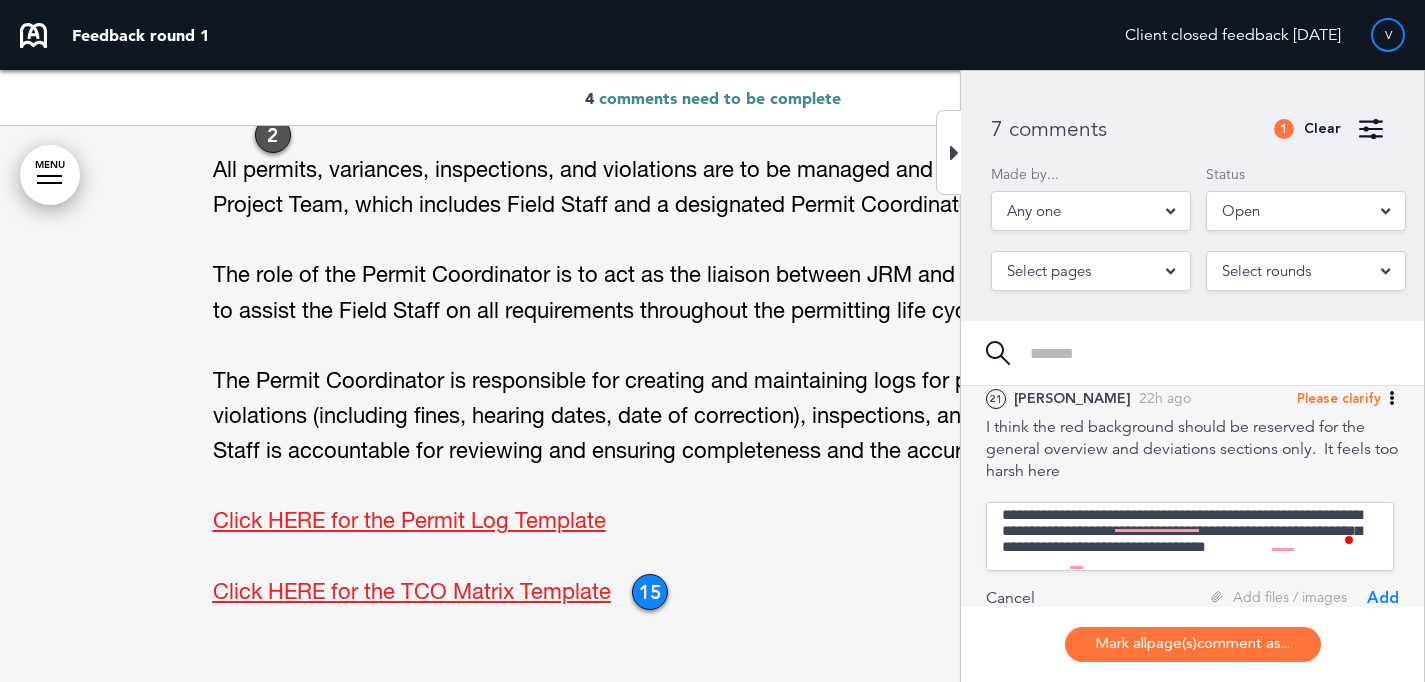 click on "**********" at bounding box center (1190, 536) 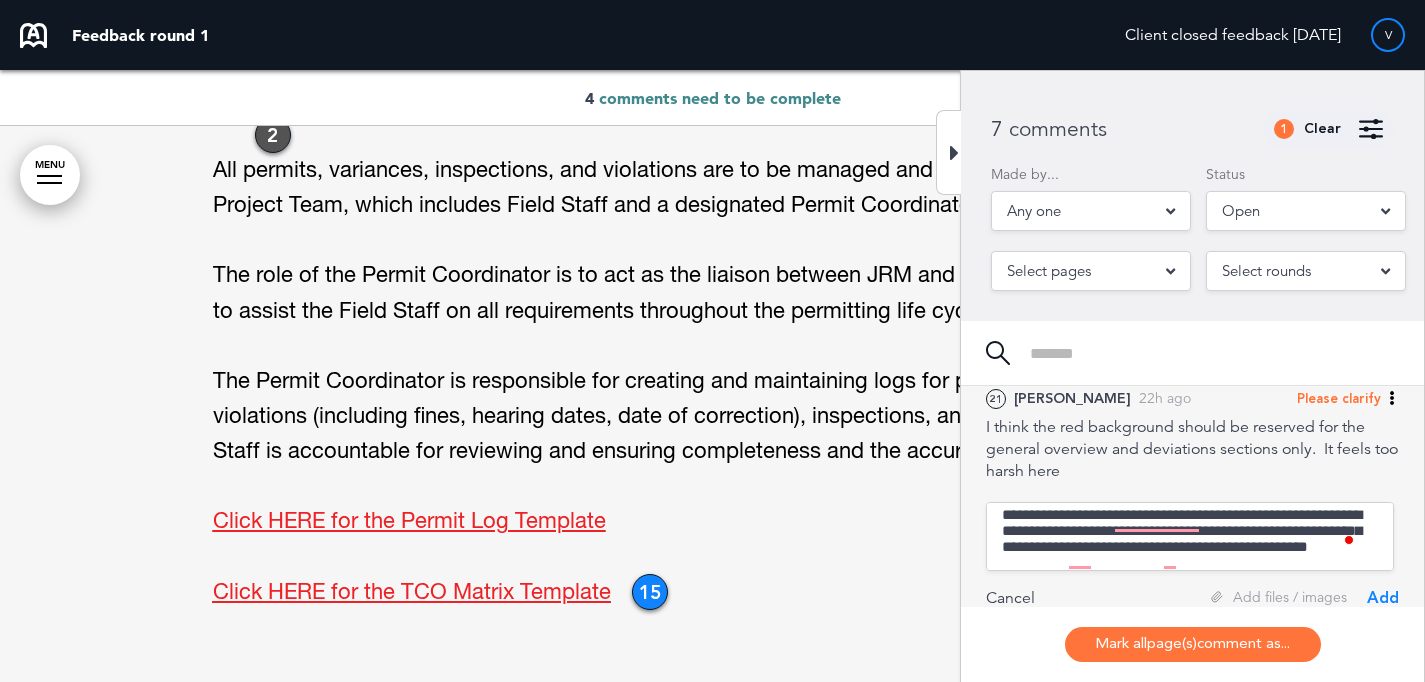 click on "**********" at bounding box center (1190, 536) 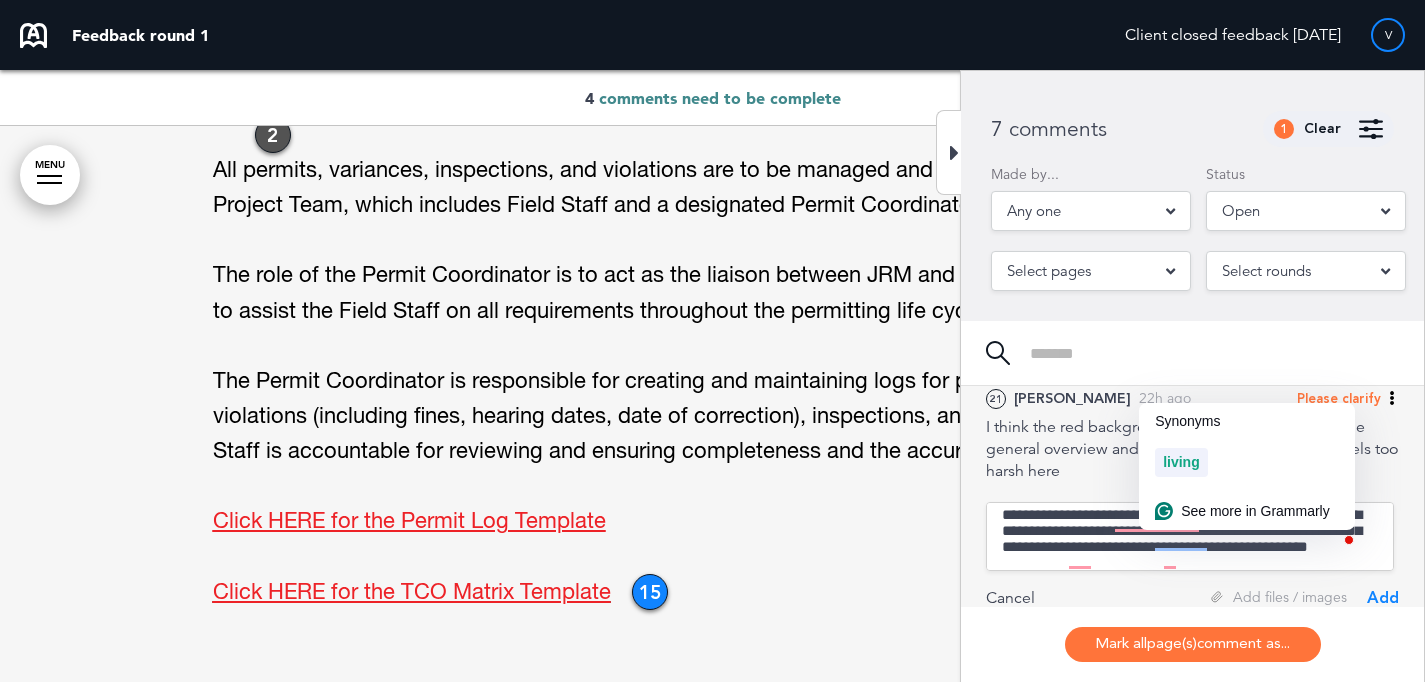 click on "**********" at bounding box center [1190, 536] 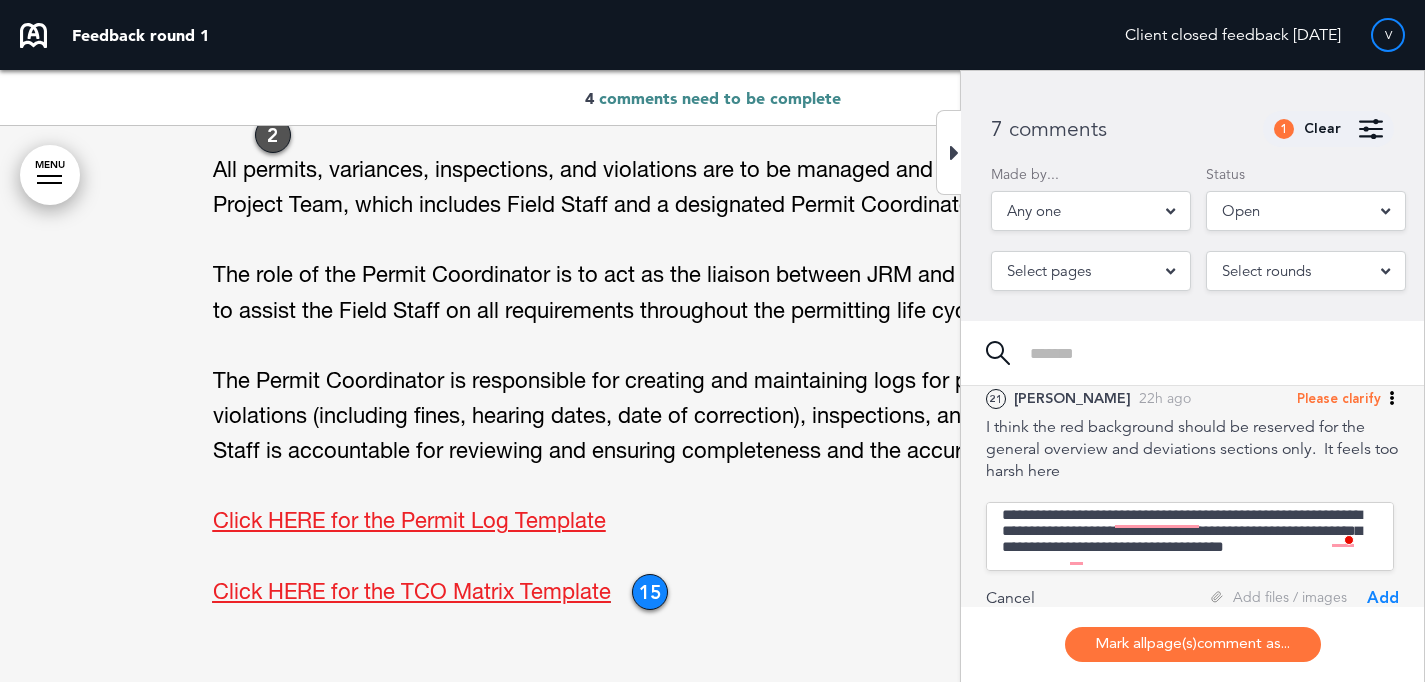 click on "**********" at bounding box center [1190, 536] 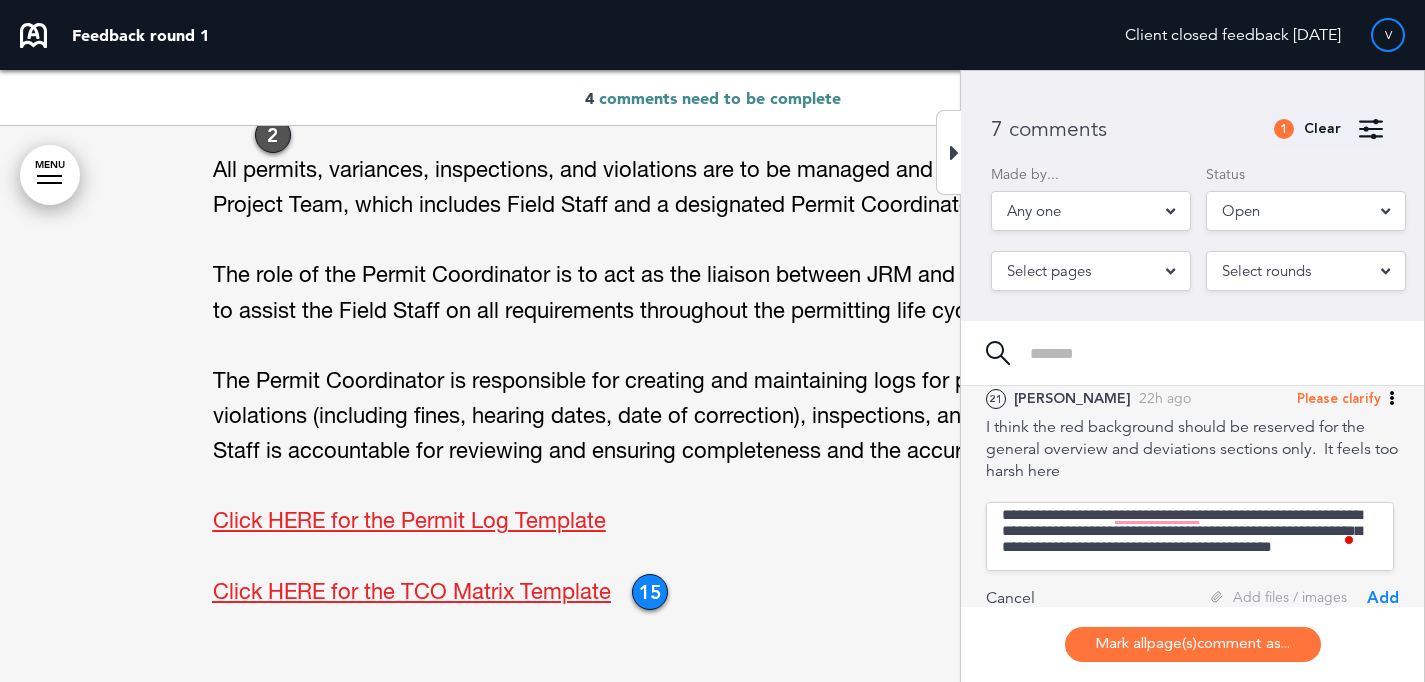 type on "**********" 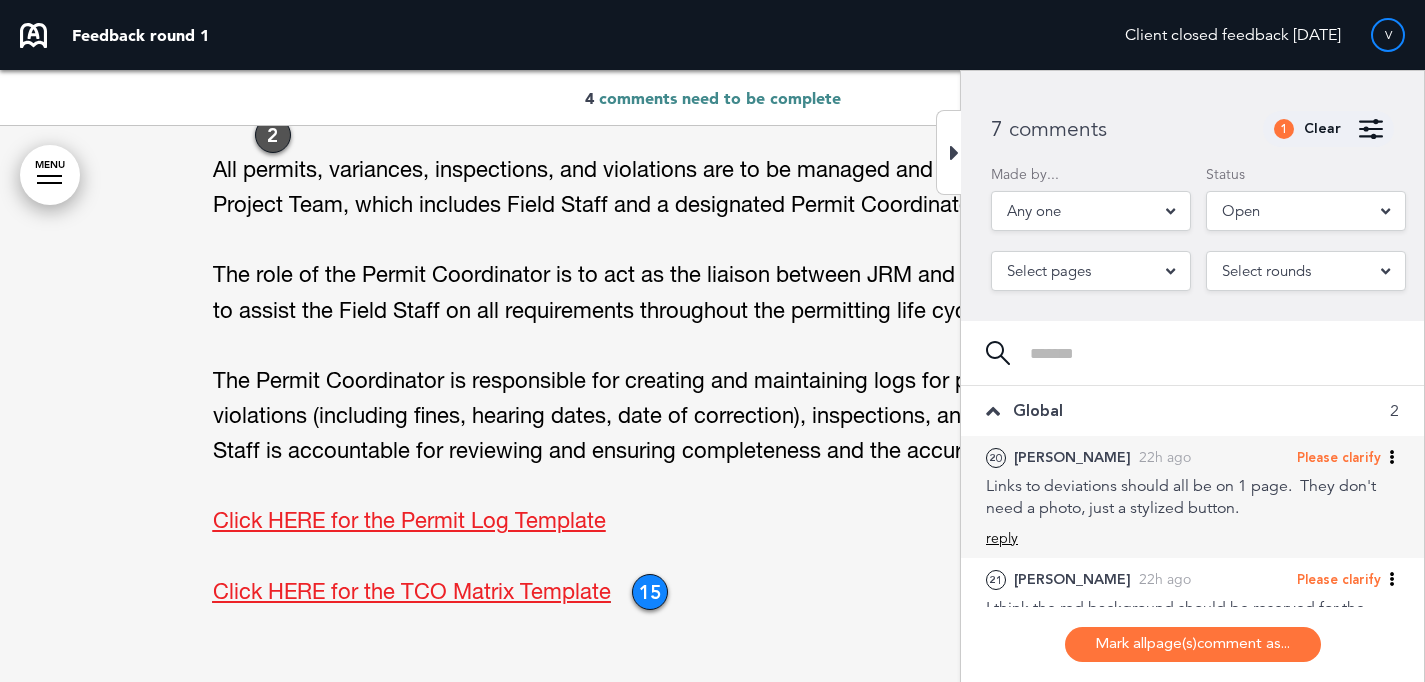 click on "reply" at bounding box center (1002, 538) 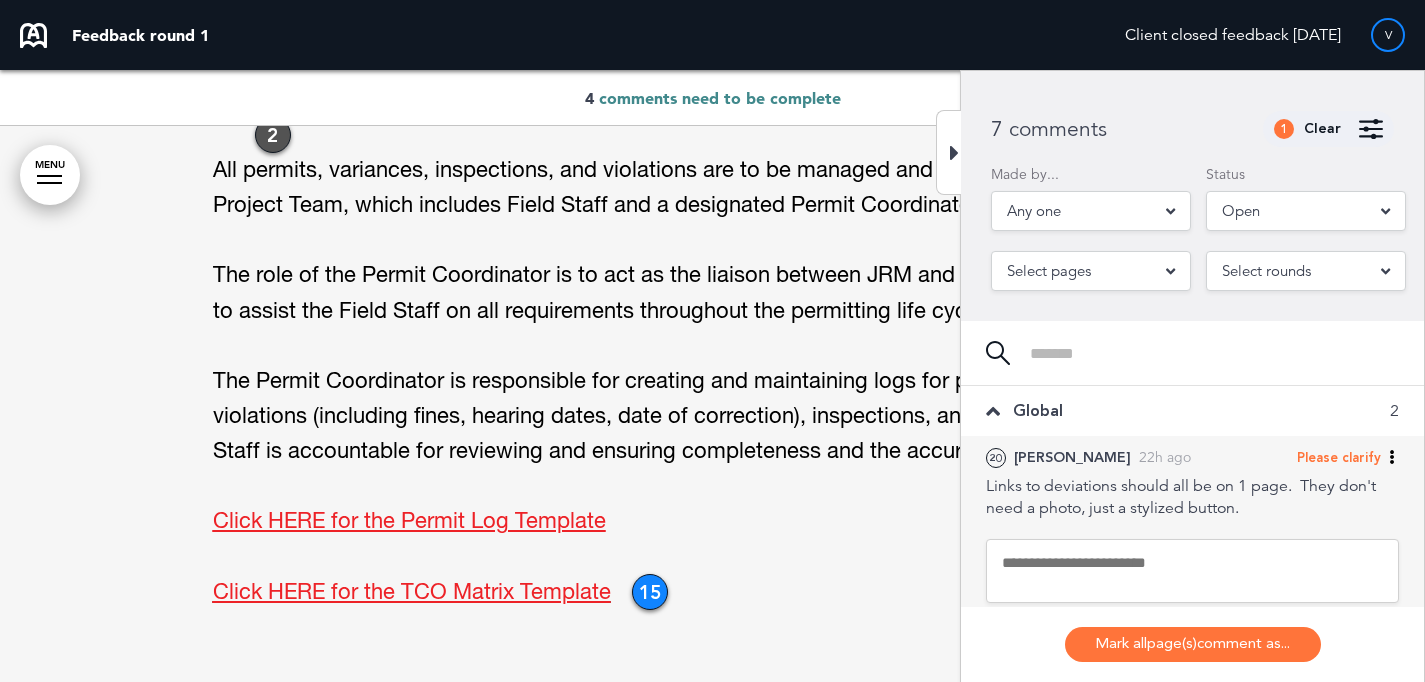 click at bounding box center [1192, 571] 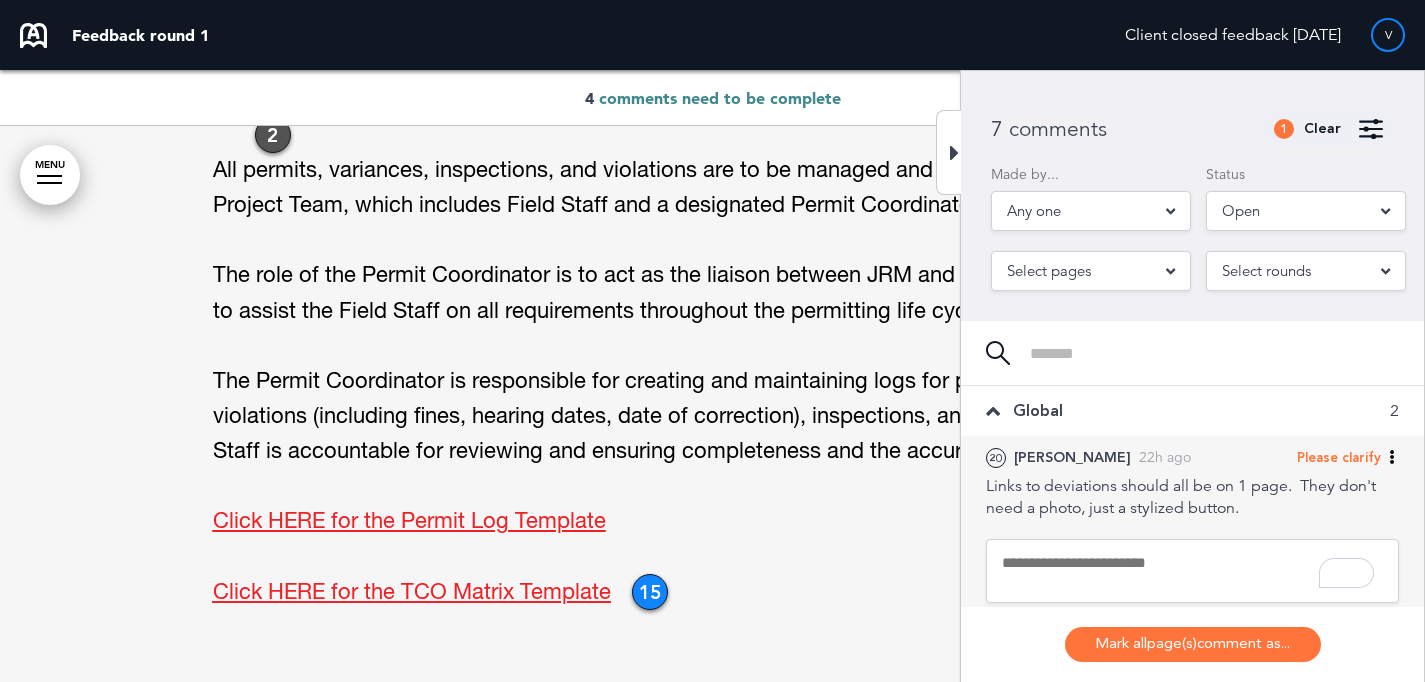paste on "**********" 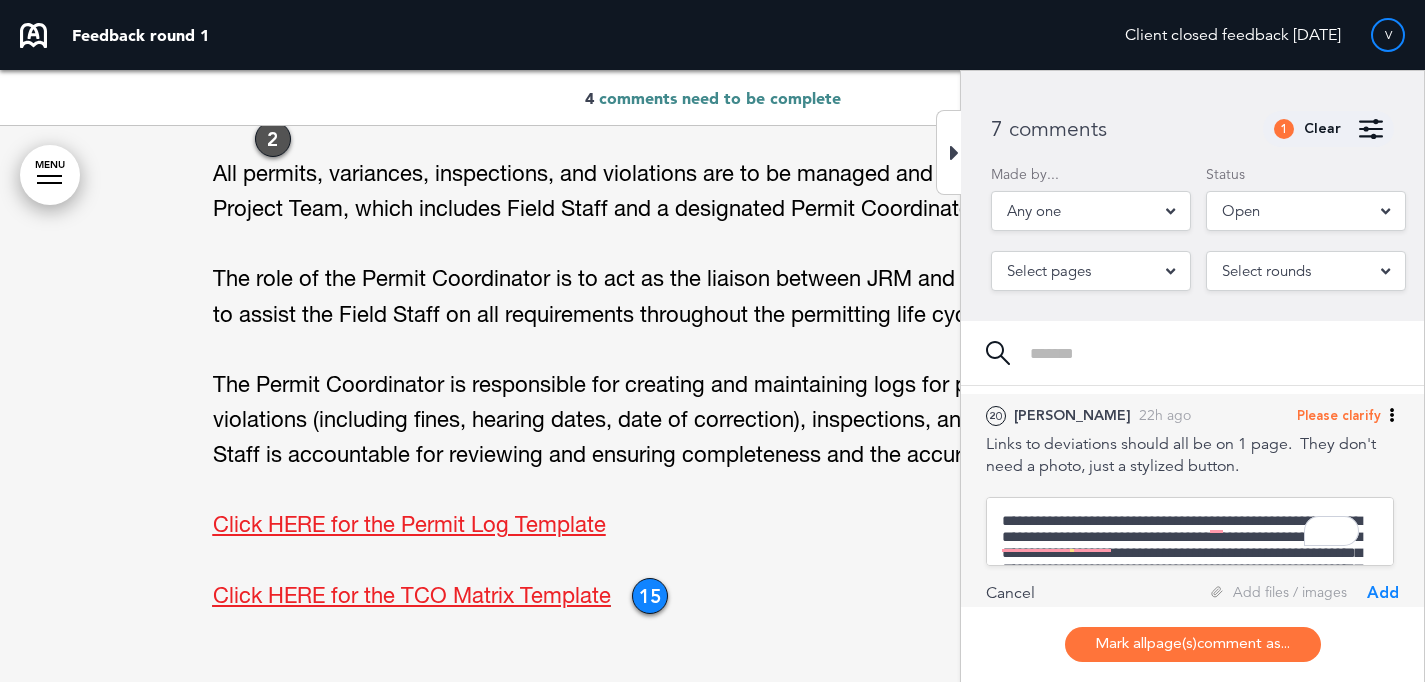 click on "**********" at bounding box center (1190, 531) 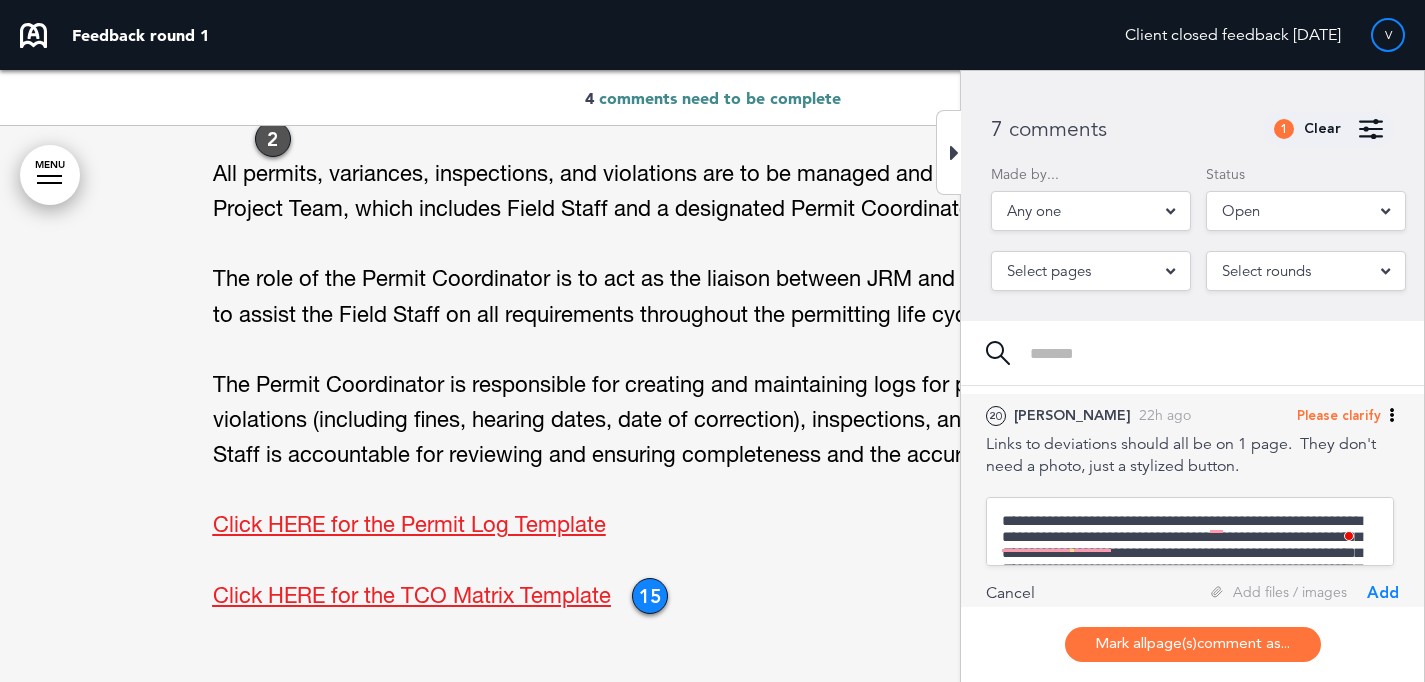 drag, startPoint x: 1080, startPoint y: 535, endPoint x: 985, endPoint y: 485, distance: 107.35455 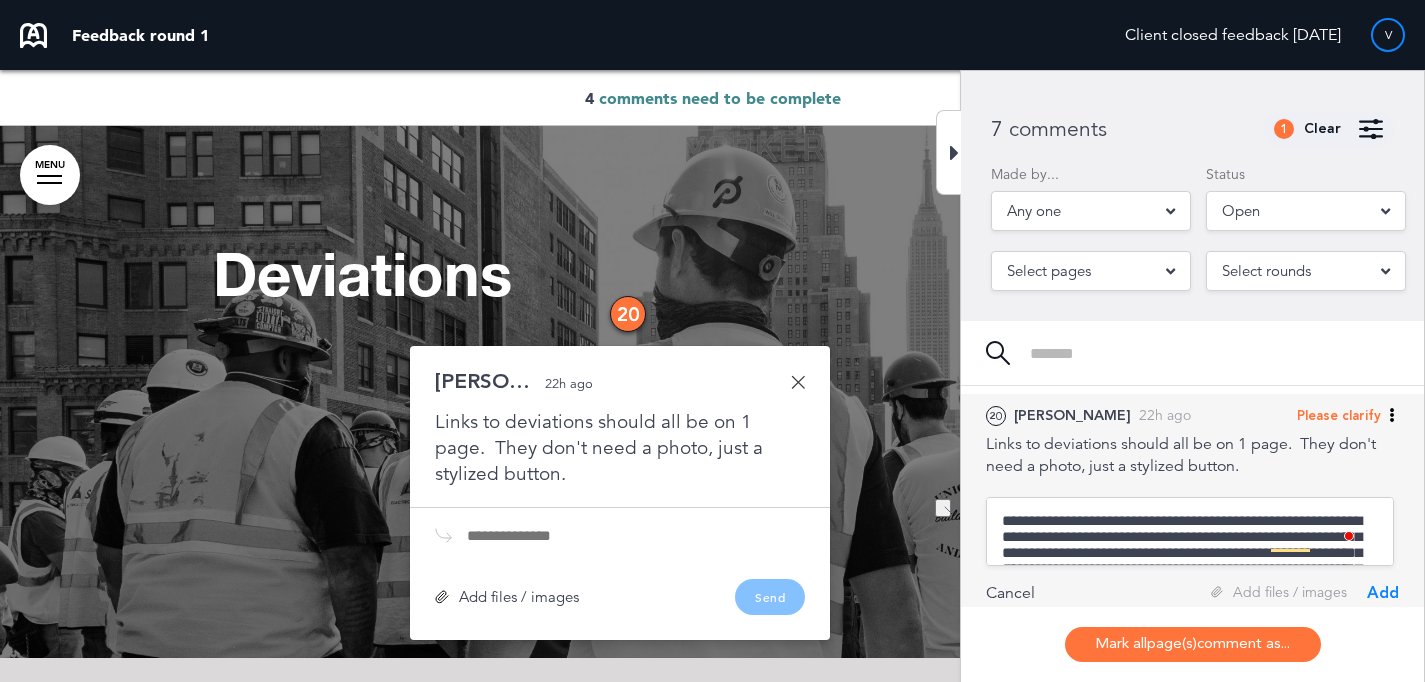 drag, startPoint x: 1122, startPoint y: 525, endPoint x: 1275, endPoint y: 517, distance: 153.20901 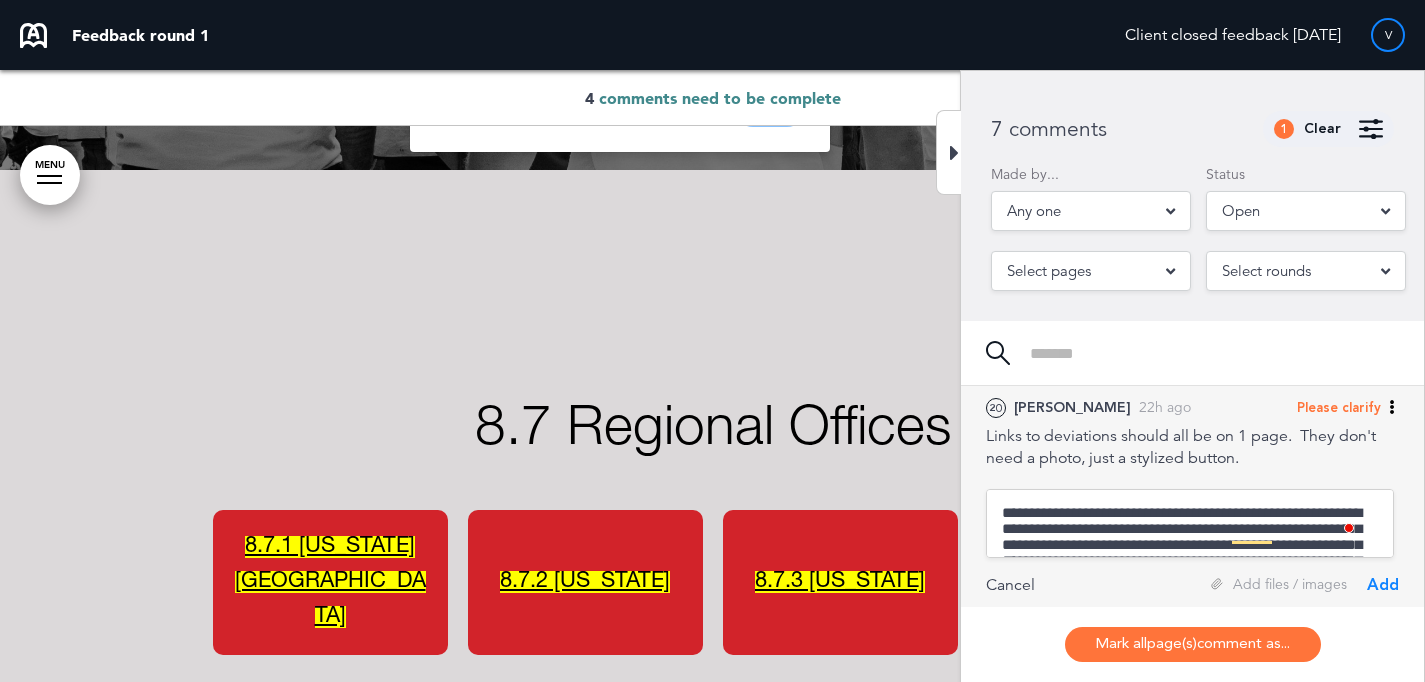 click on "**********" at bounding box center [1190, 523] 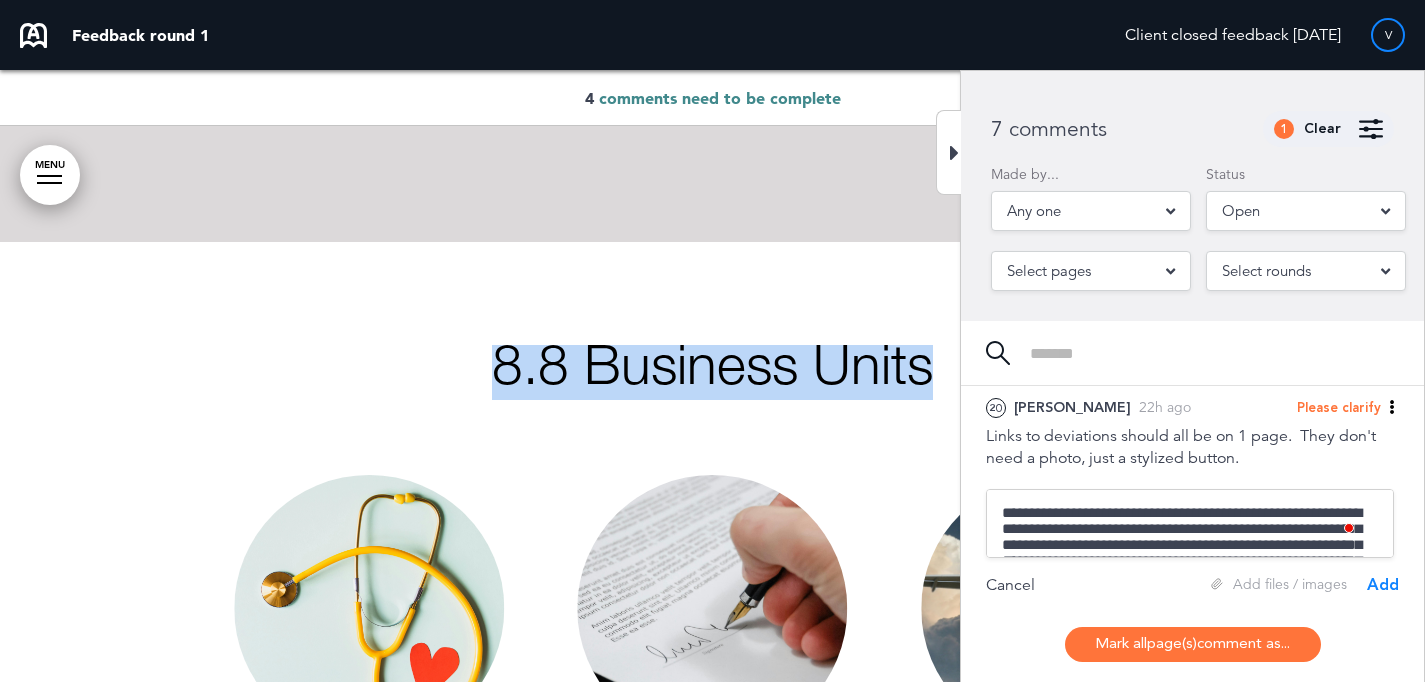drag, startPoint x: 864, startPoint y: 307, endPoint x: 478, endPoint y: 309, distance: 386.0052 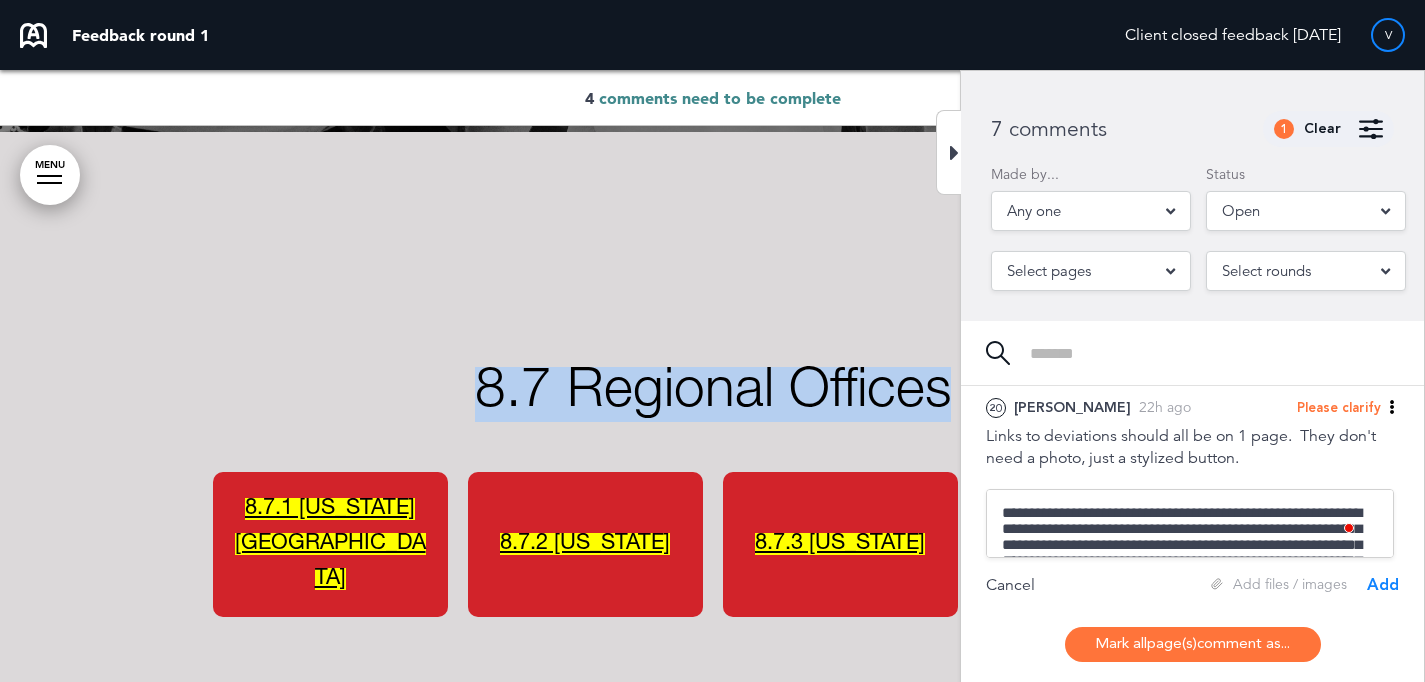 drag, startPoint x: 474, startPoint y: 359, endPoint x: 947, endPoint y: 341, distance: 473.34238 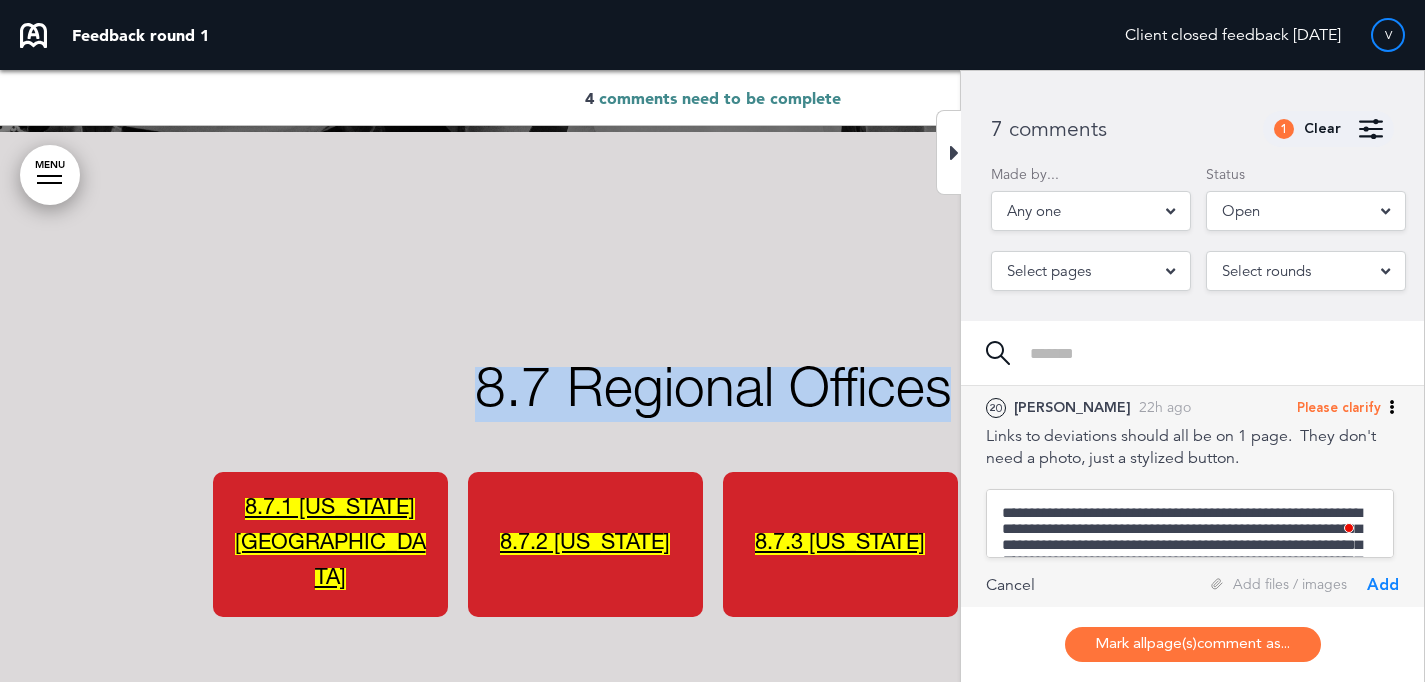 click on "**********" at bounding box center (1190, 523) 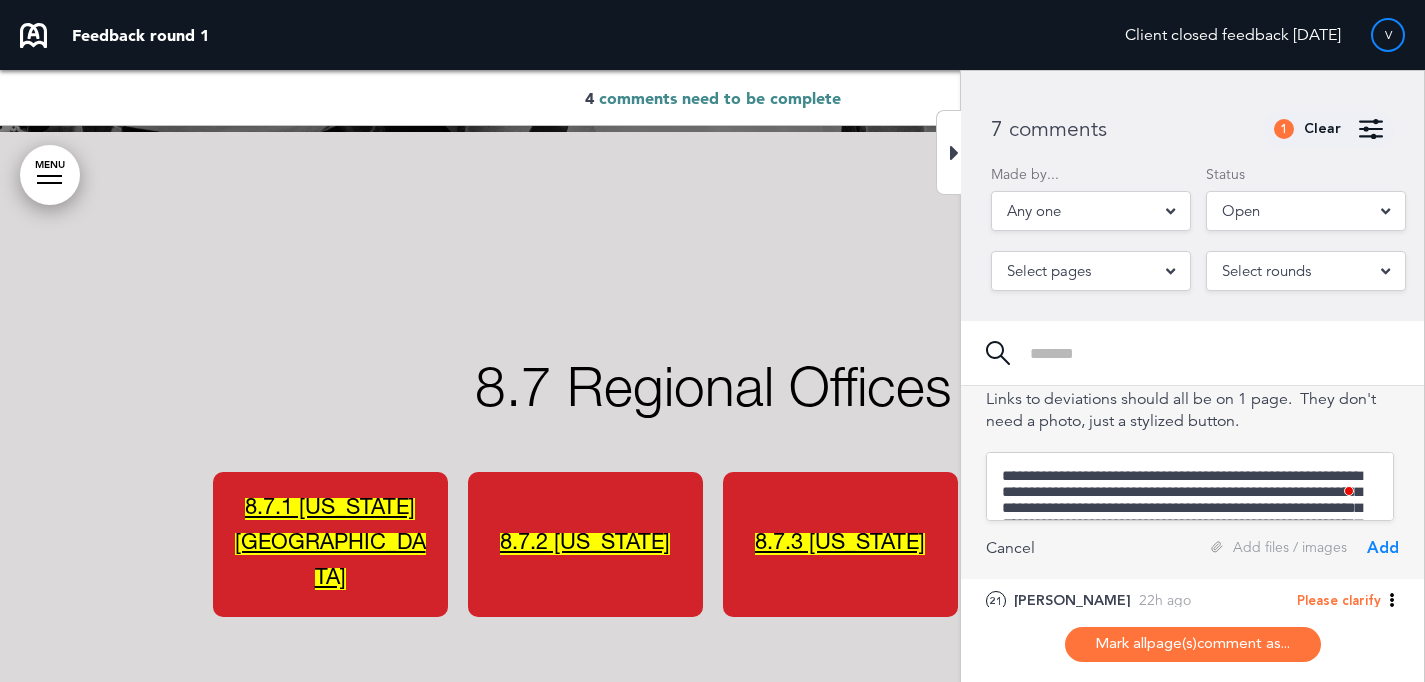 click on "**********" at bounding box center (1190, 486) 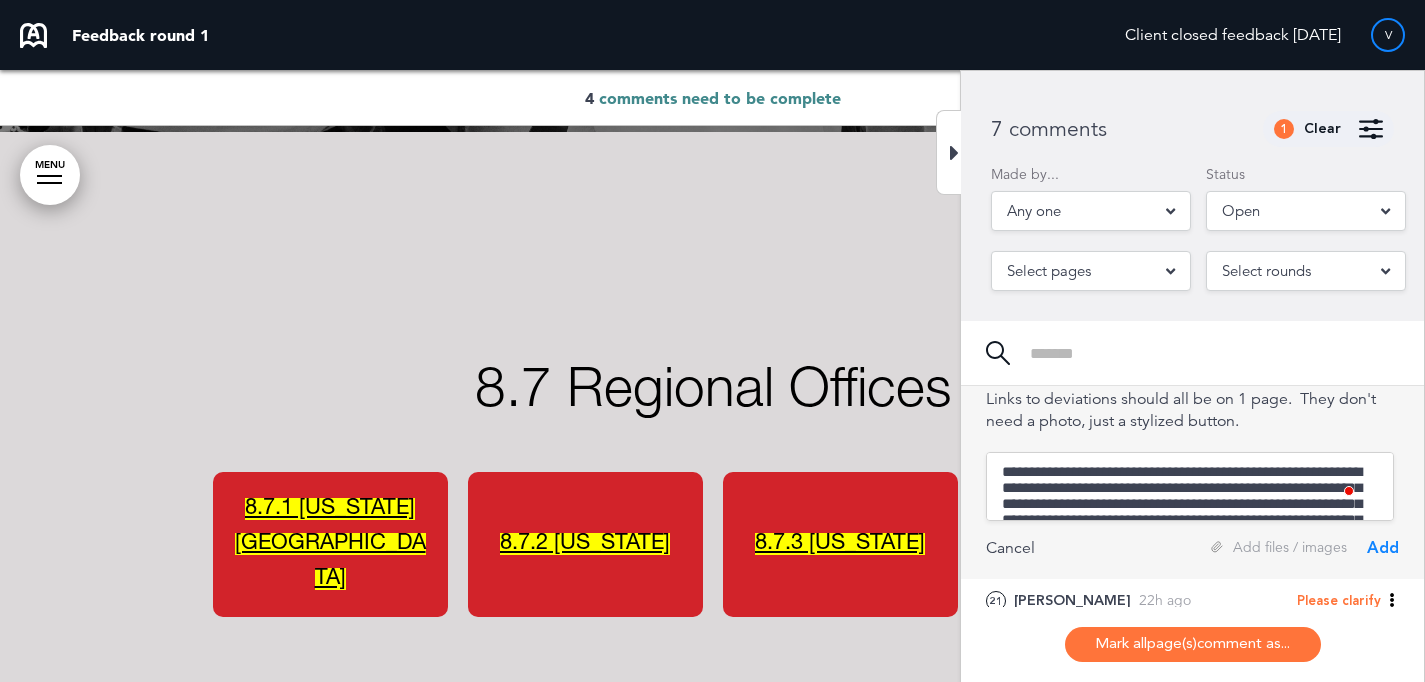 click on "**********" at bounding box center (1190, 486) 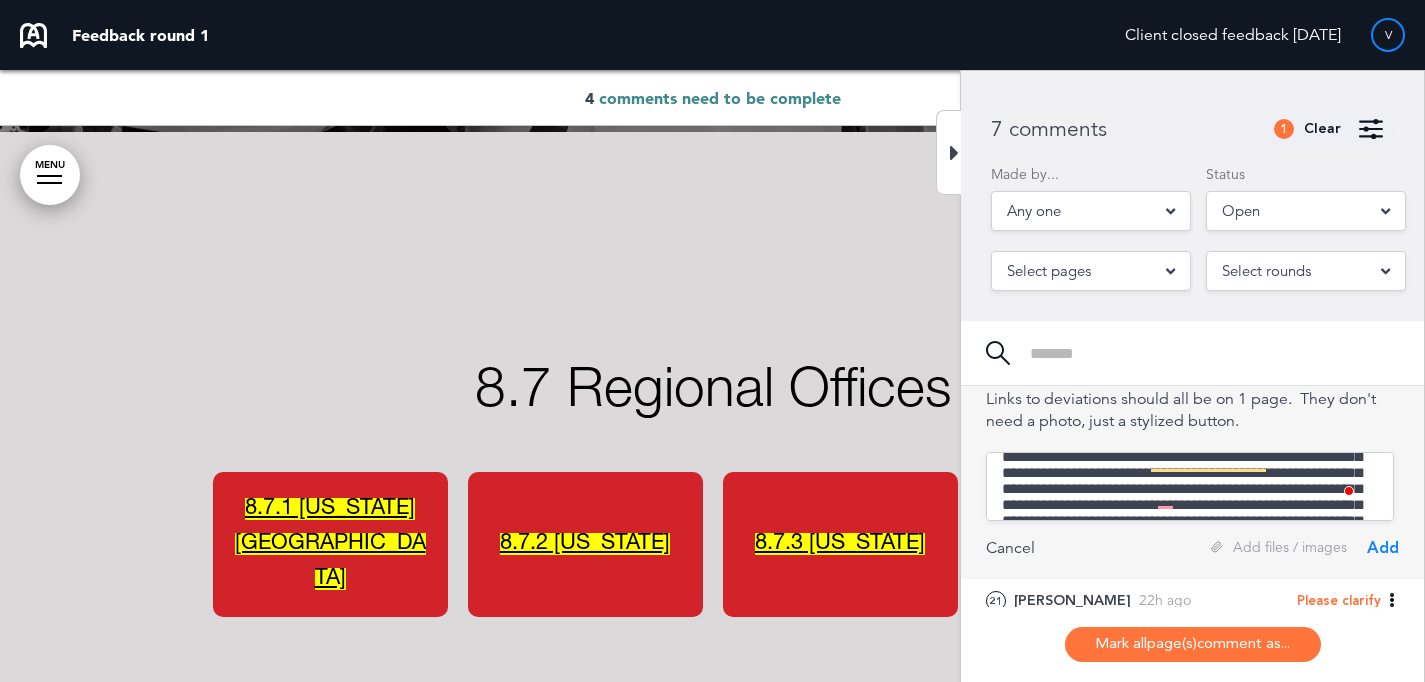 drag, startPoint x: 1363, startPoint y: 459, endPoint x: 1363, endPoint y: 514, distance: 55 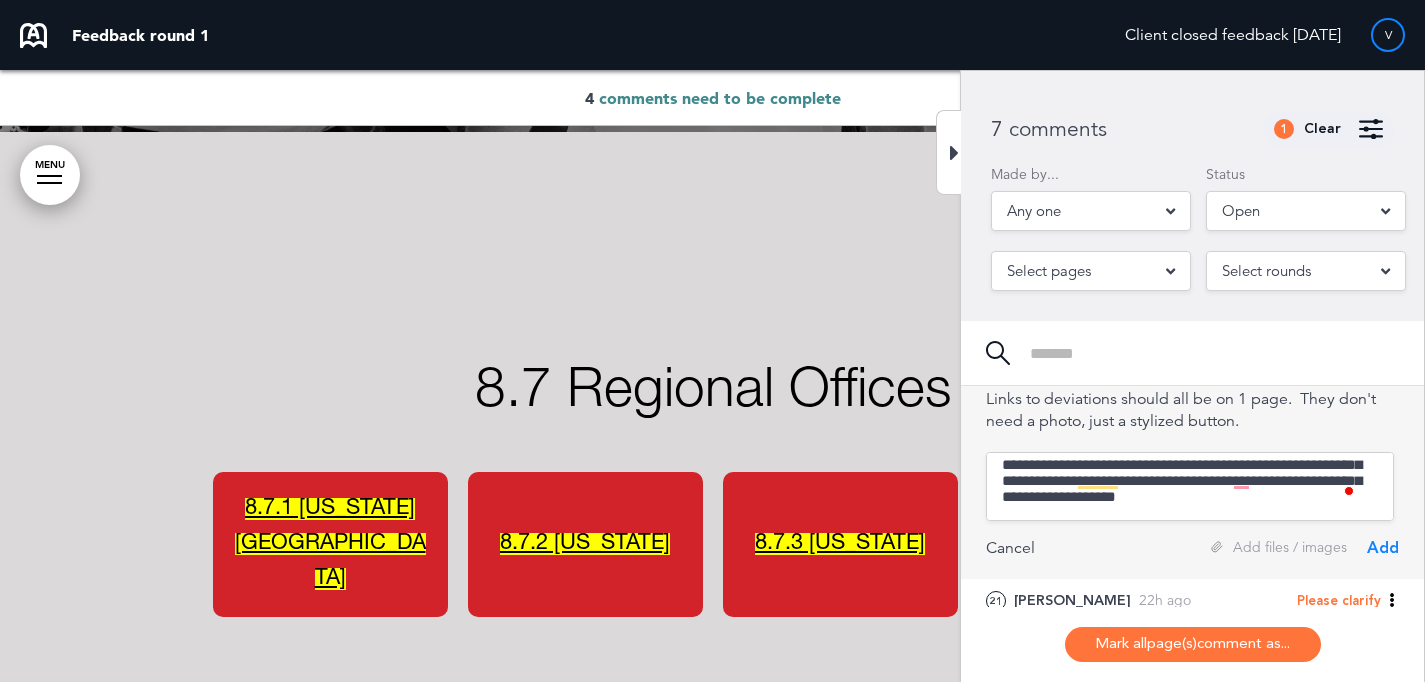 drag, startPoint x: 1004, startPoint y: 483, endPoint x: 1178, endPoint y: 559, distance: 189.87364 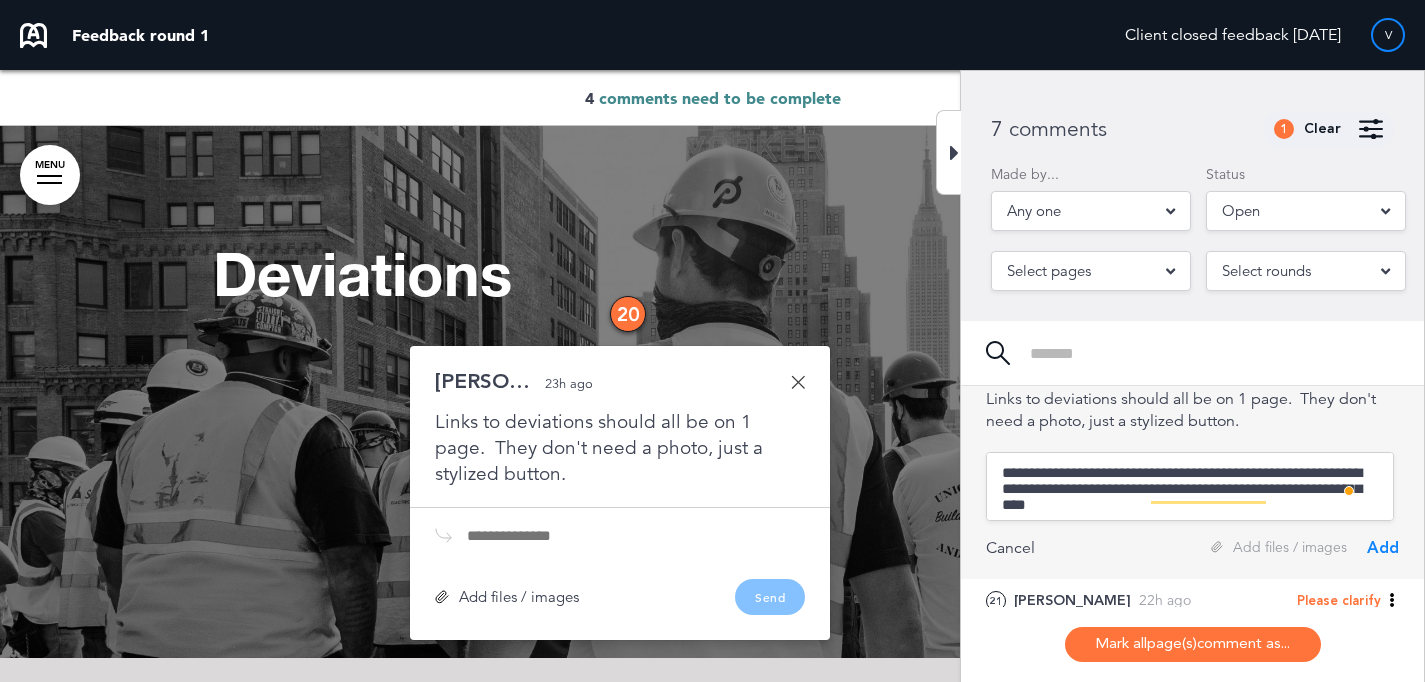 click on "**********" at bounding box center [1190, 486] 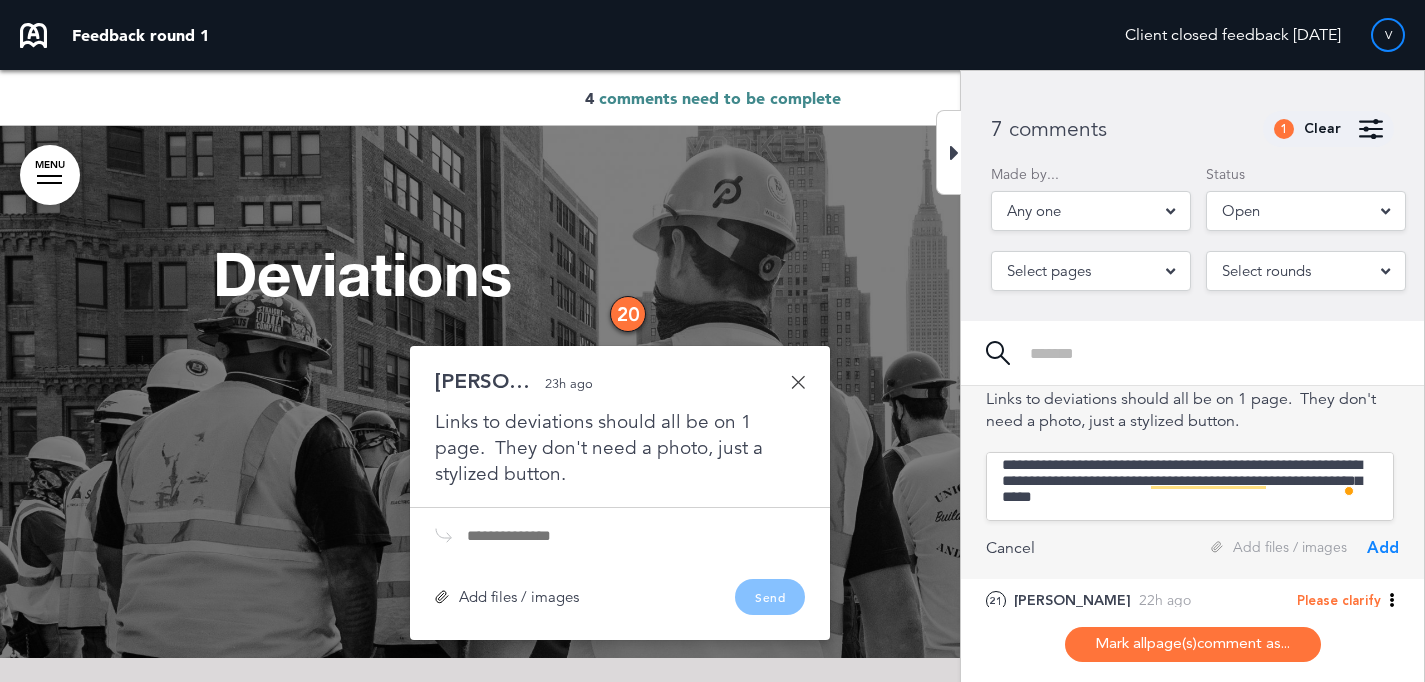 click on "**********" at bounding box center (1190, 486) 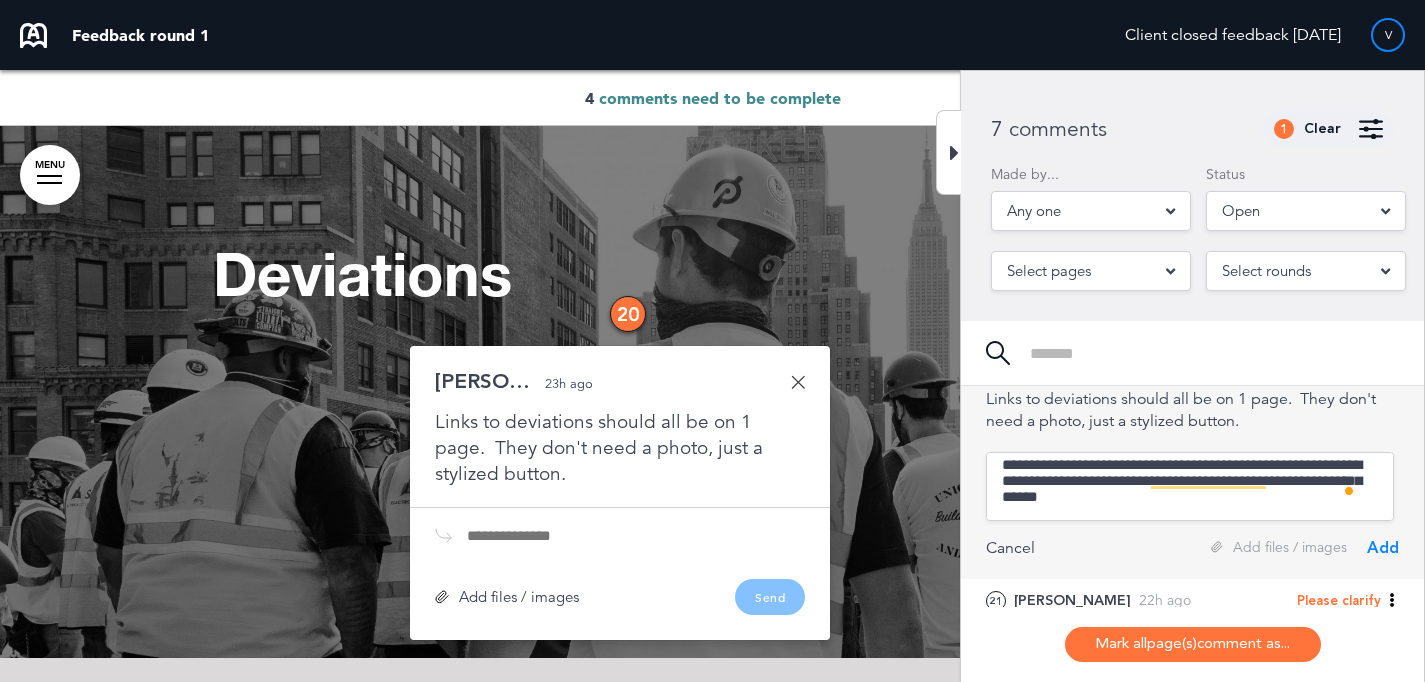 drag, startPoint x: 1180, startPoint y: 496, endPoint x: 1259, endPoint y: 474, distance: 82.006096 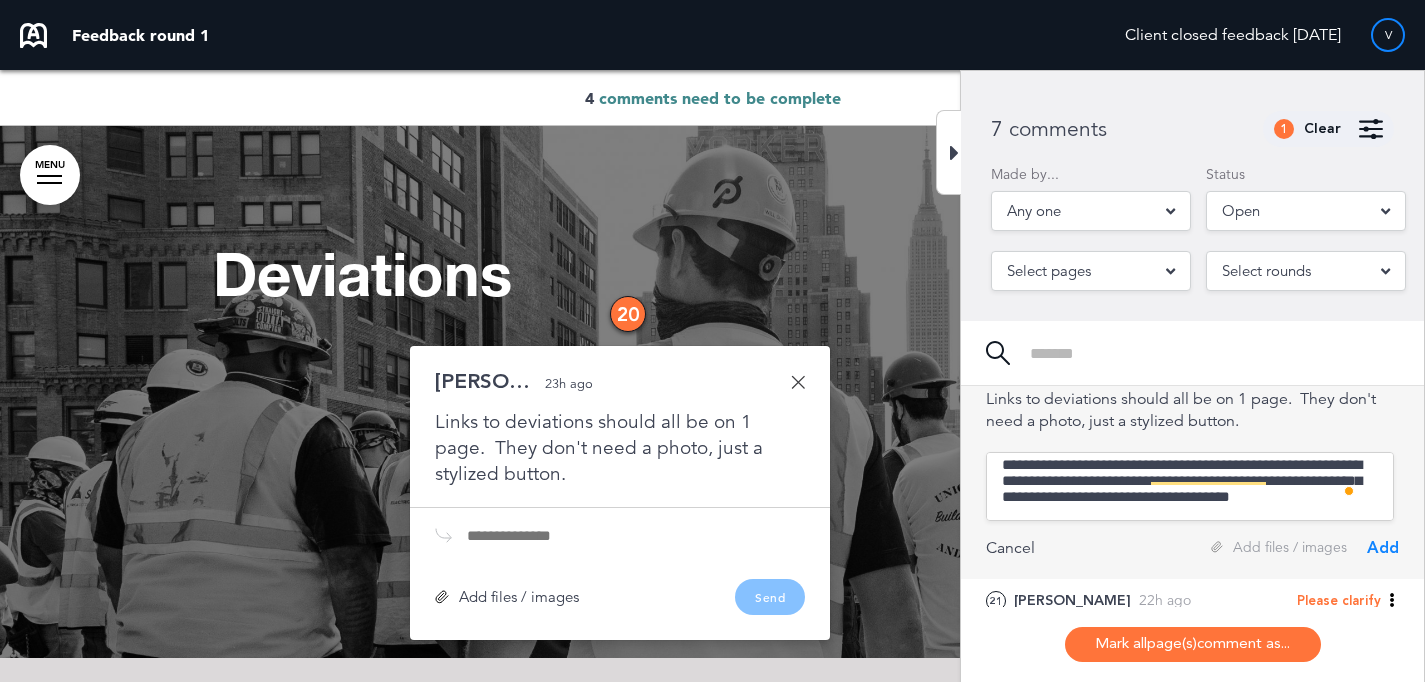 click on "**********" at bounding box center [1190, 486] 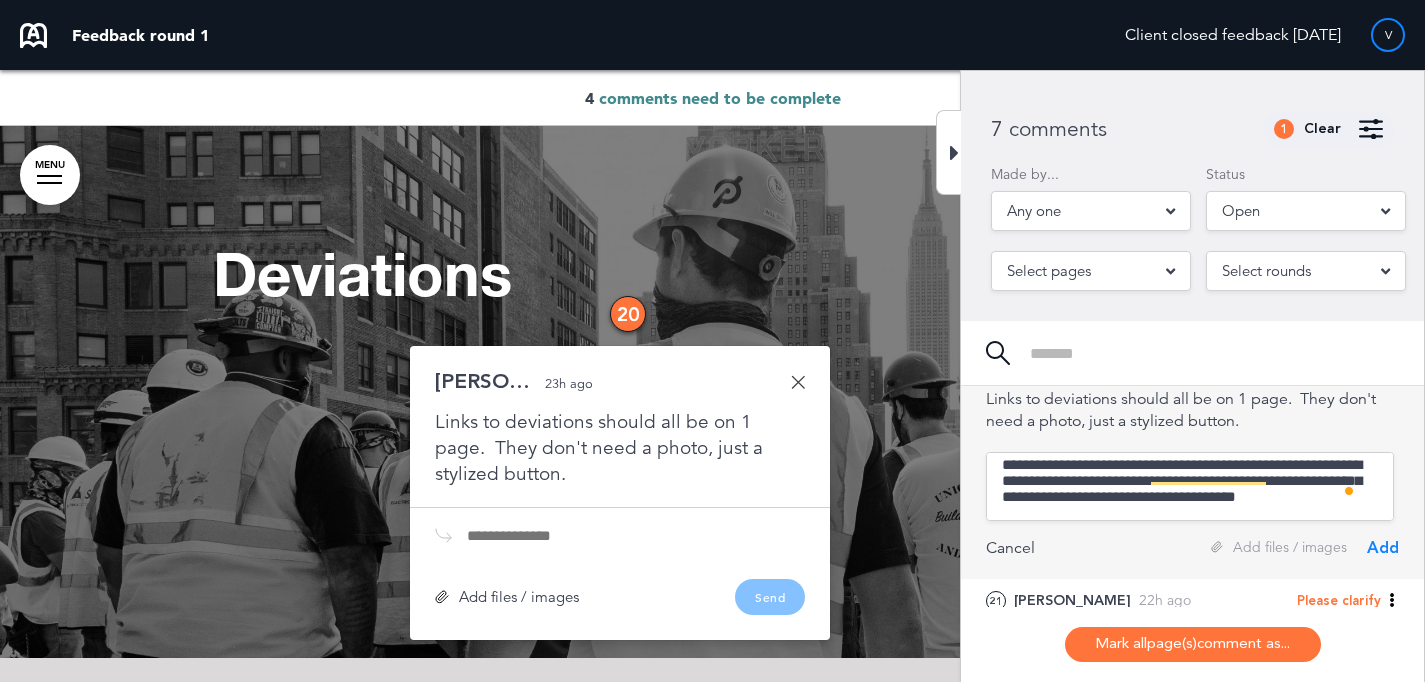 click on "**********" at bounding box center (1190, 486) 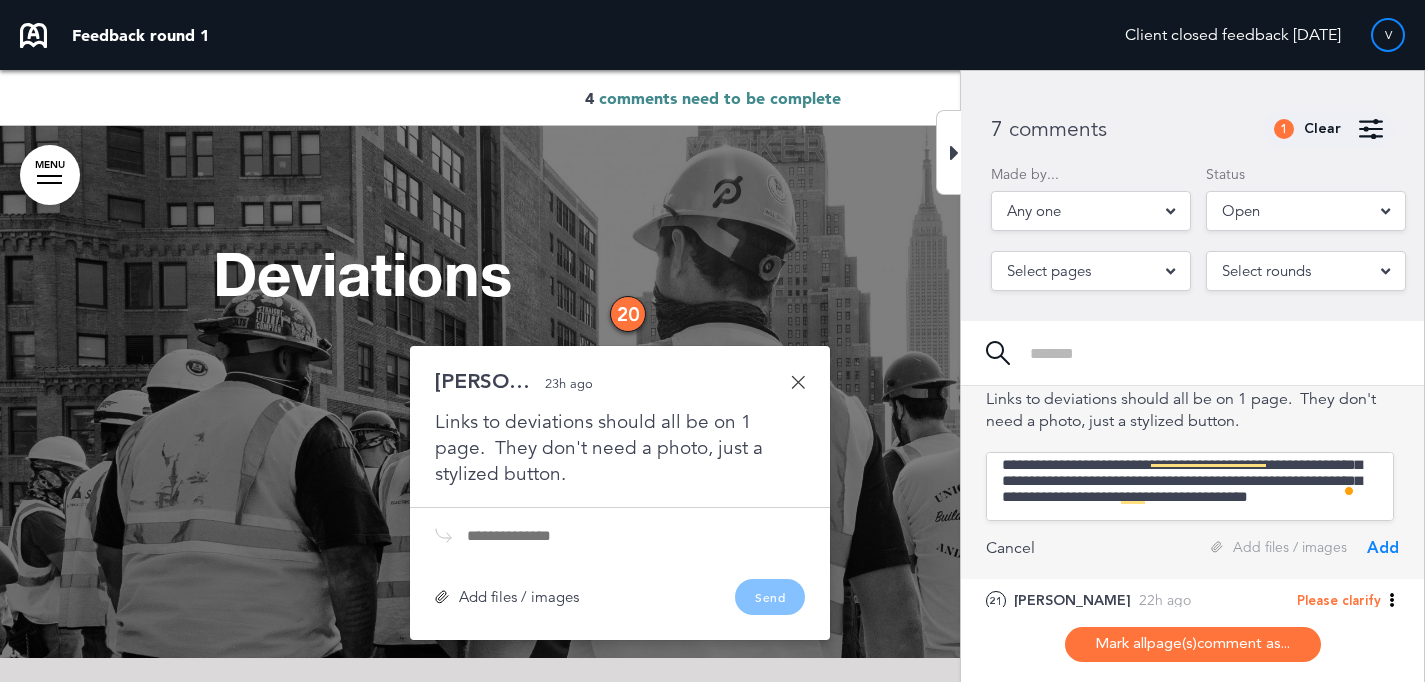 type on "**********" 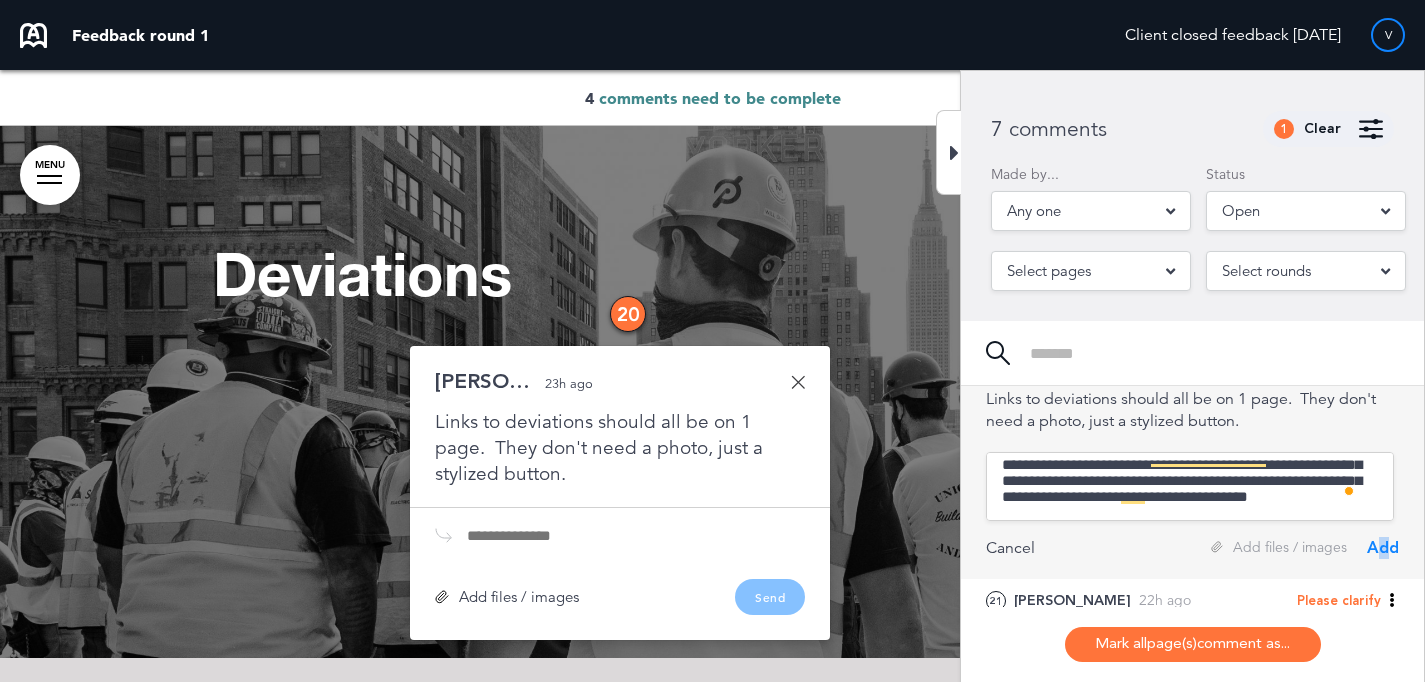 click on "Add" at bounding box center (1383, 548) 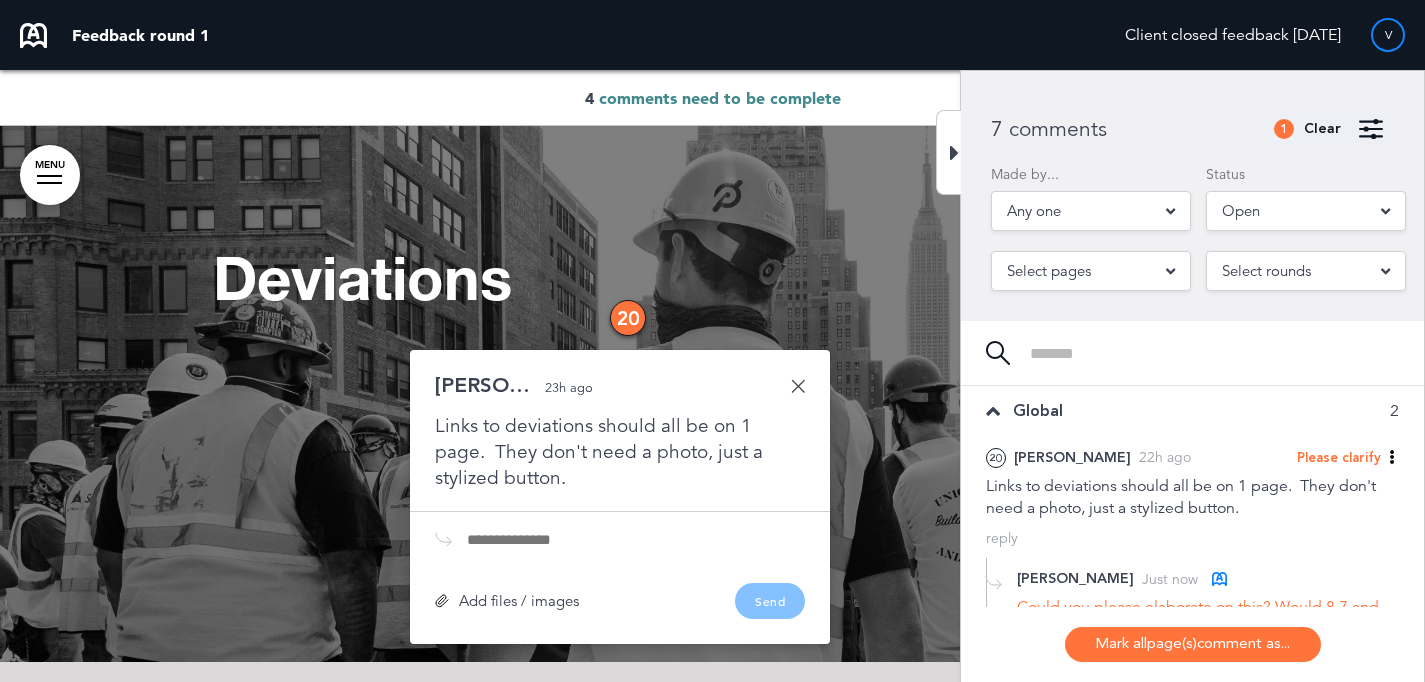 click on "Open" at bounding box center (1306, 211) 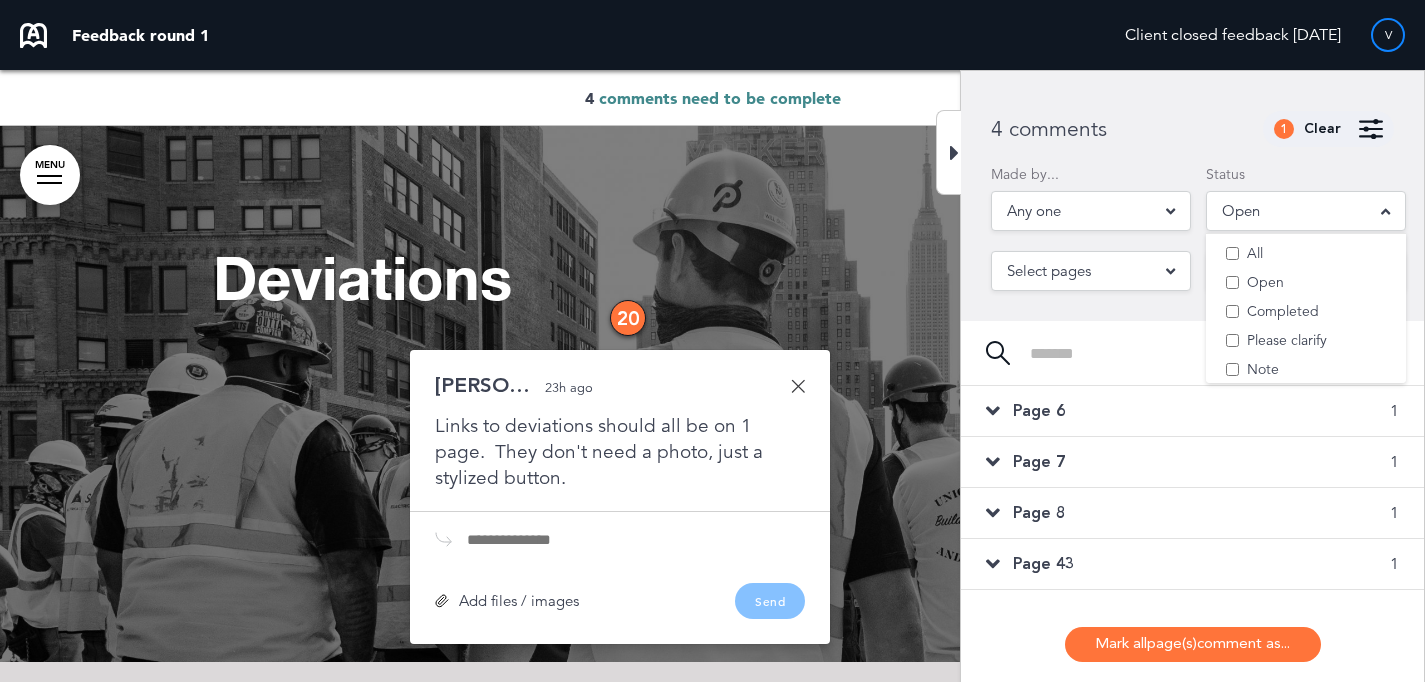 click on "Page 6
1" at bounding box center [1192, 411] 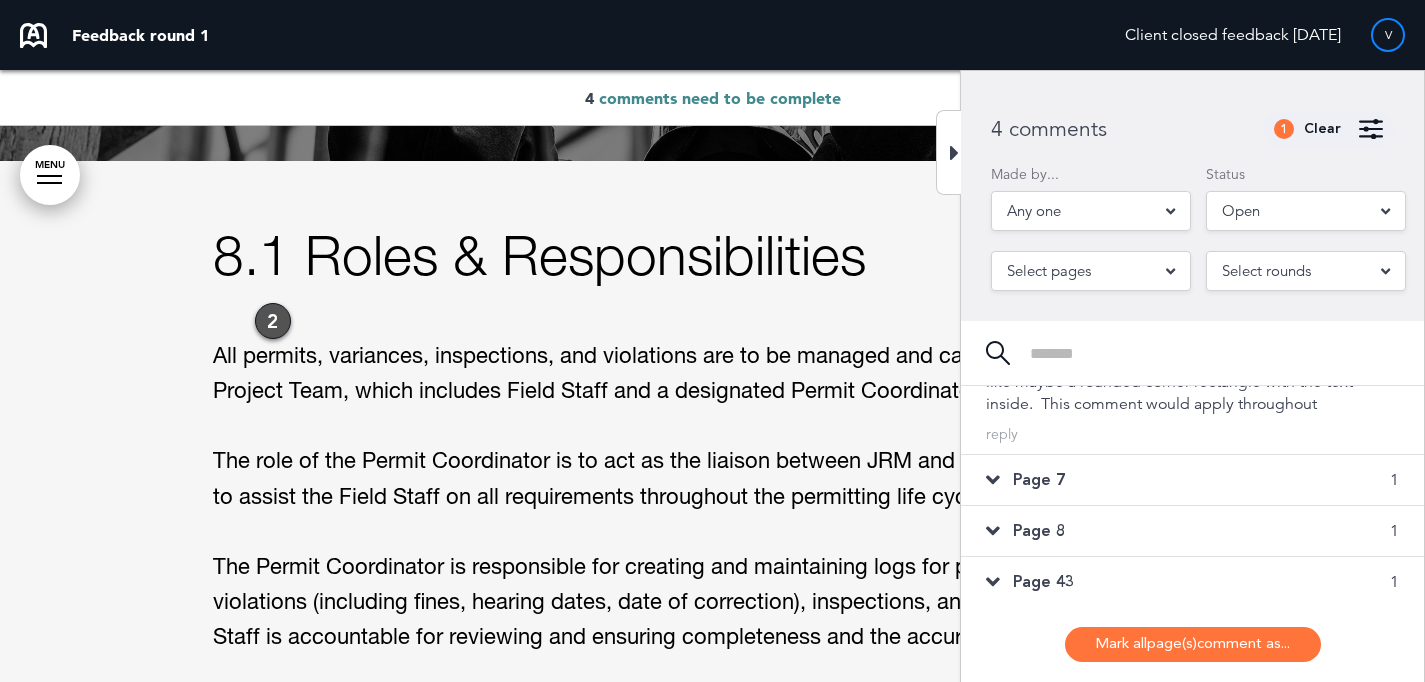 click on "Page 7
1" at bounding box center [1192, 480] 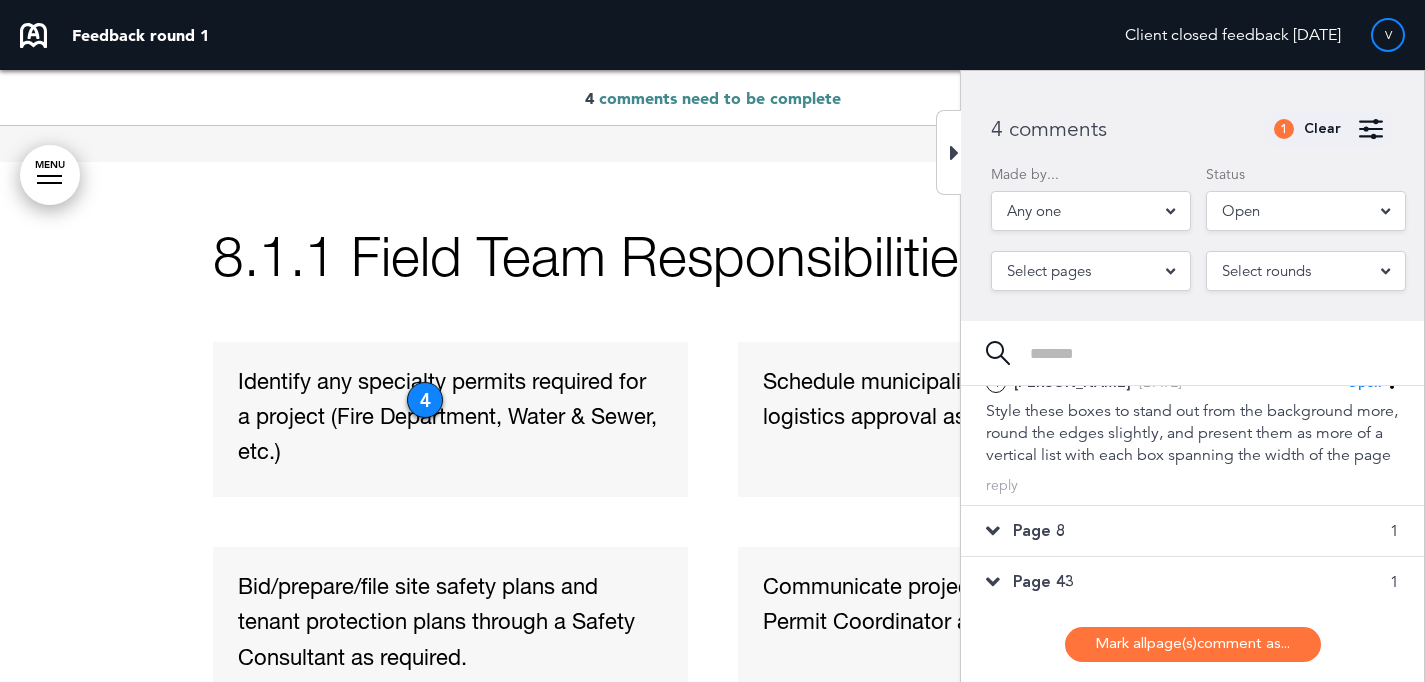 click on "Page 8
1" at bounding box center [1192, 531] 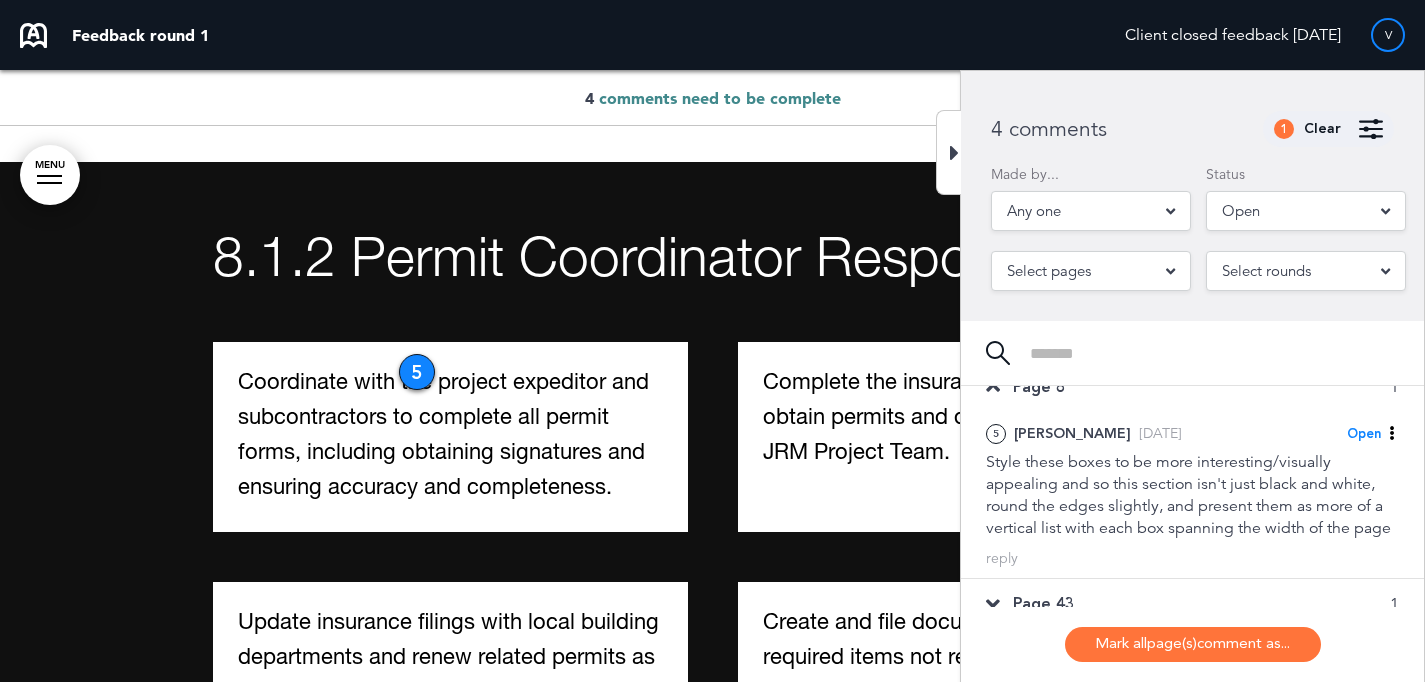 click on "Page 43
1" at bounding box center (1192, 604) 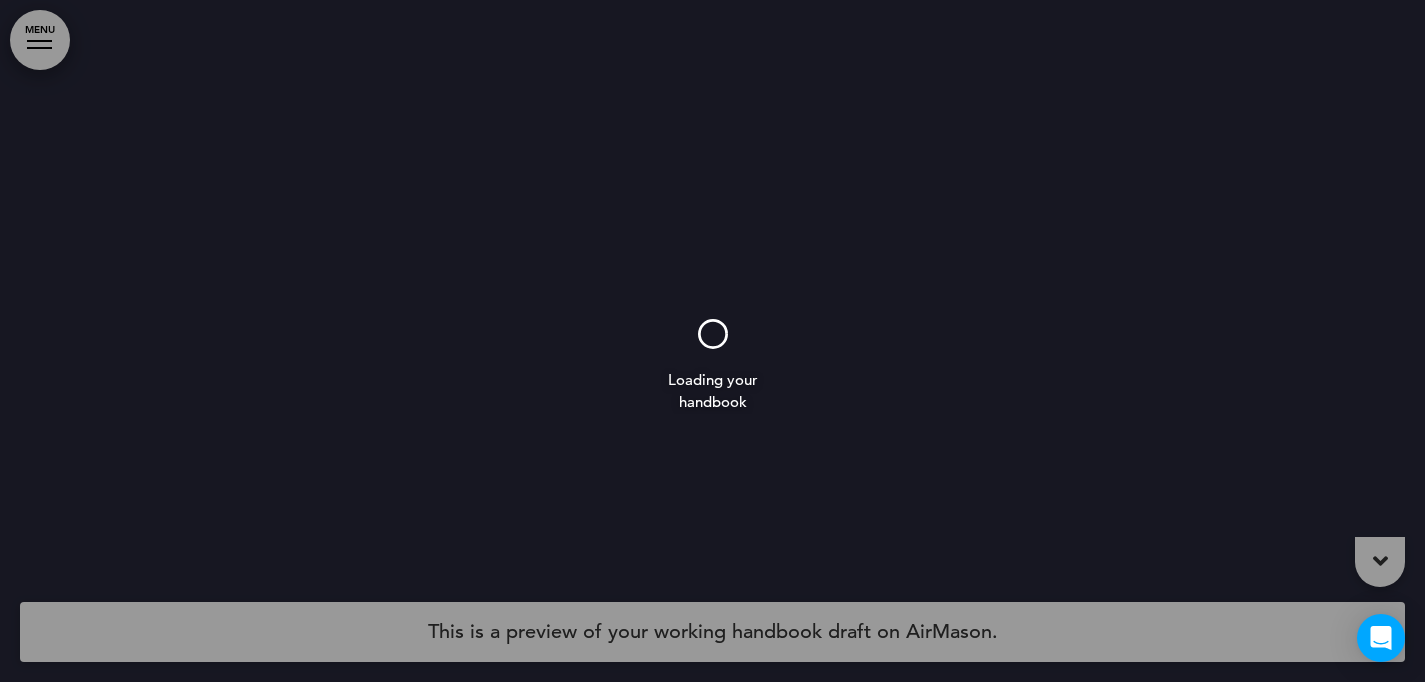 scroll, scrollTop: 0, scrollLeft: 0, axis: both 